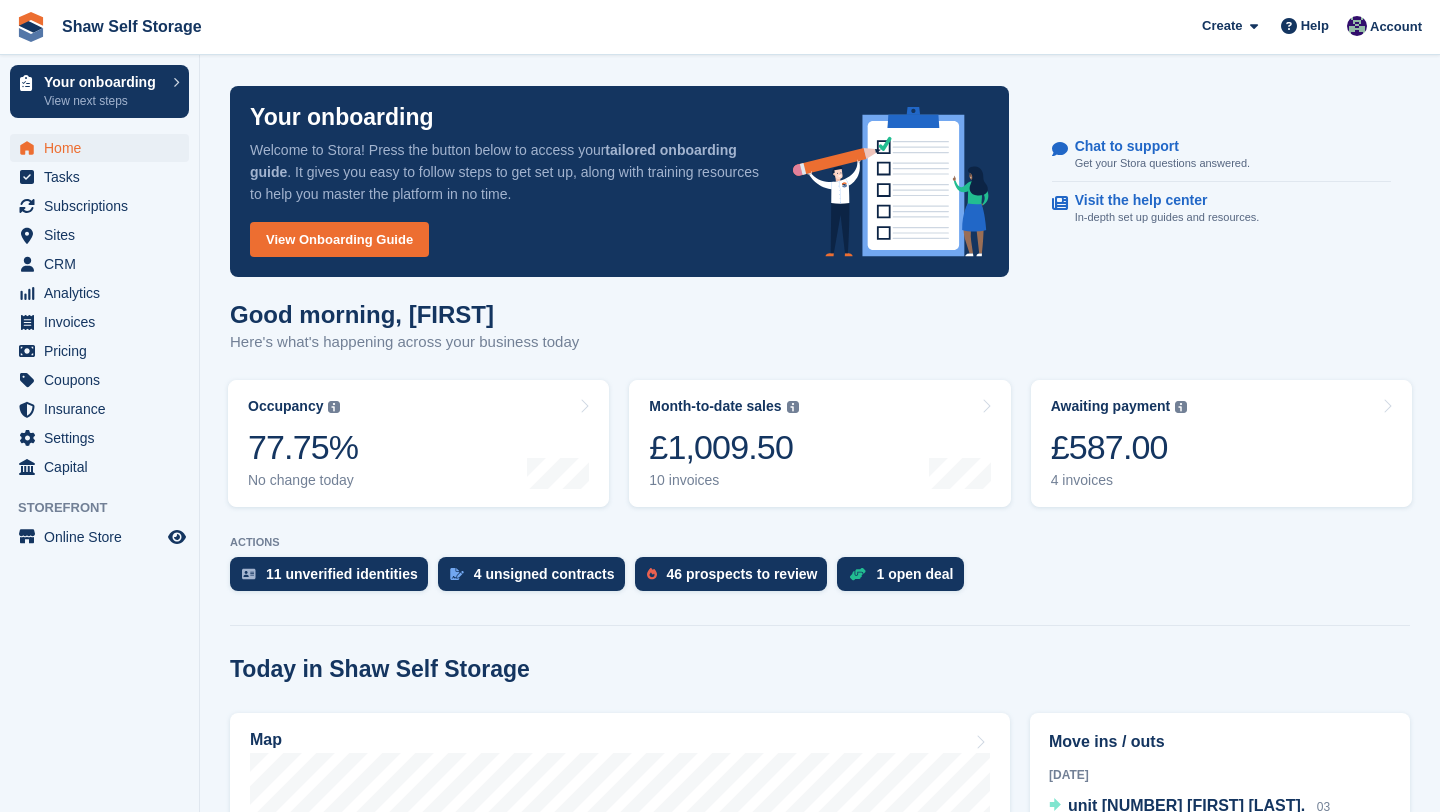 scroll, scrollTop: 0, scrollLeft: 0, axis: both 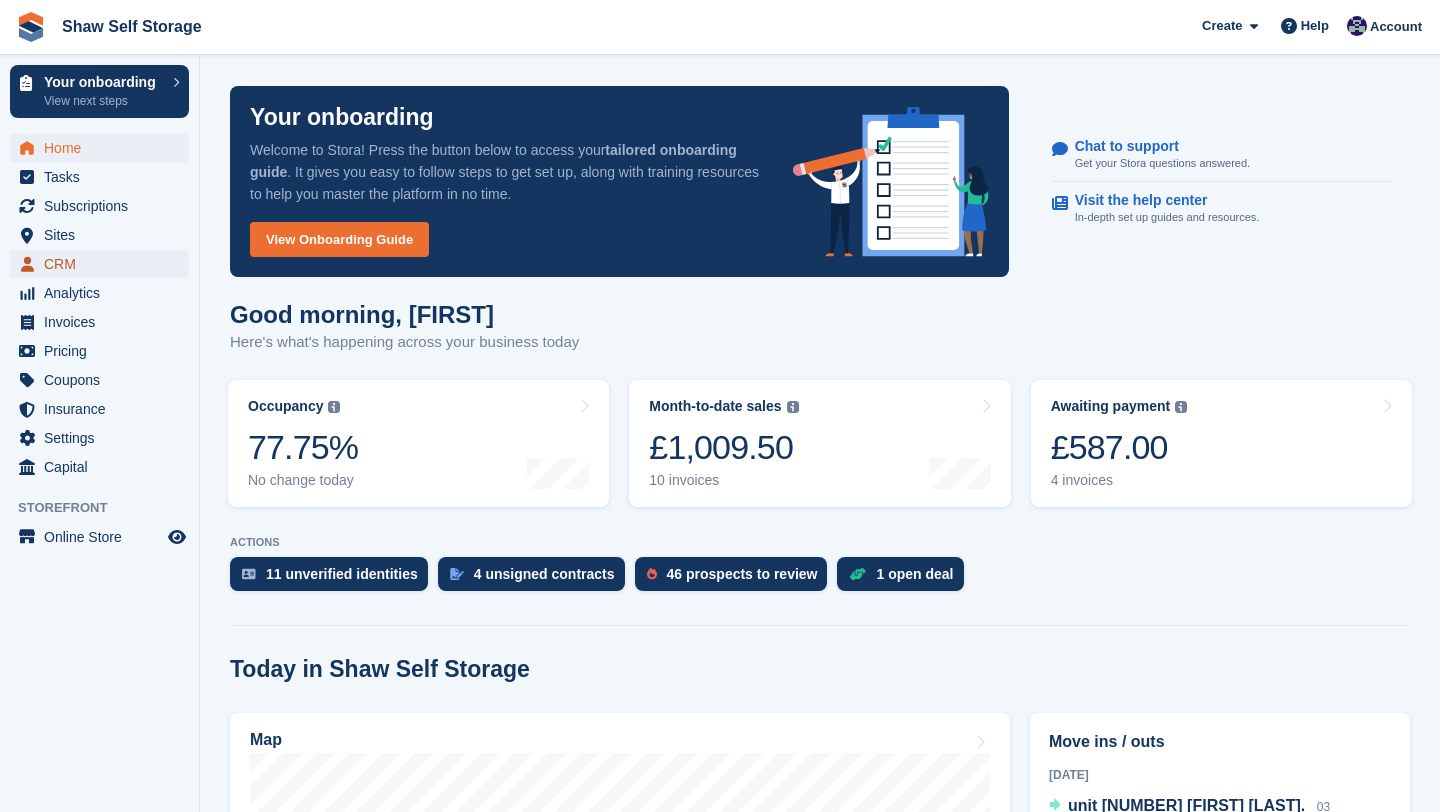 click on "CRM" at bounding box center (104, 264) 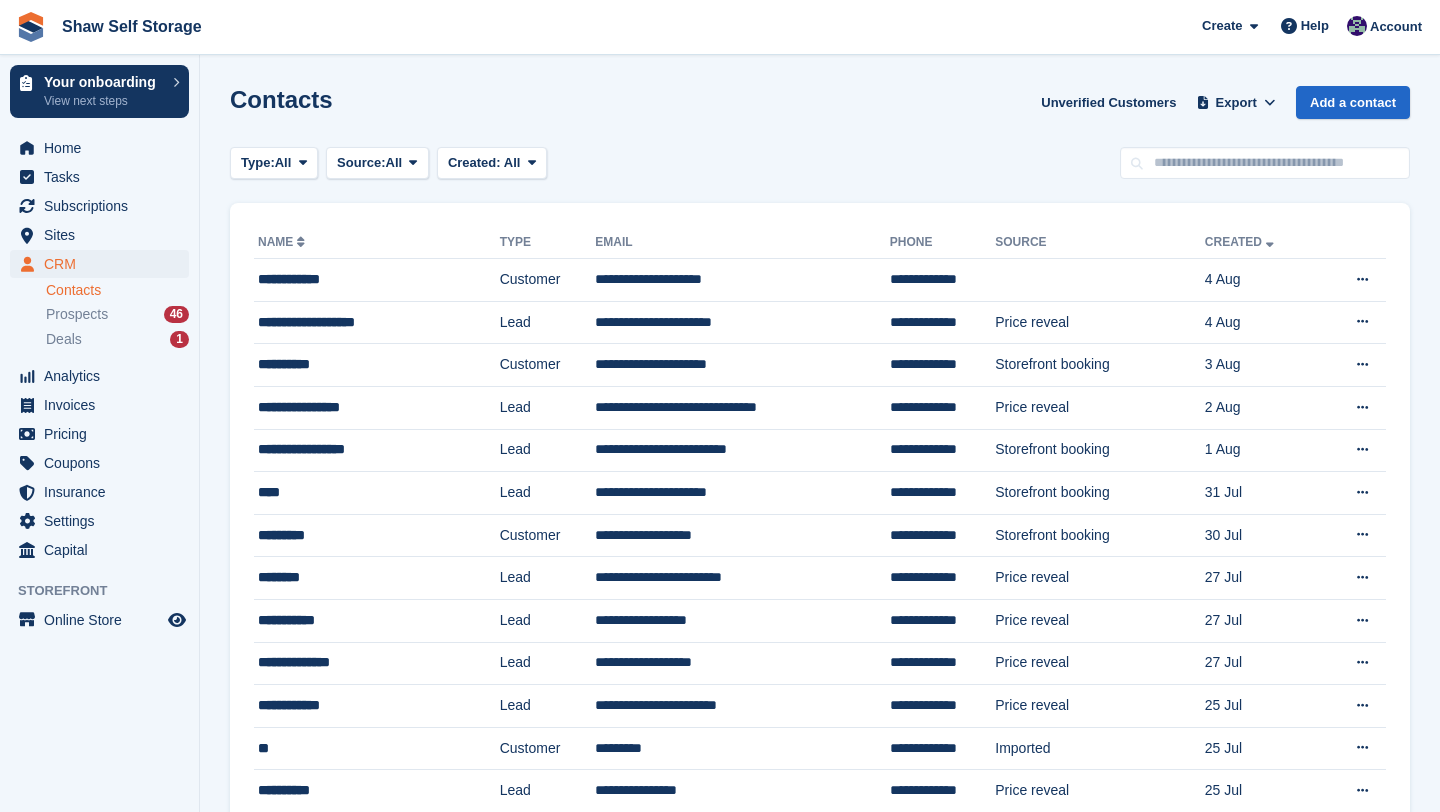 scroll, scrollTop: 0, scrollLeft: 0, axis: both 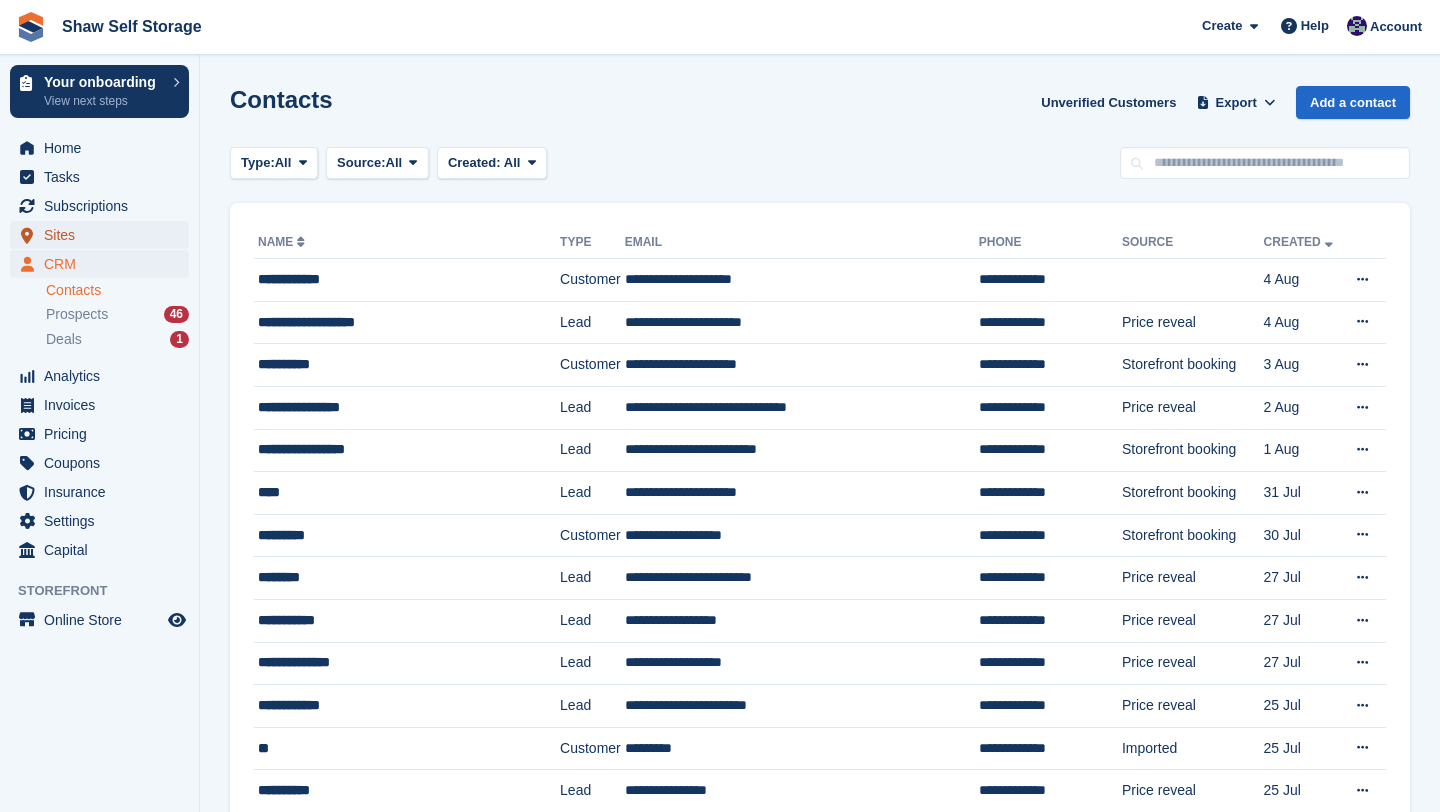 click on "Sites" at bounding box center [104, 235] 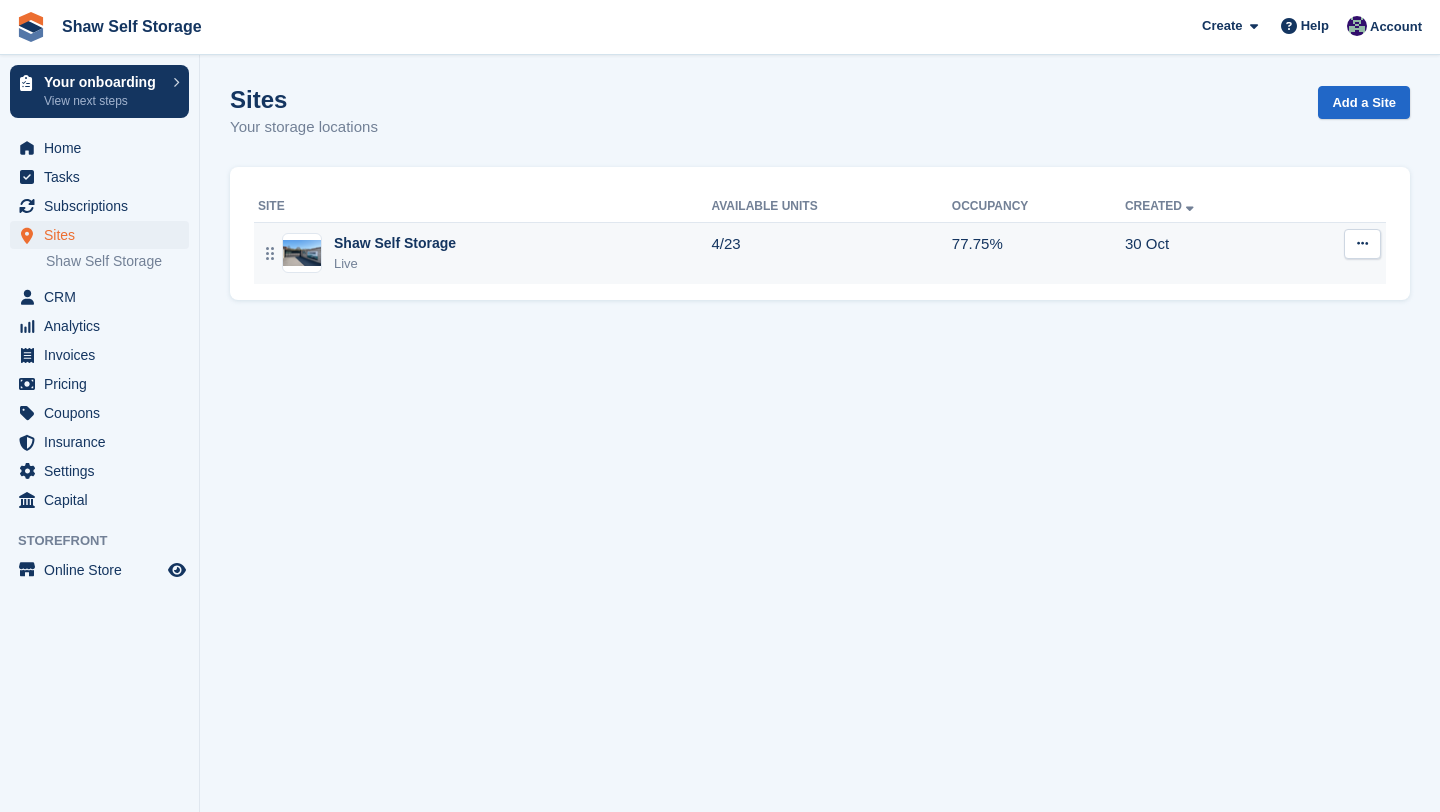 click on "Live" at bounding box center (395, 264) 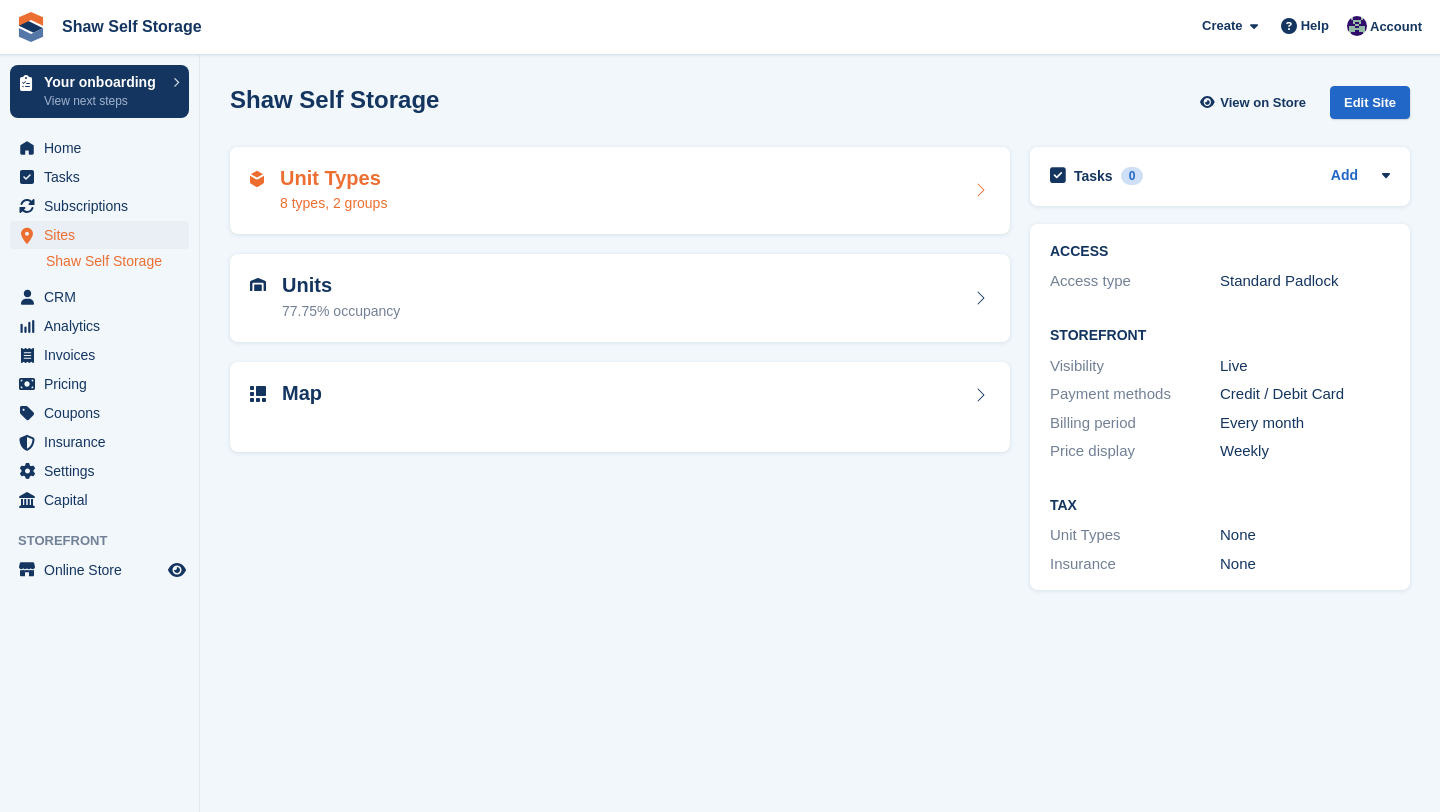 scroll, scrollTop: 0, scrollLeft: 0, axis: both 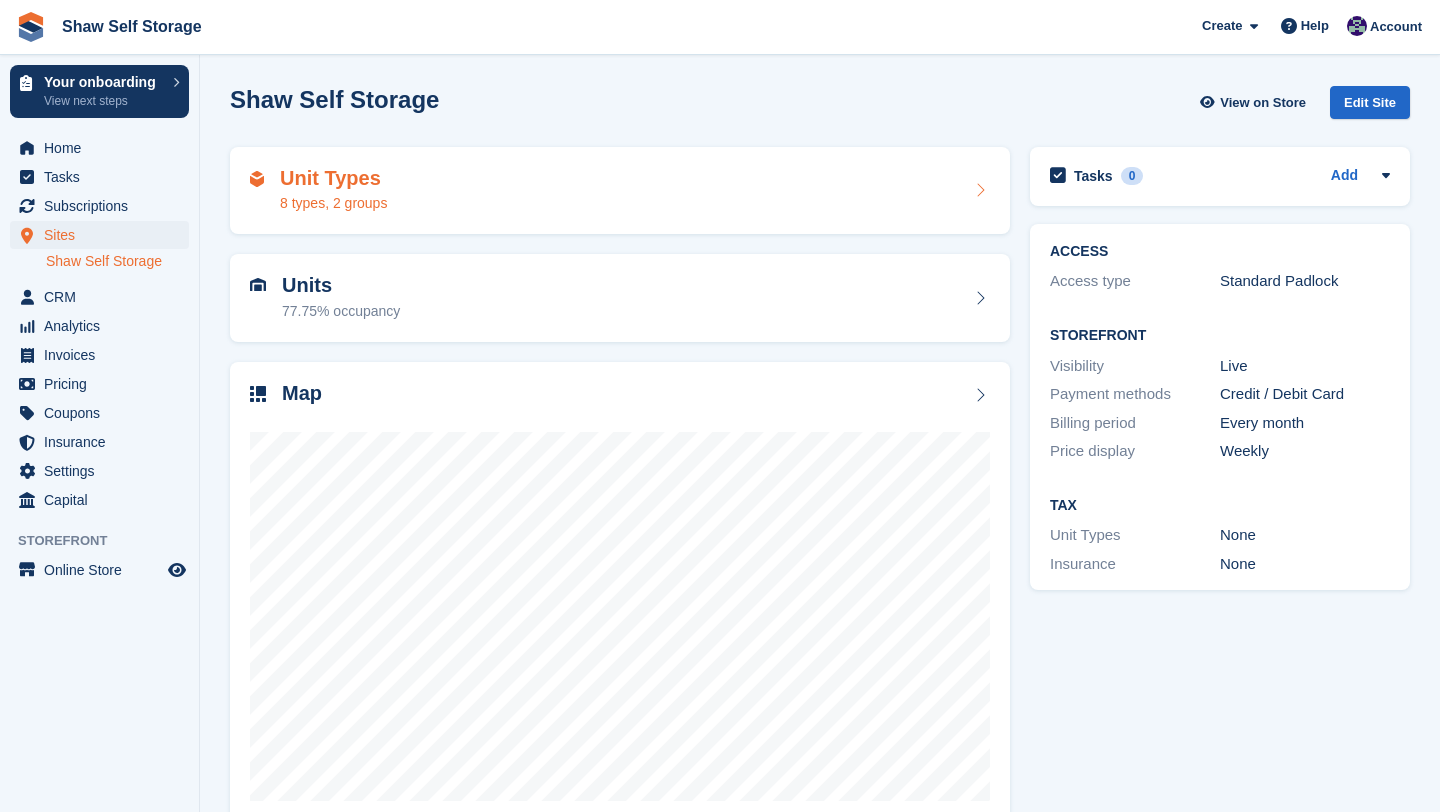 click on "8 types, 2 groups" at bounding box center [333, 203] 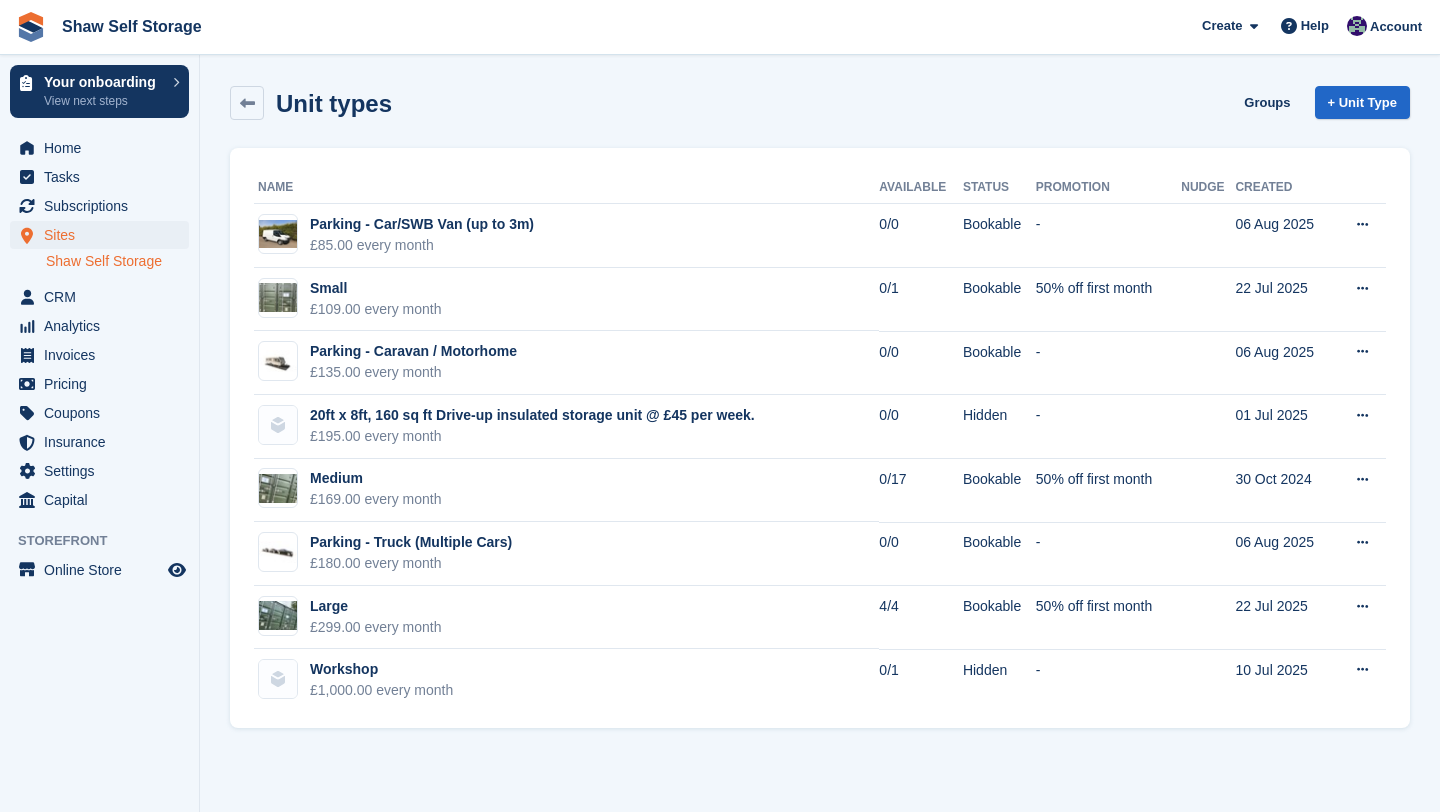scroll, scrollTop: 0, scrollLeft: 0, axis: both 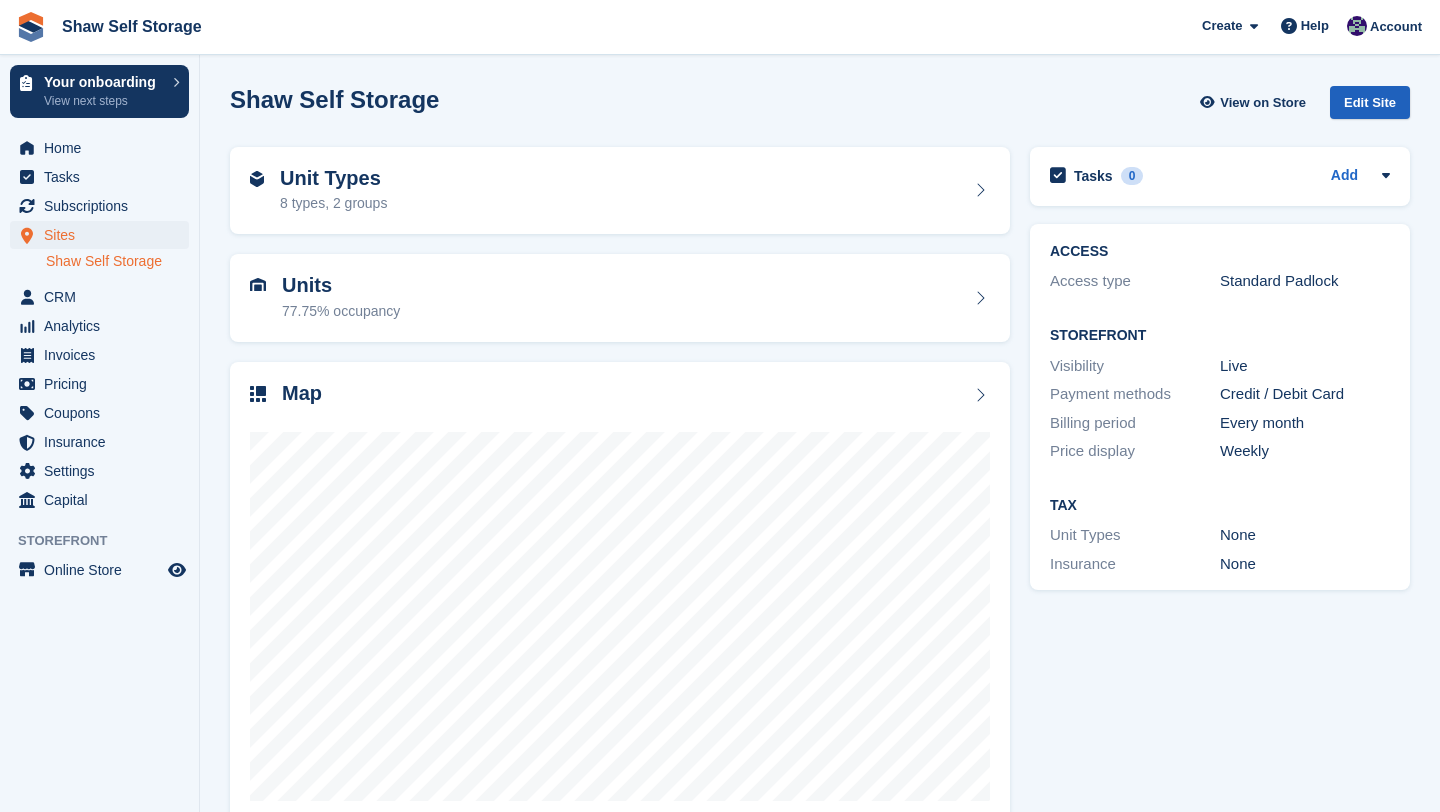 click on "Edit Site" at bounding box center [1370, 102] 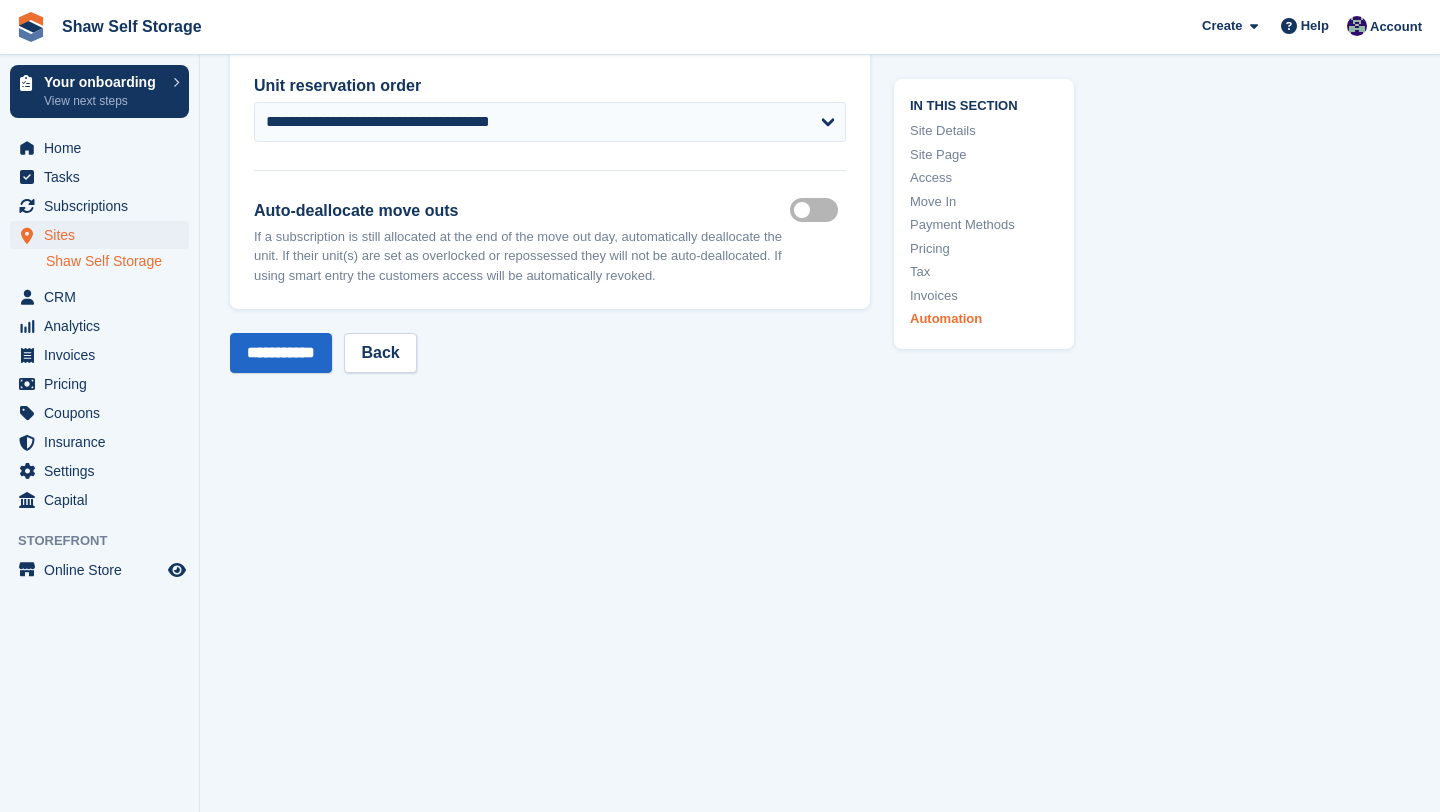 scroll, scrollTop: 9326, scrollLeft: 0, axis: vertical 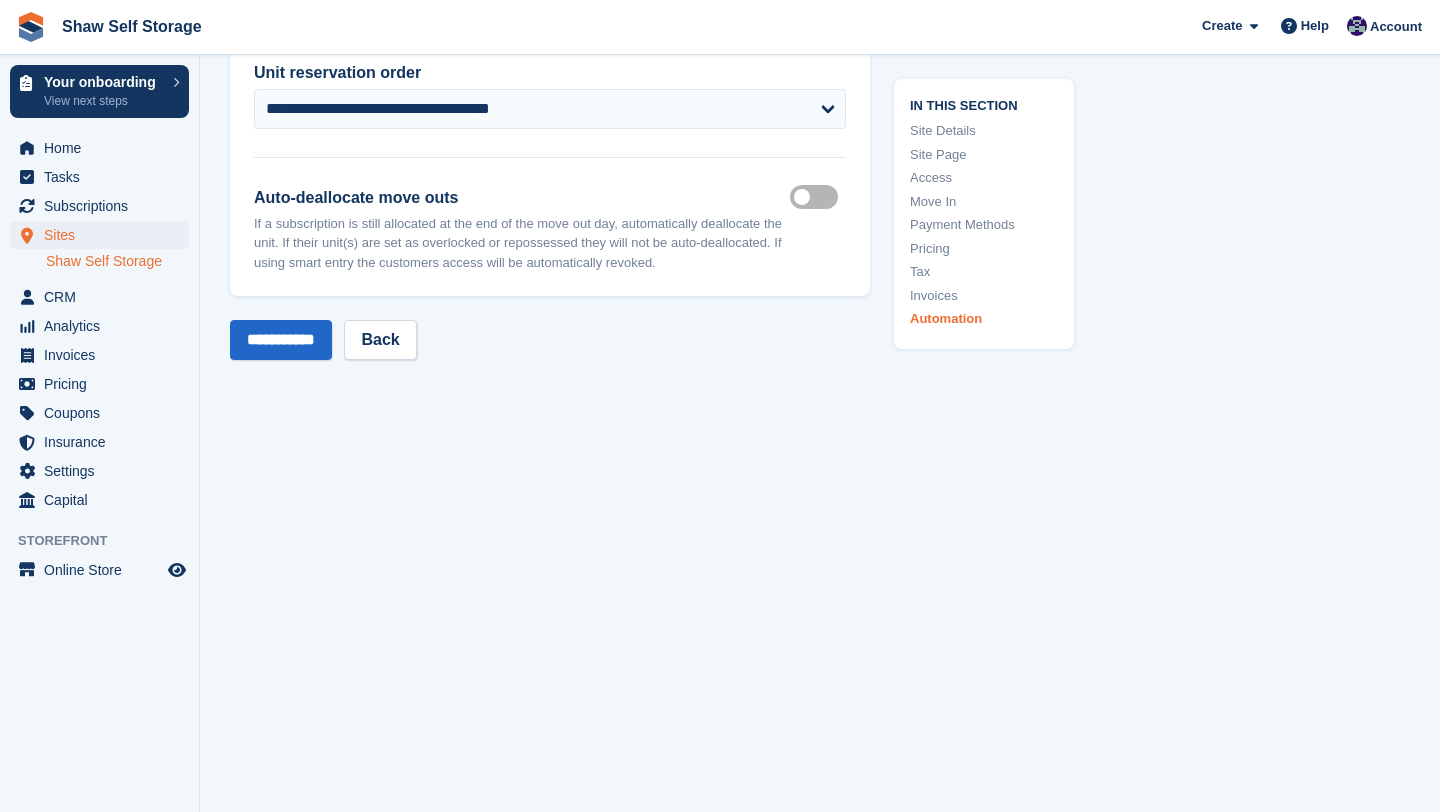 click on "Shaw Self Storage" at bounding box center (117, 261) 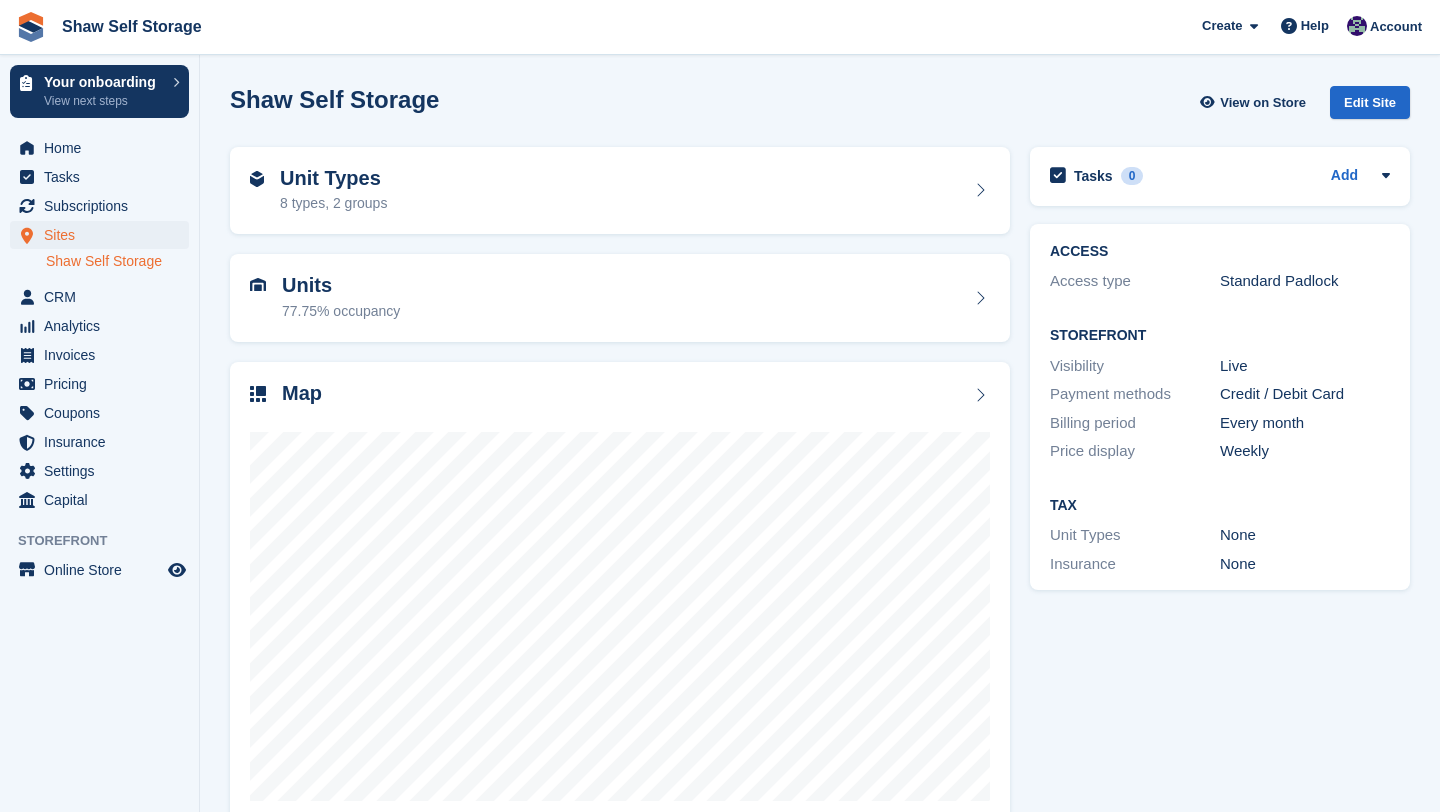 scroll, scrollTop: 0, scrollLeft: 0, axis: both 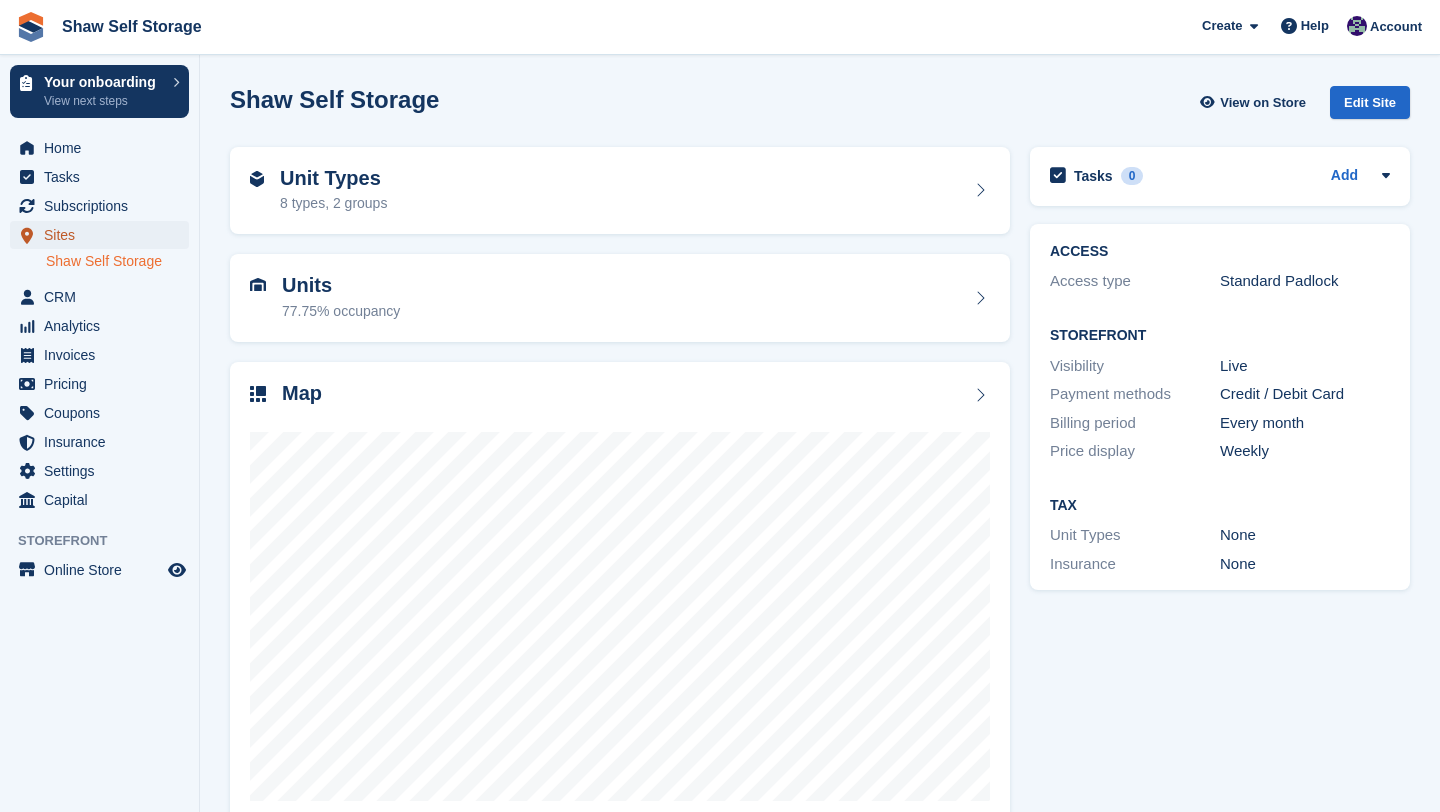 click on "Sites" at bounding box center (104, 235) 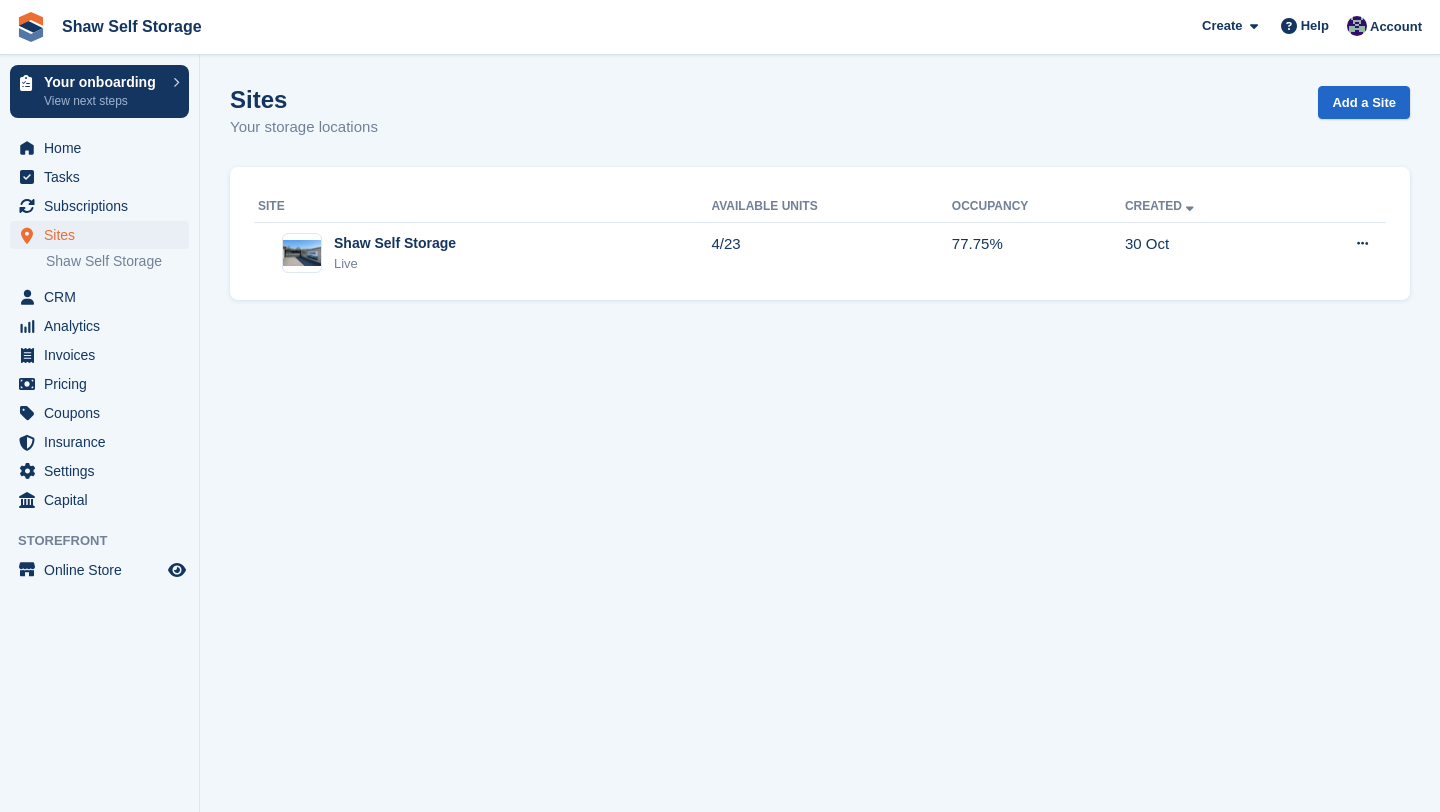 scroll, scrollTop: 0, scrollLeft: 0, axis: both 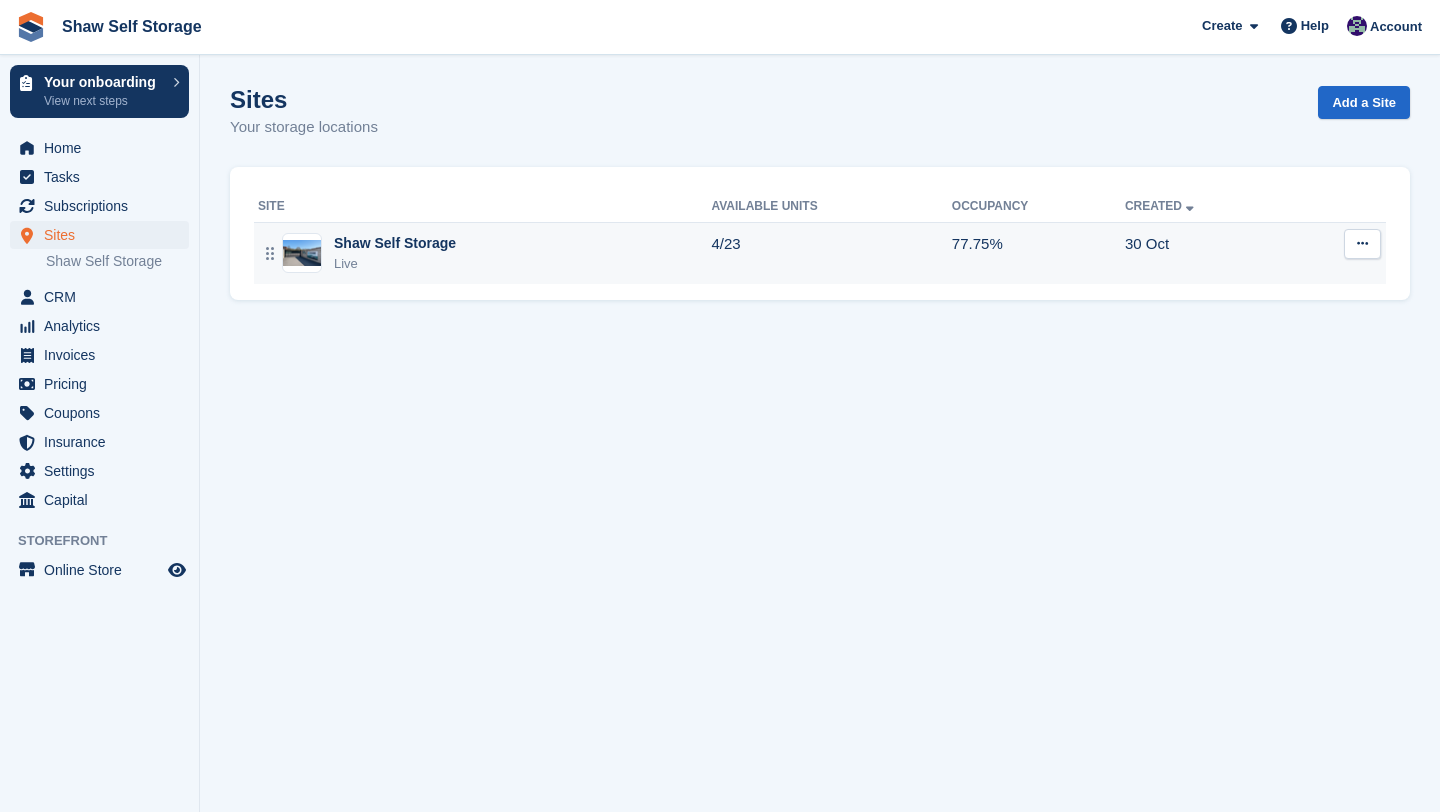 click on "Shaw Self Storage
Live" at bounding box center (484, 253) 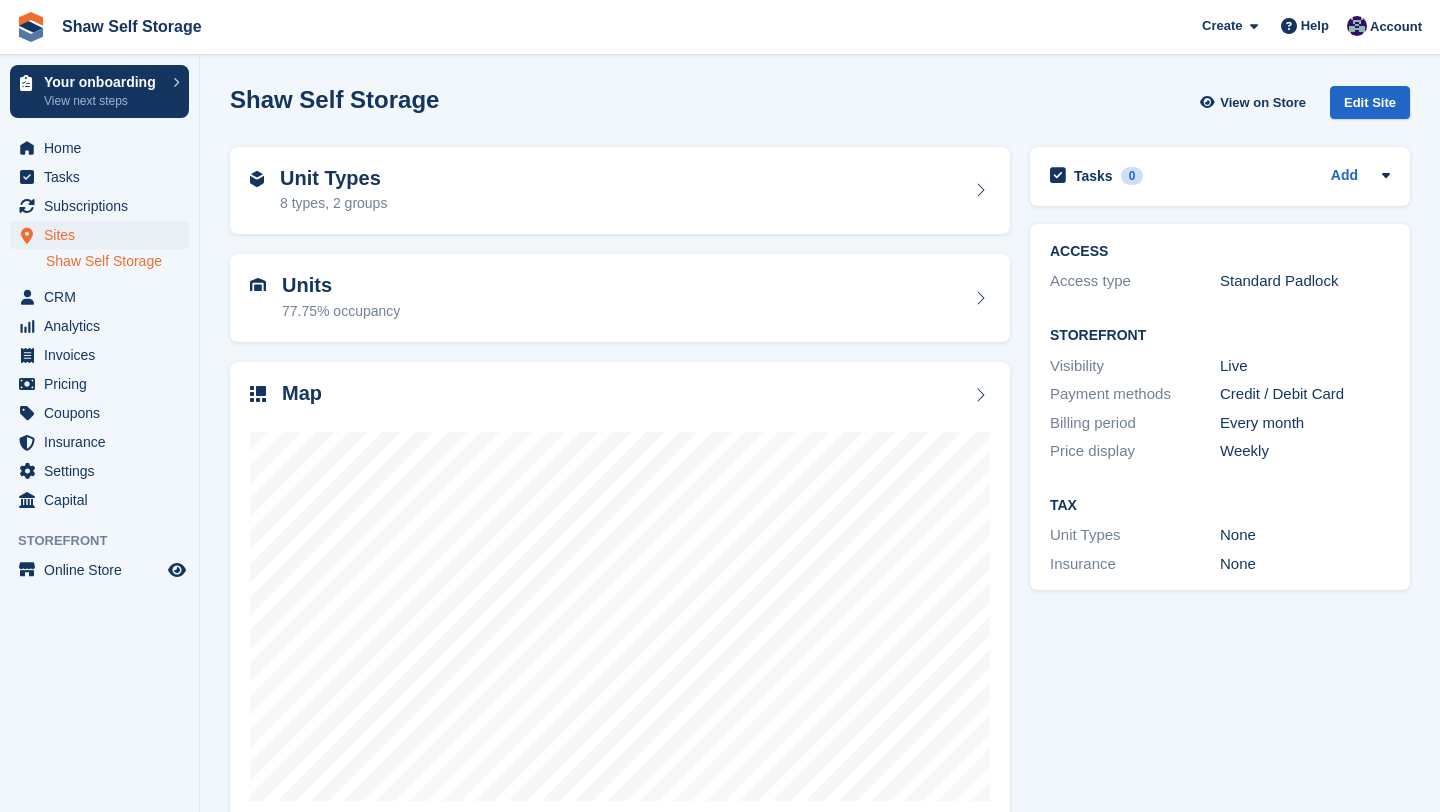 scroll, scrollTop: 0, scrollLeft: 0, axis: both 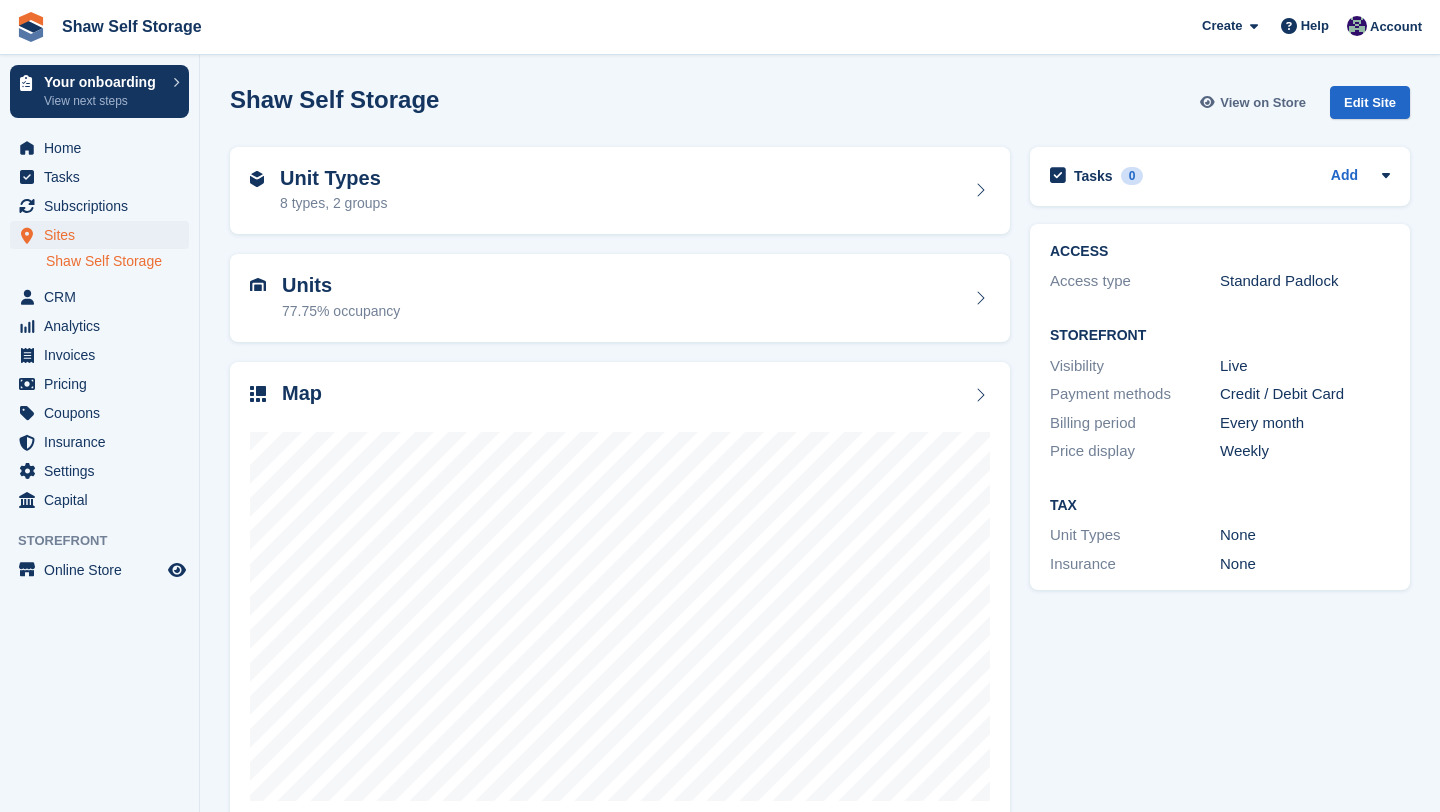 click on "View on Store" at bounding box center (1255, 102) 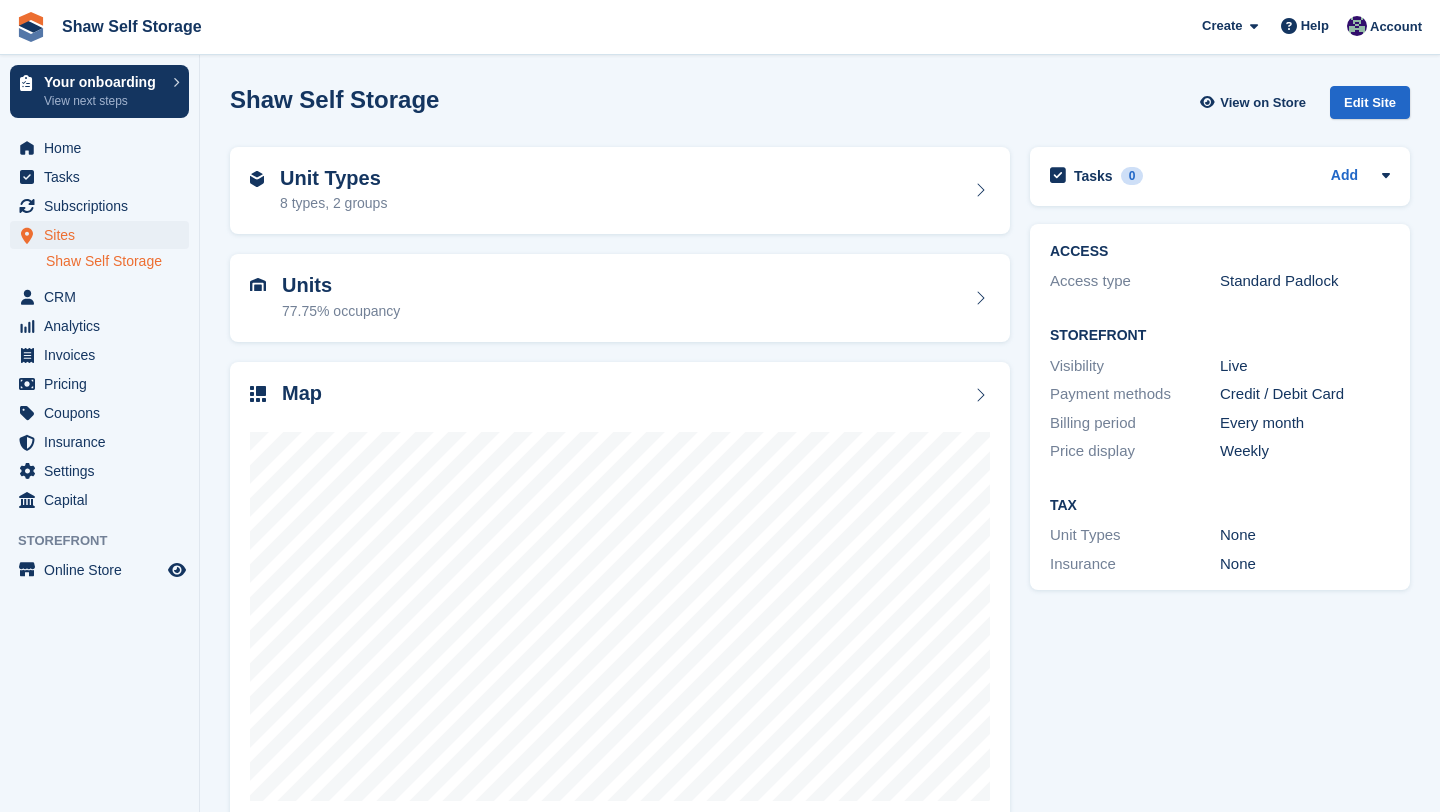 scroll, scrollTop: 0, scrollLeft: 0, axis: both 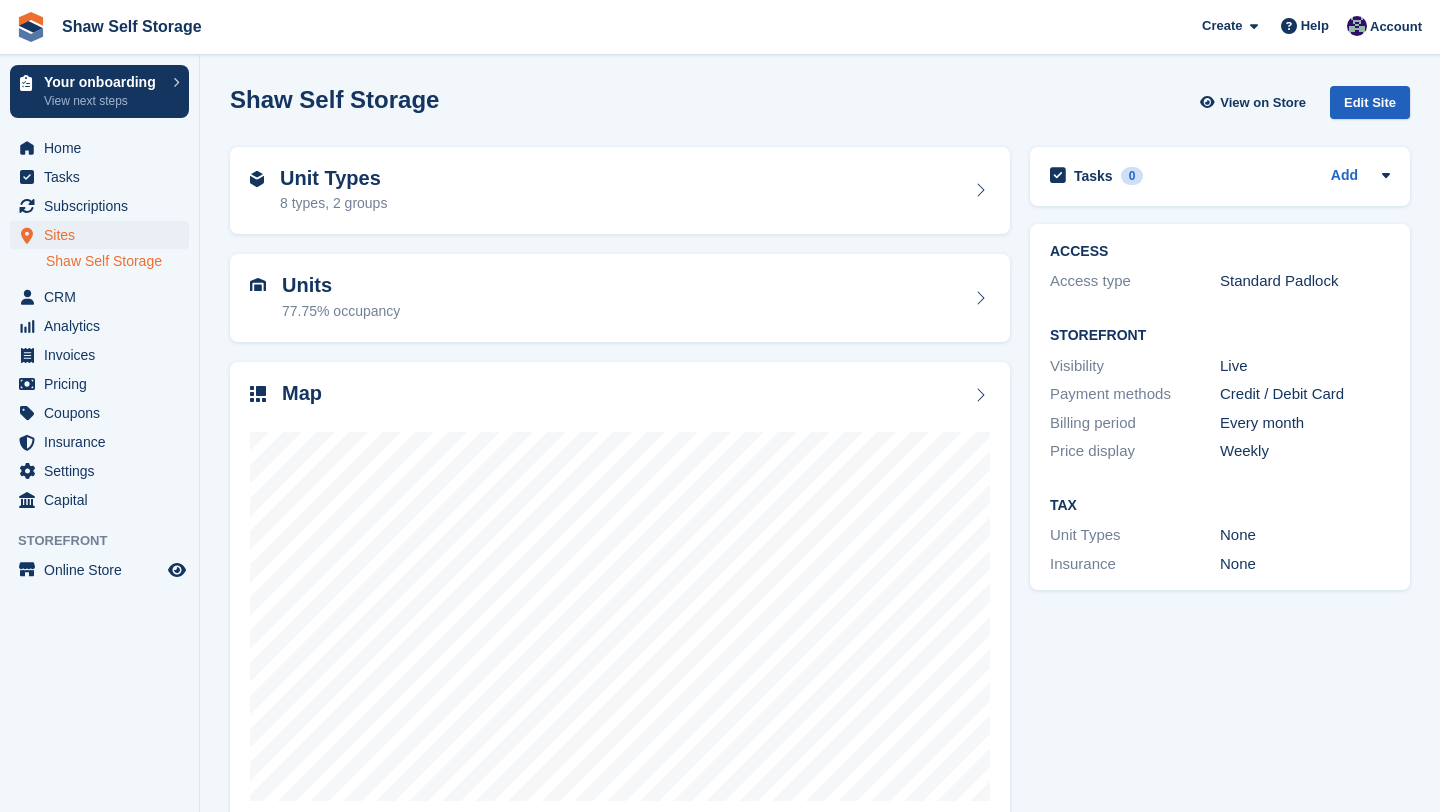 click on "Edit Site" at bounding box center (1370, 102) 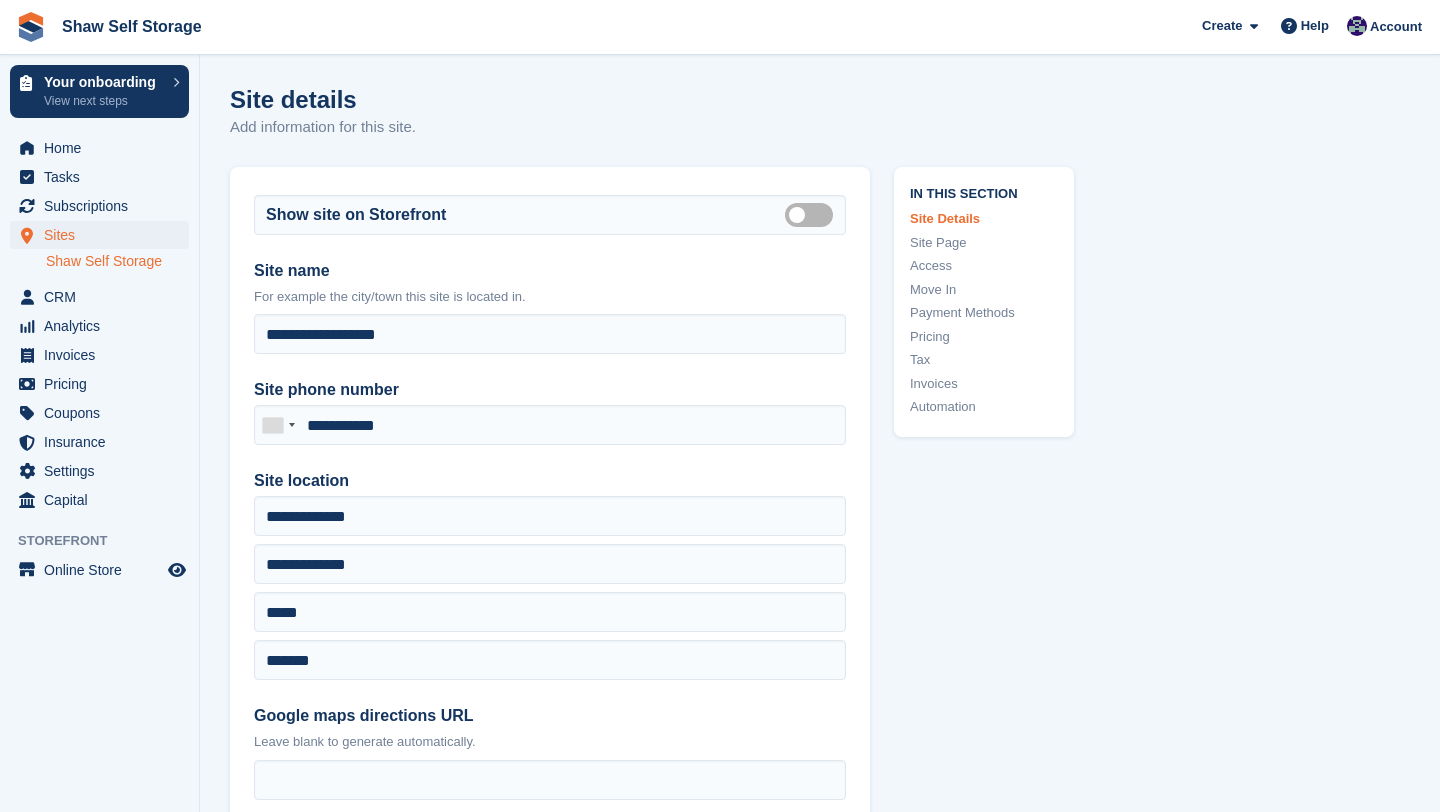 scroll, scrollTop: 0, scrollLeft: 0, axis: both 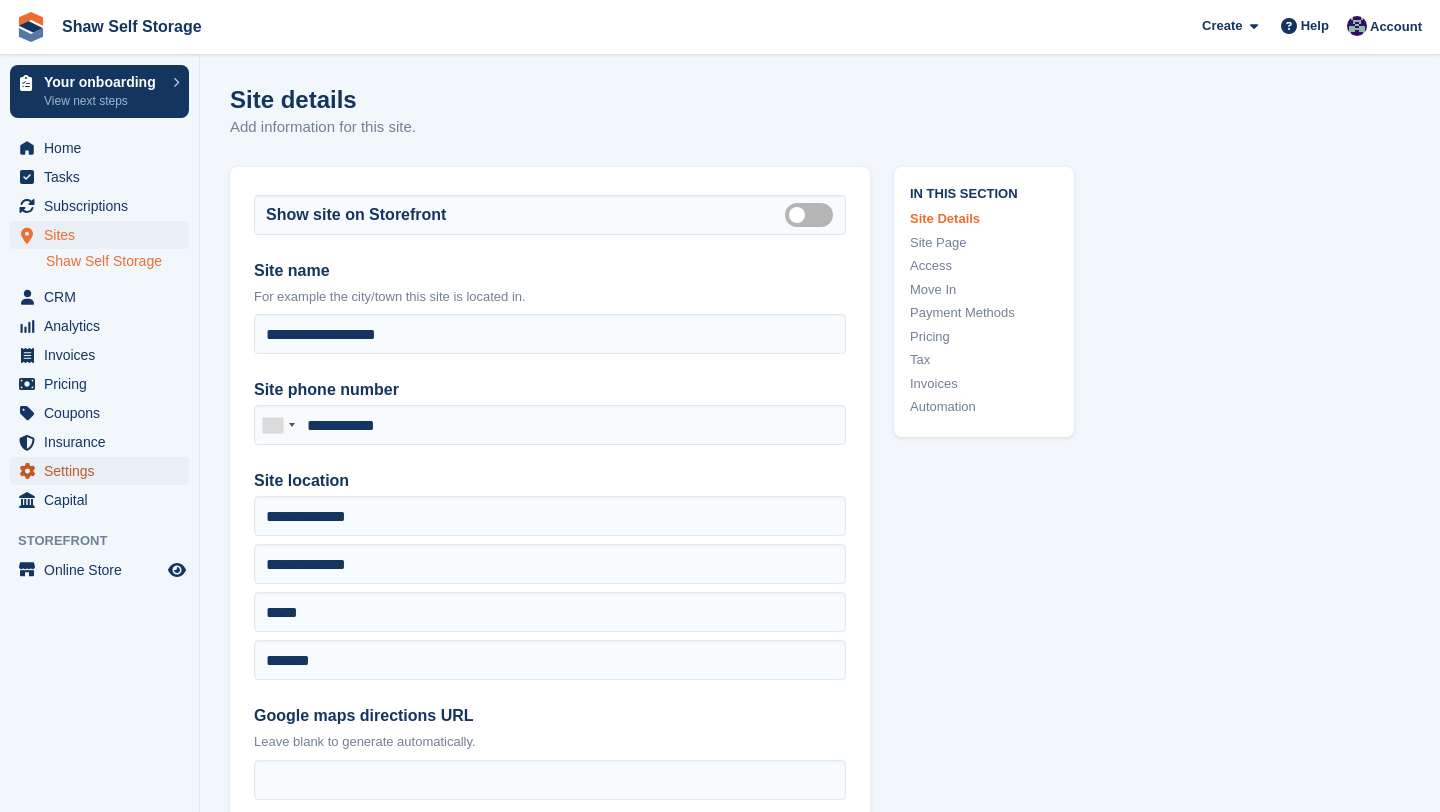 click on "Settings" at bounding box center (104, 471) 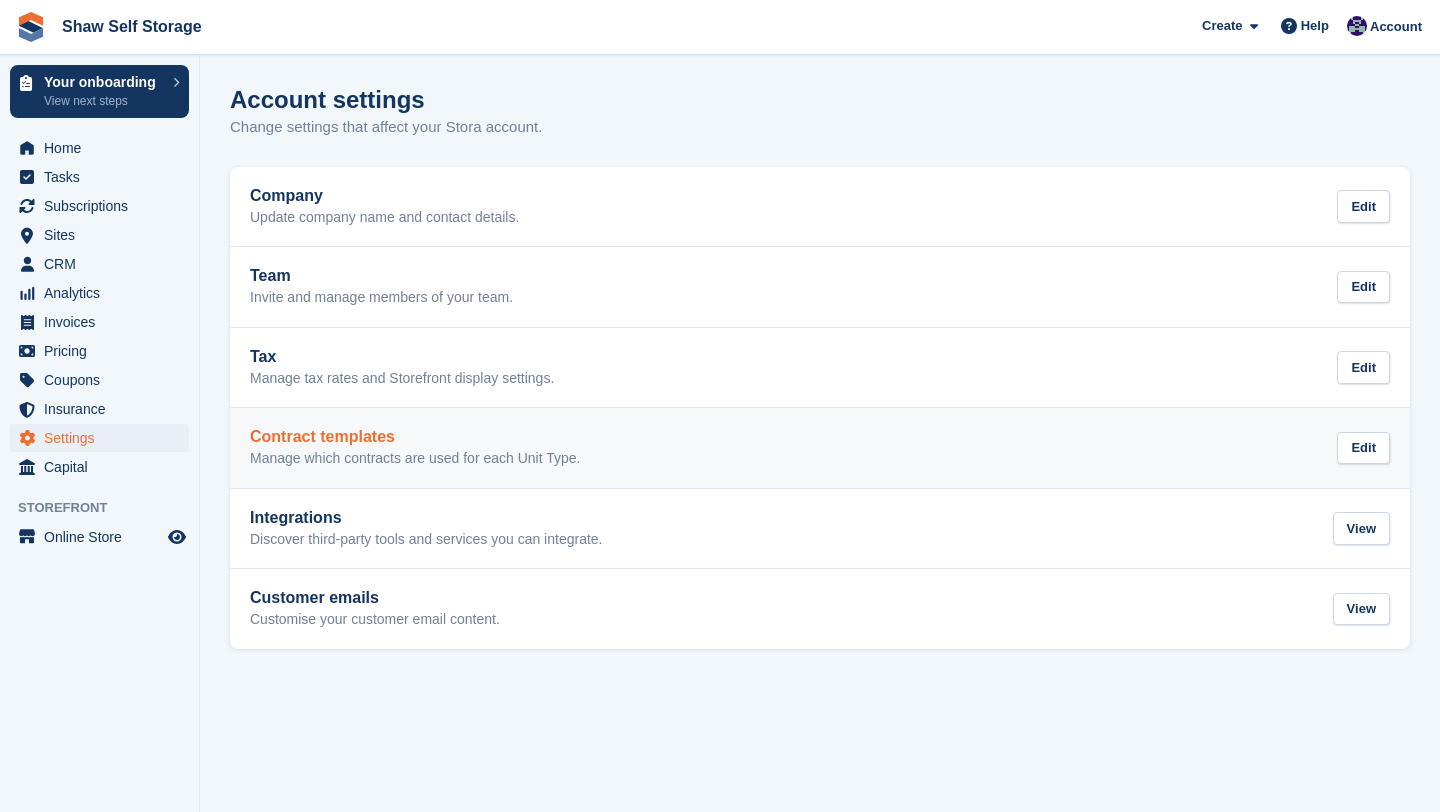 click on "Contract templates" at bounding box center [415, 437] 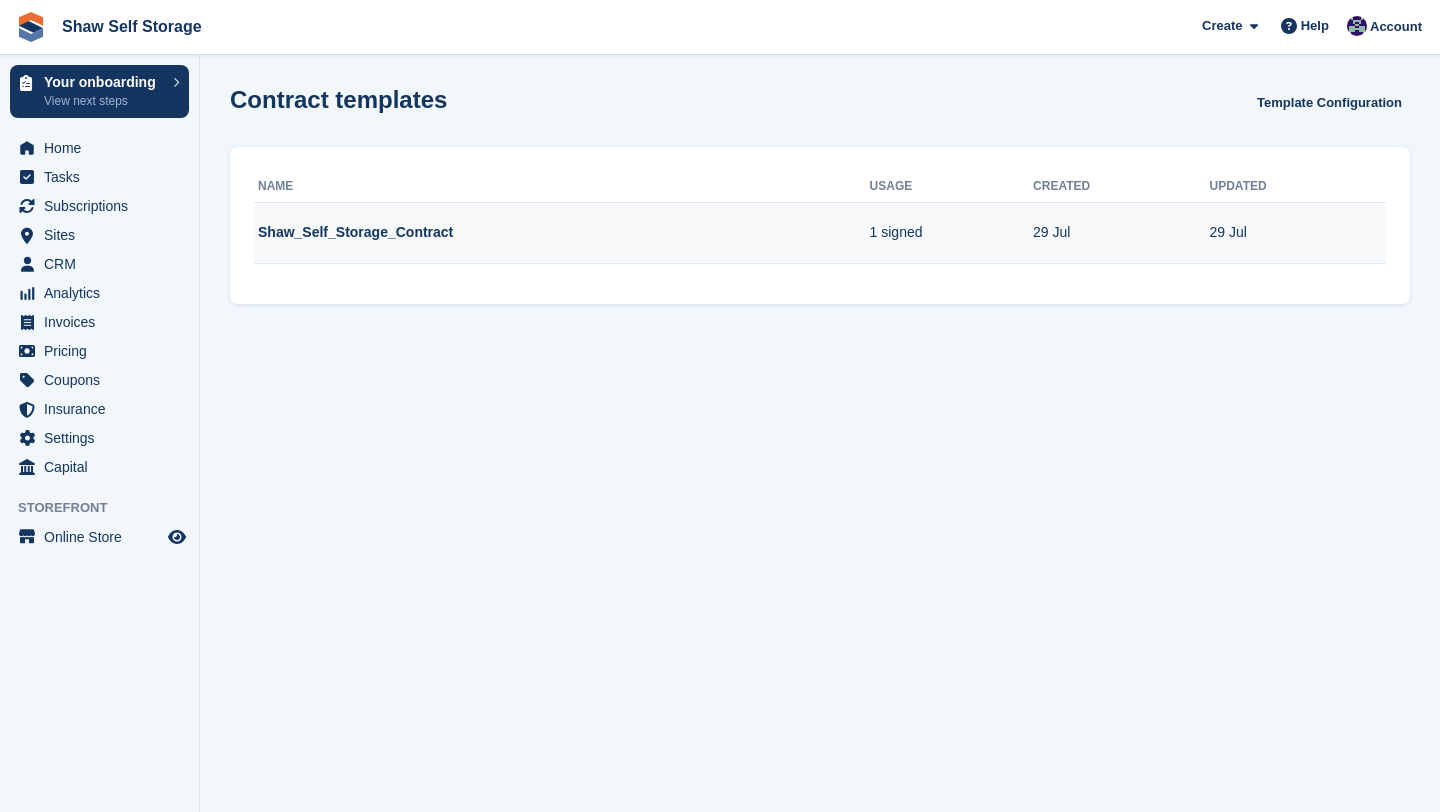 click on "Shaw_Self_Storage_Contract" at bounding box center [562, 233] 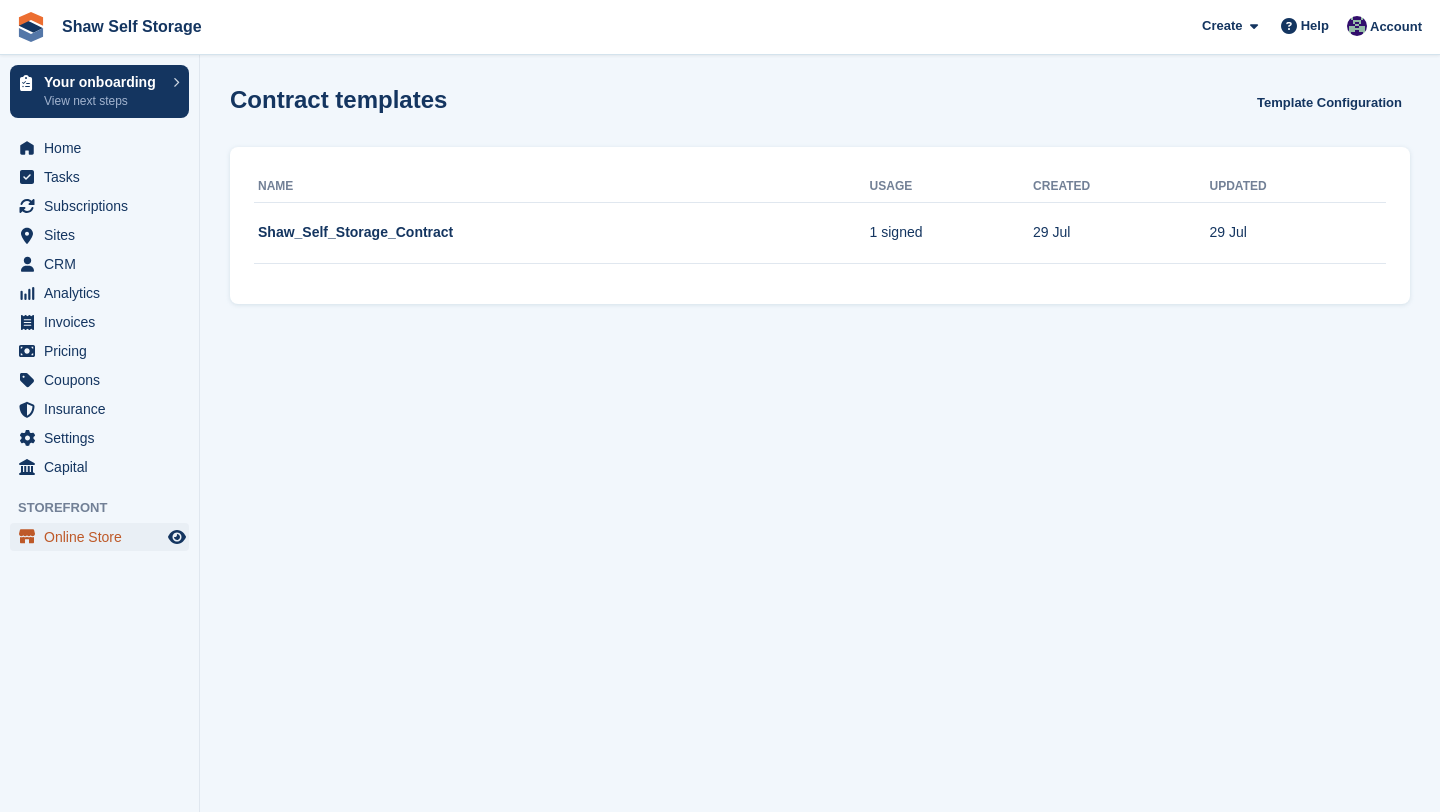 click on "Online Store" at bounding box center [104, 537] 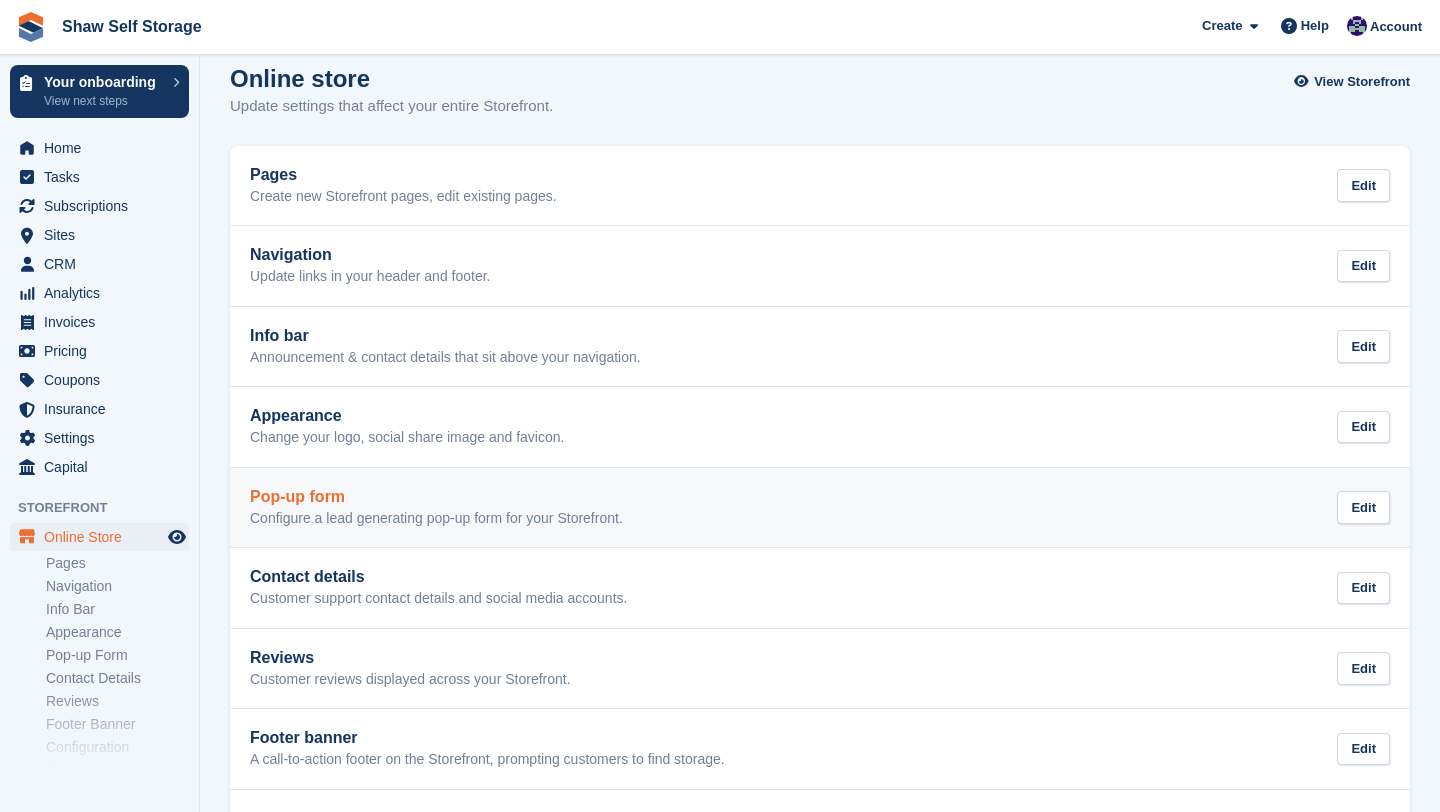 scroll, scrollTop: 0, scrollLeft: 0, axis: both 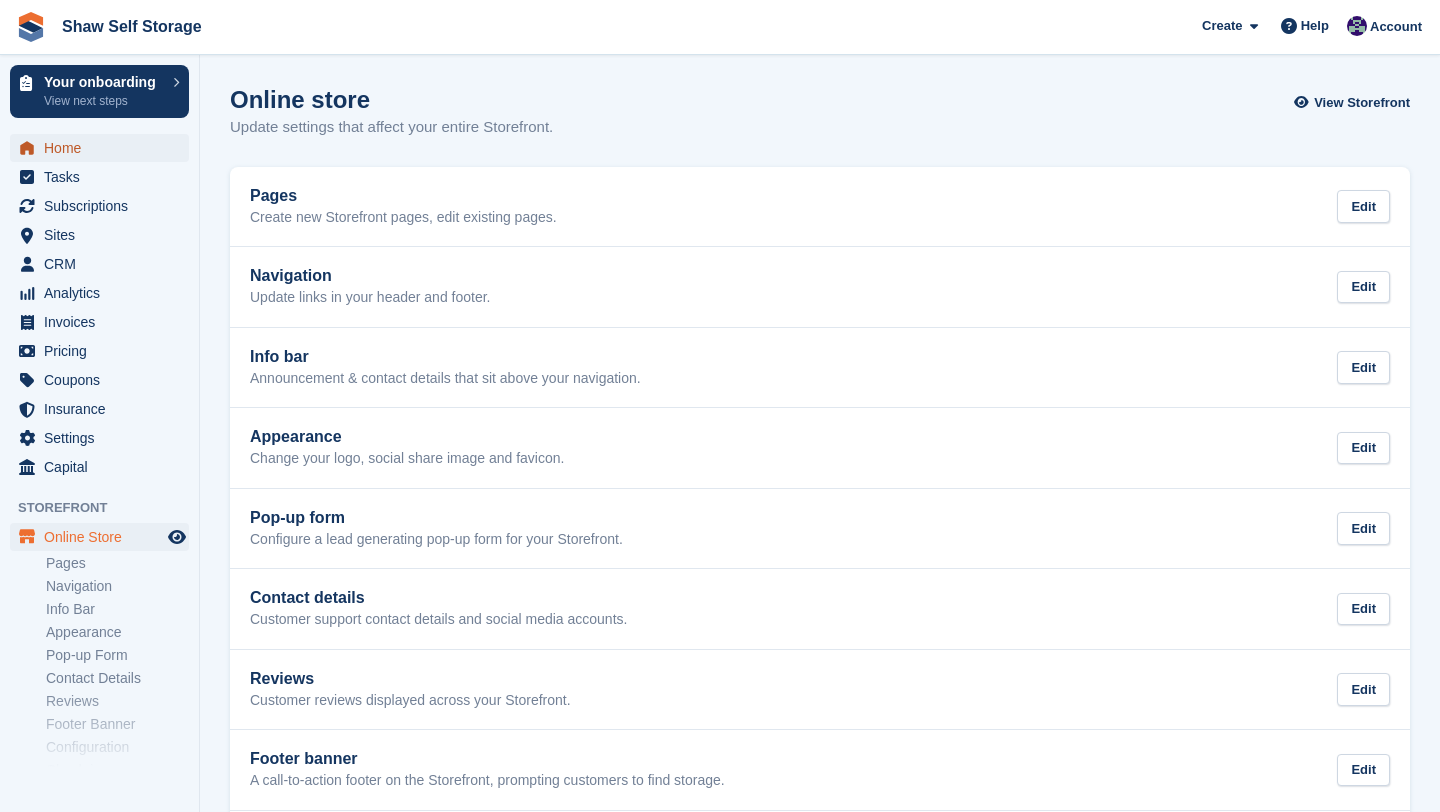 click on "Home" at bounding box center (104, 148) 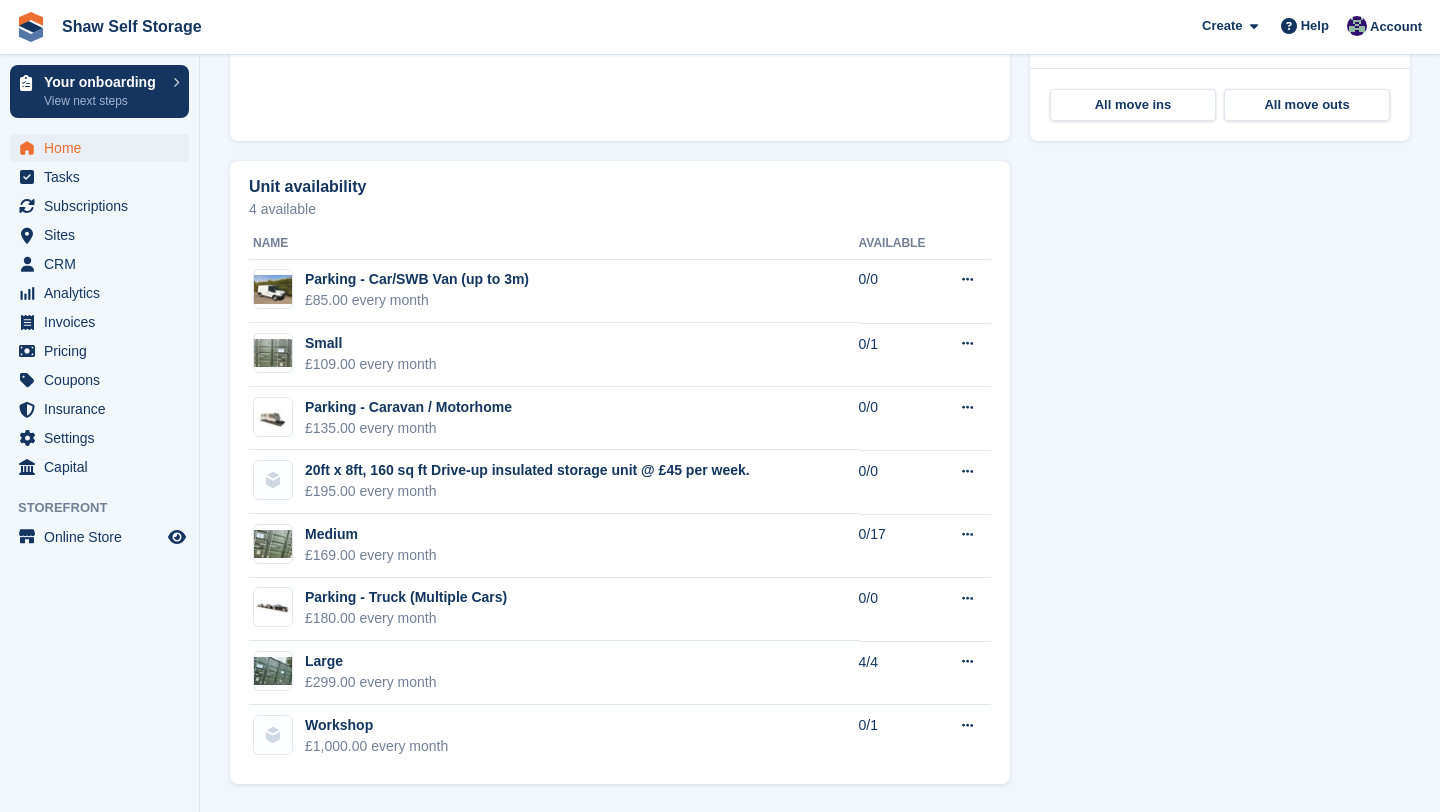 scroll, scrollTop: 0, scrollLeft: 0, axis: both 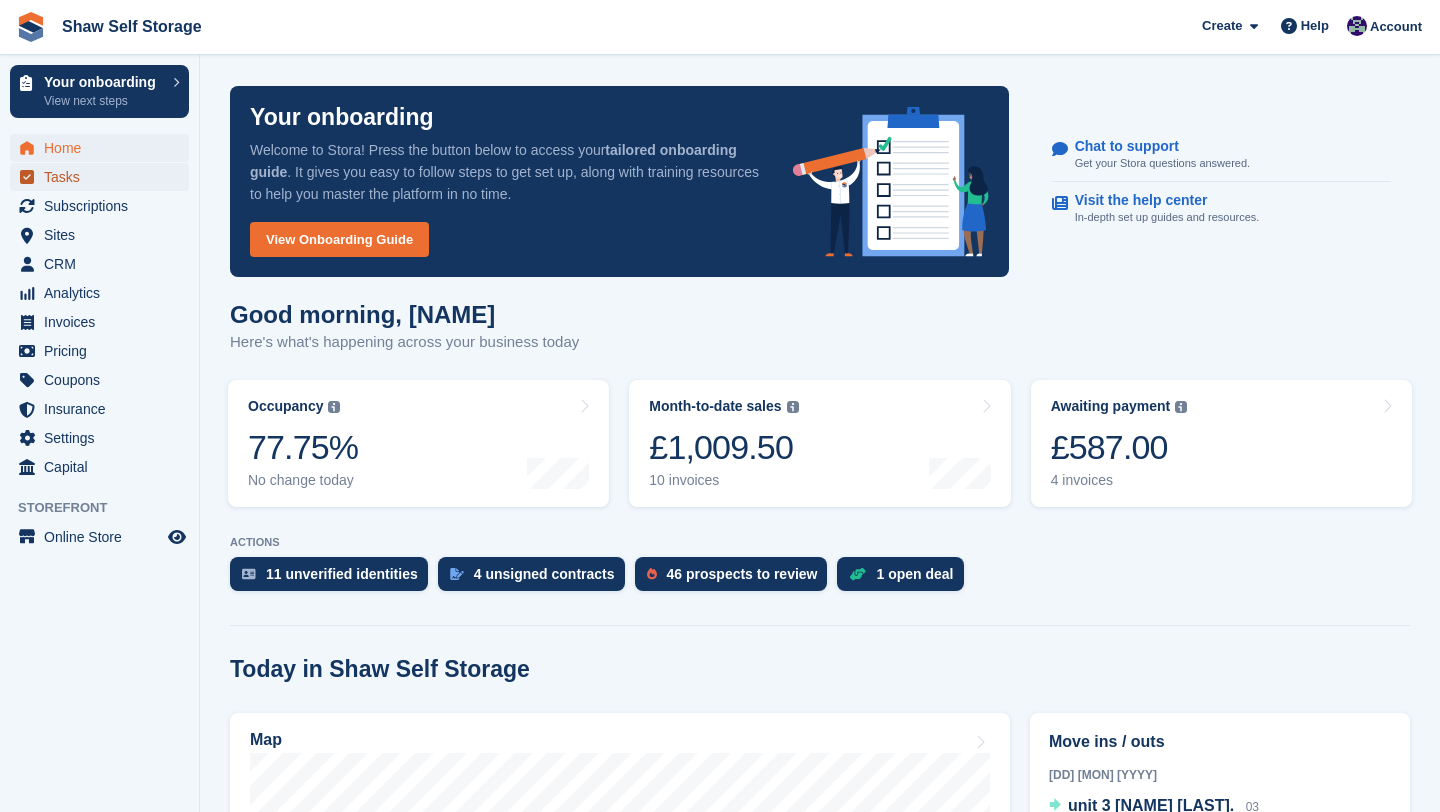 click on "Tasks" at bounding box center (104, 177) 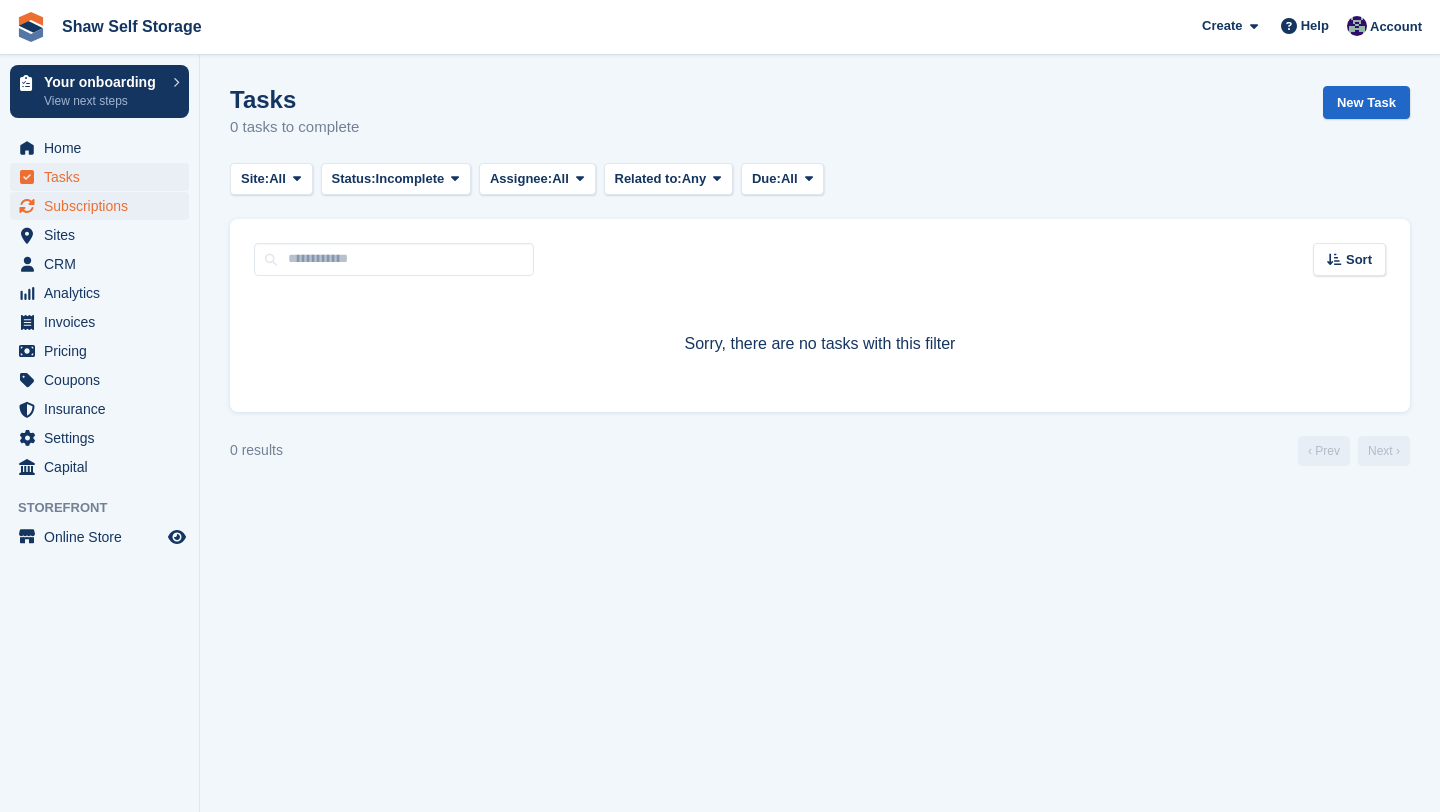 scroll, scrollTop: 0, scrollLeft: 0, axis: both 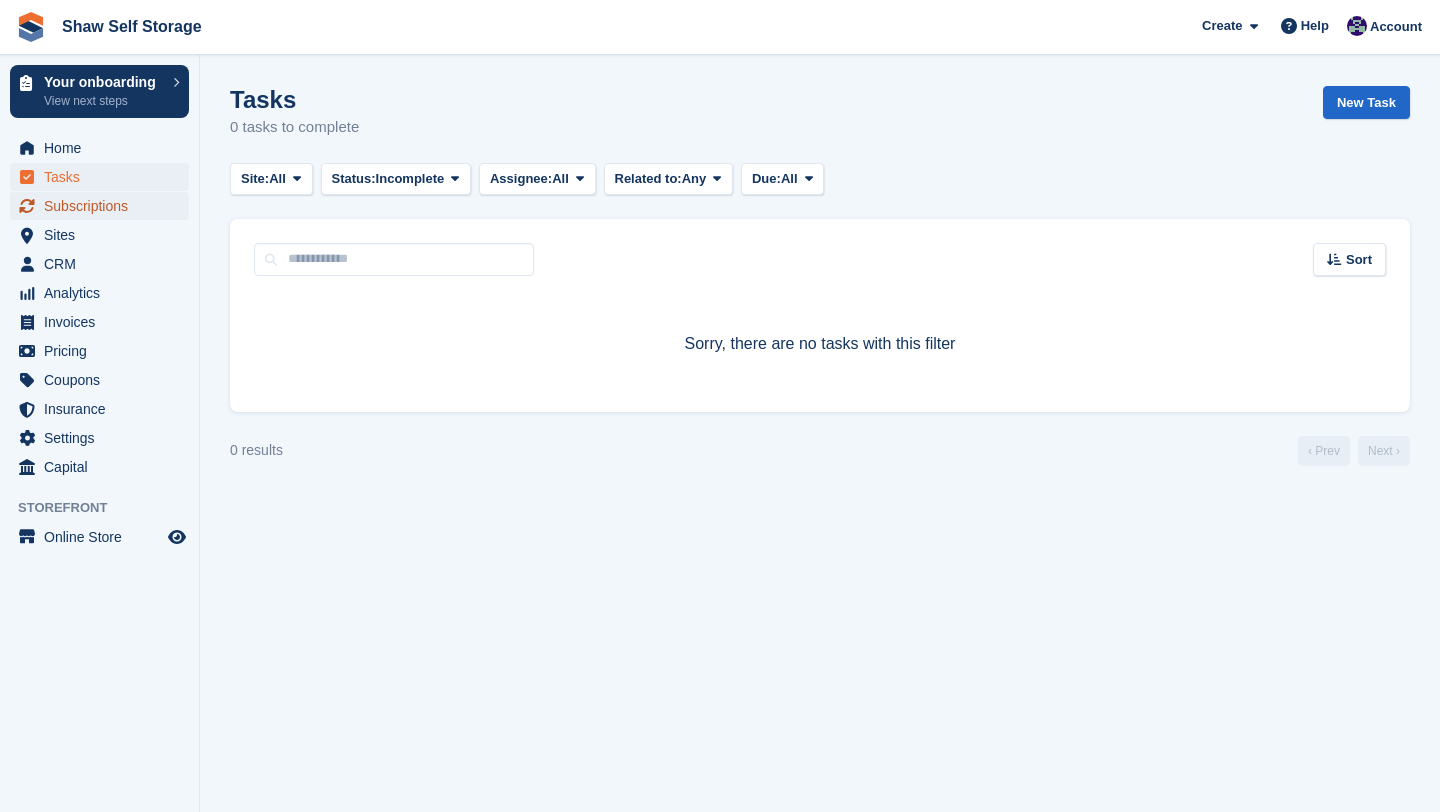 click on "Subscriptions" at bounding box center [104, 206] 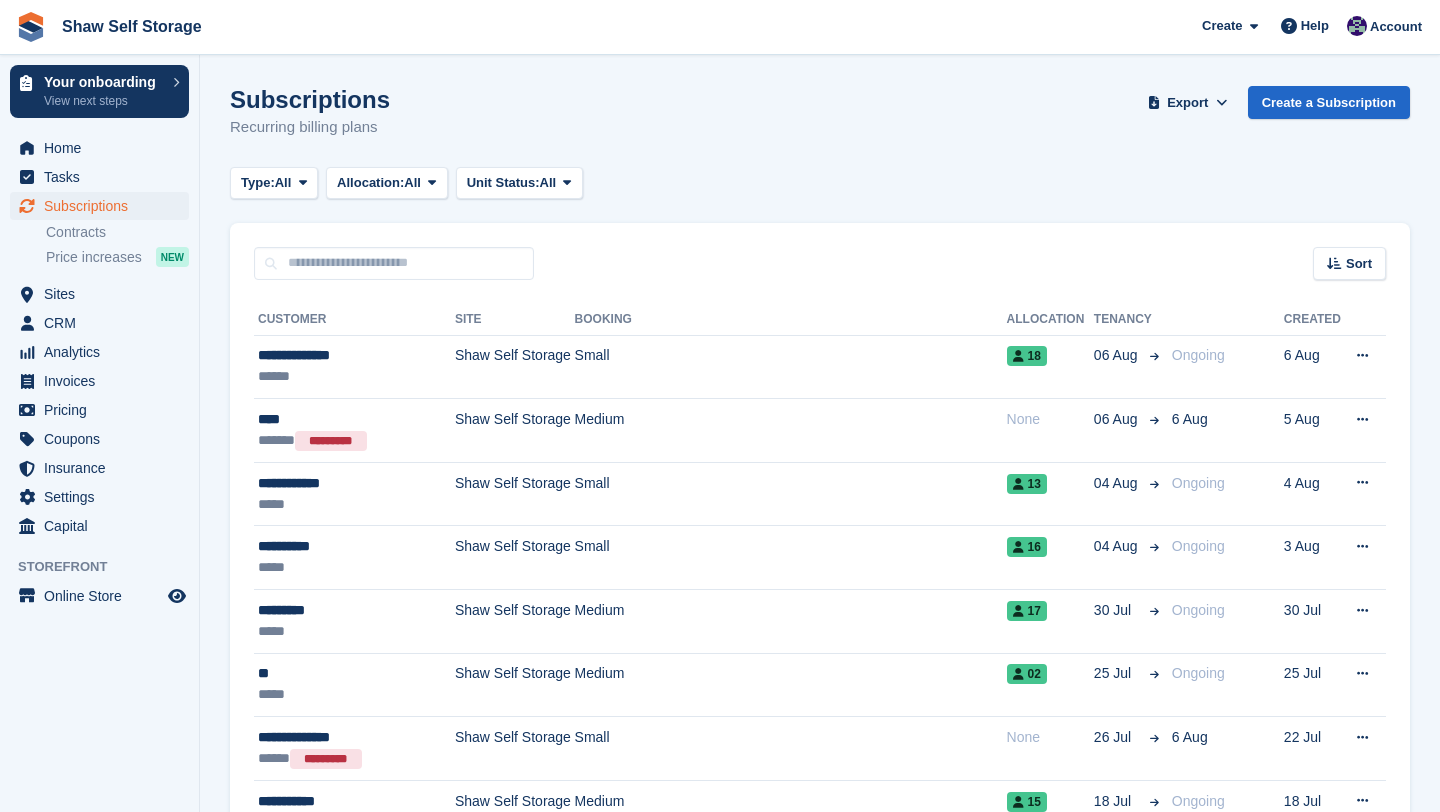 click on "Contracts
Price increases
NEW" at bounding box center (122, 245) 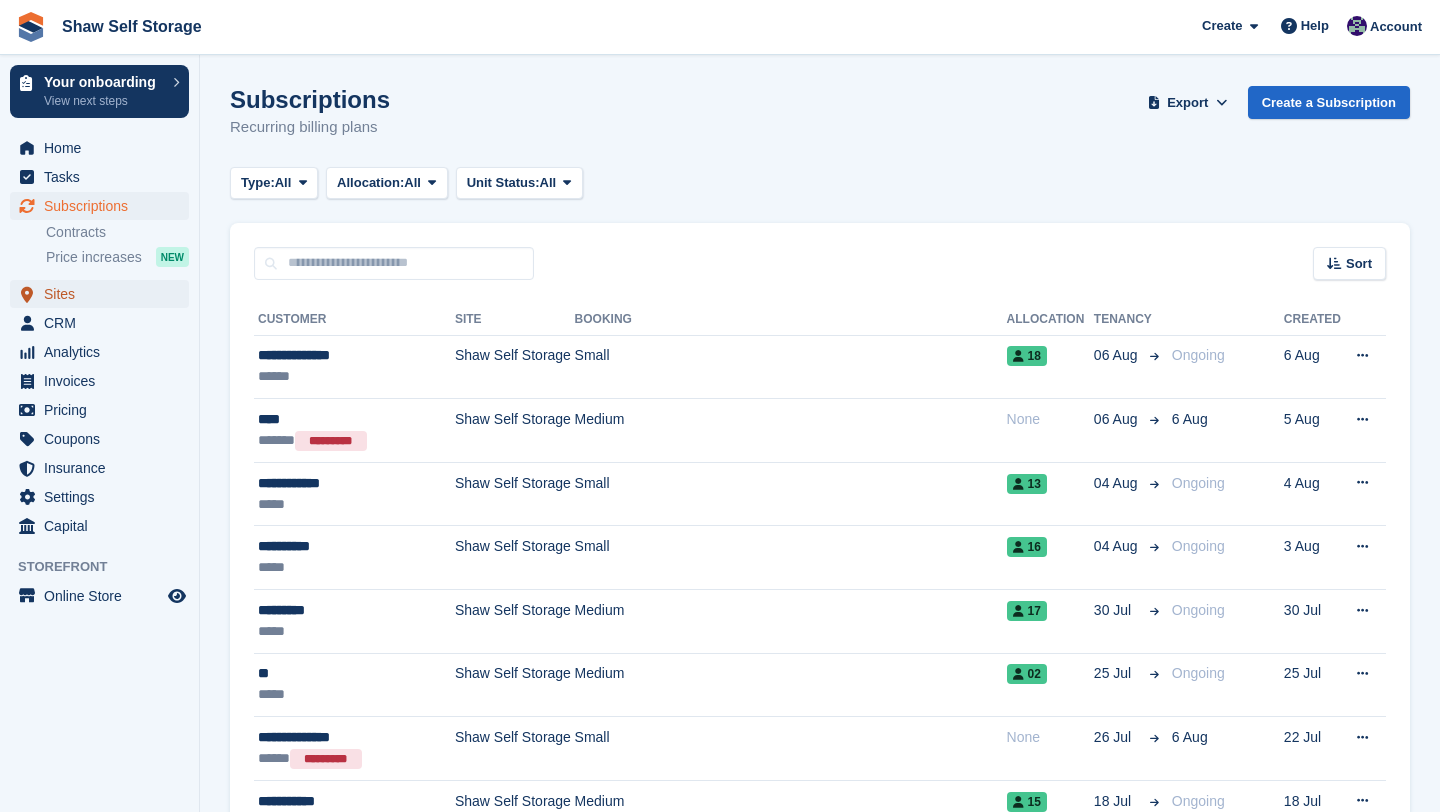click on "Sites" at bounding box center (104, 294) 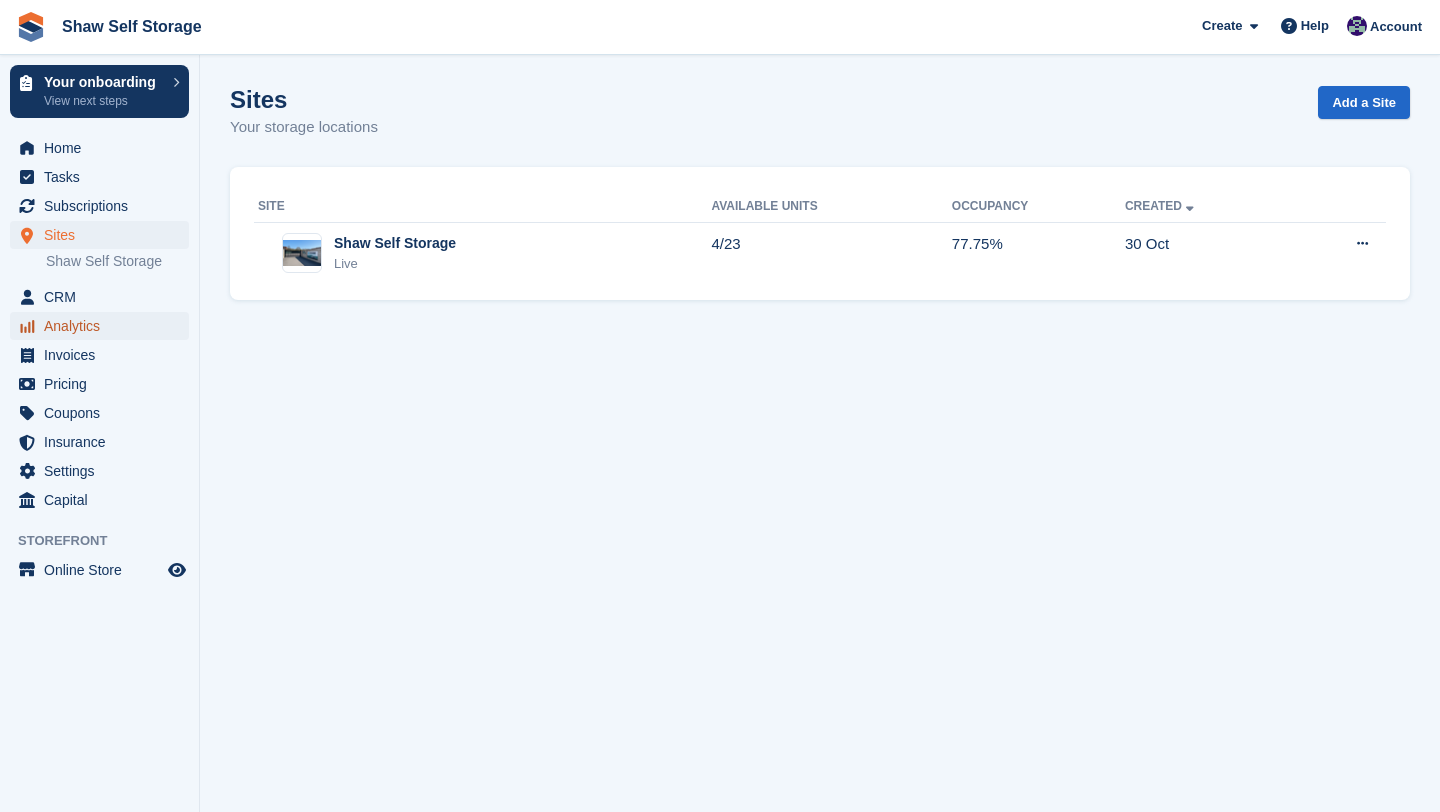 click on "Analytics" at bounding box center (104, 326) 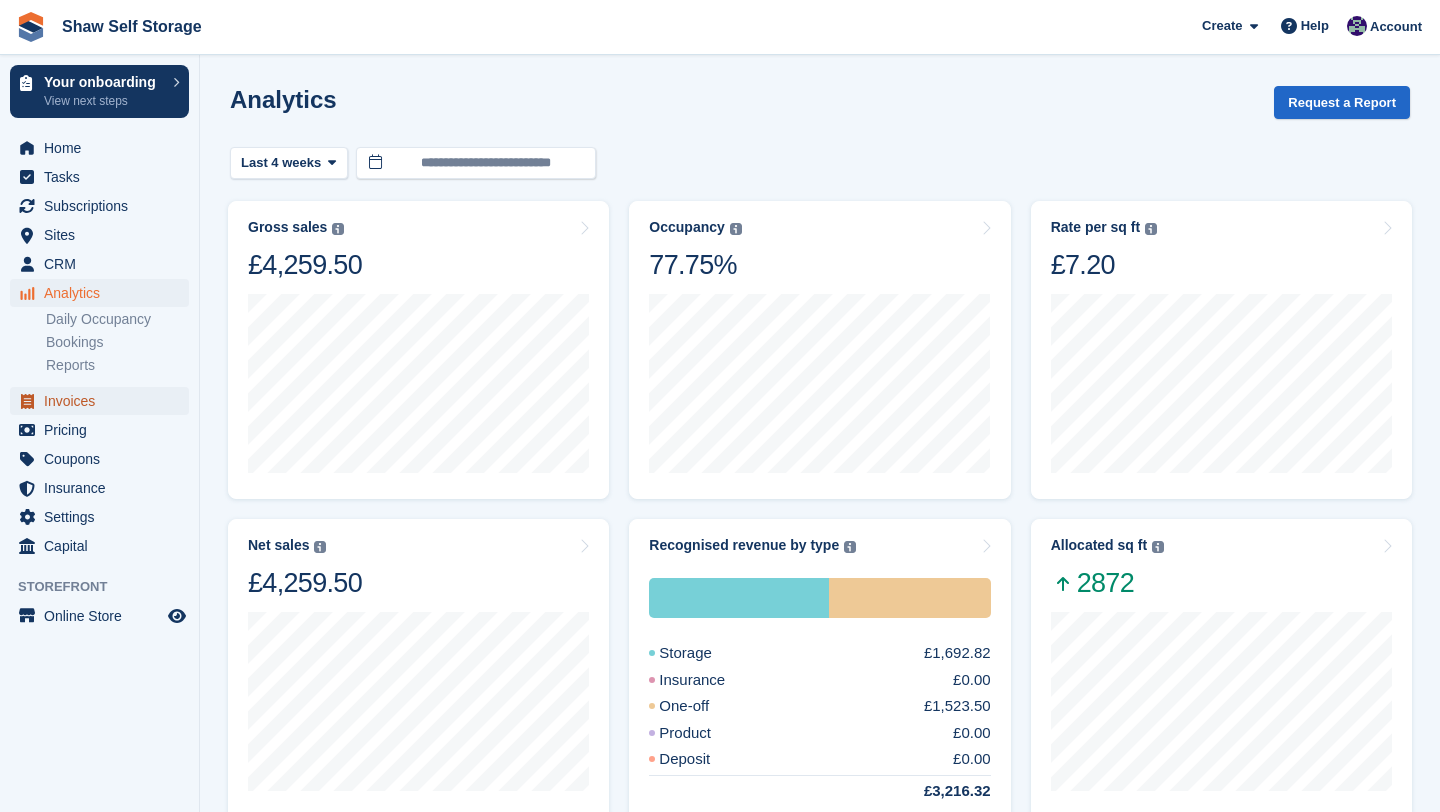 click on "Invoices" at bounding box center [104, 401] 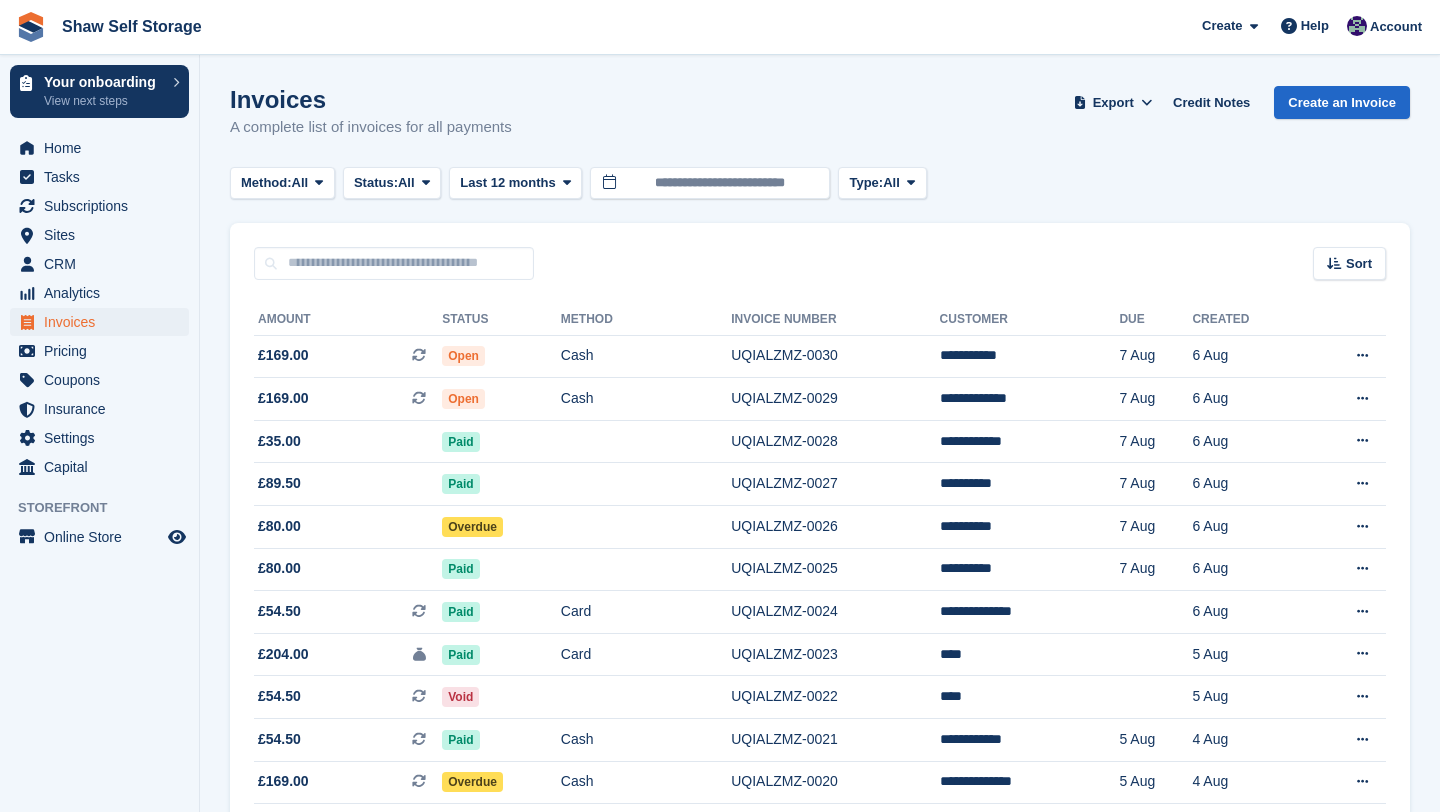 click on "Settings" at bounding box center (104, 438) 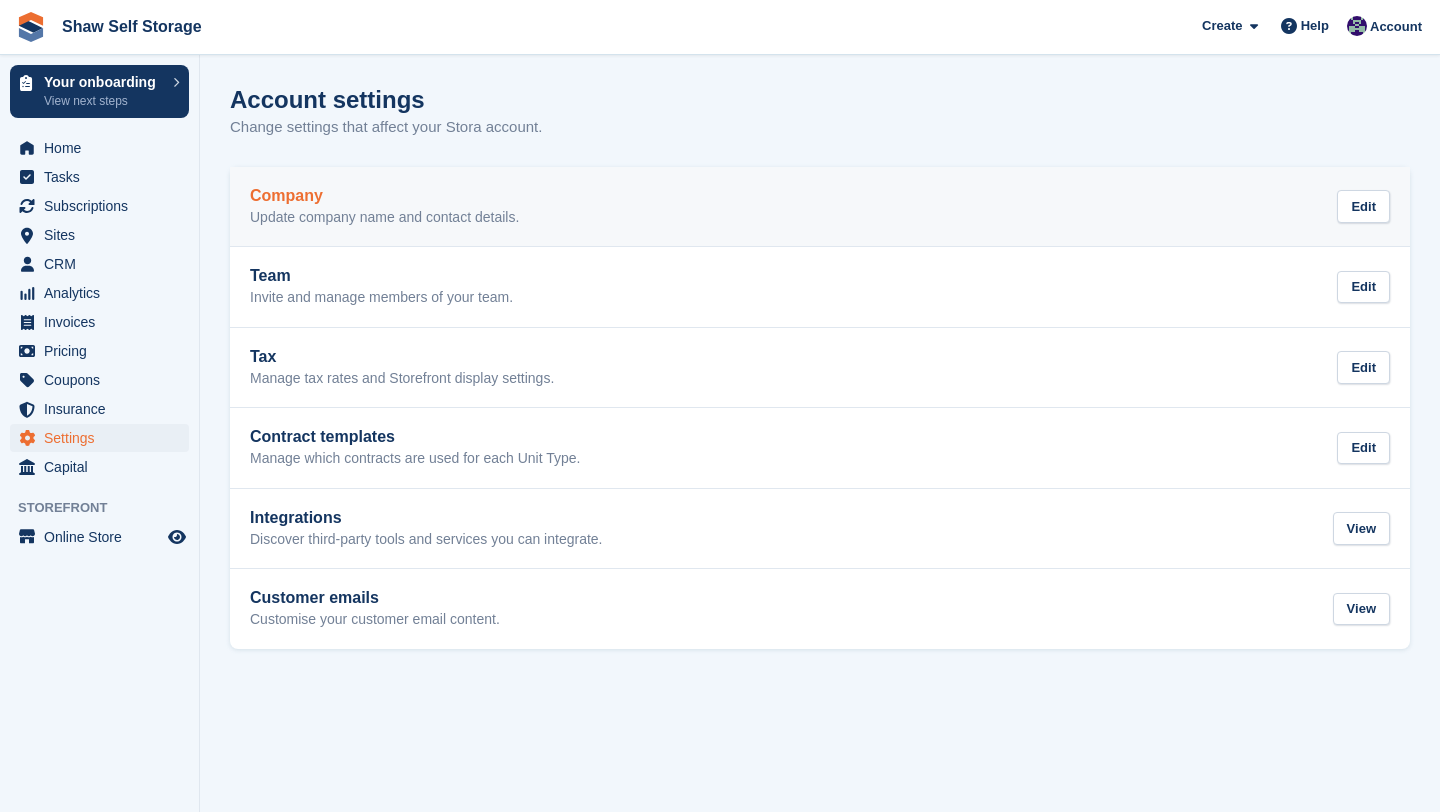 click on "Company" at bounding box center (384, 196) 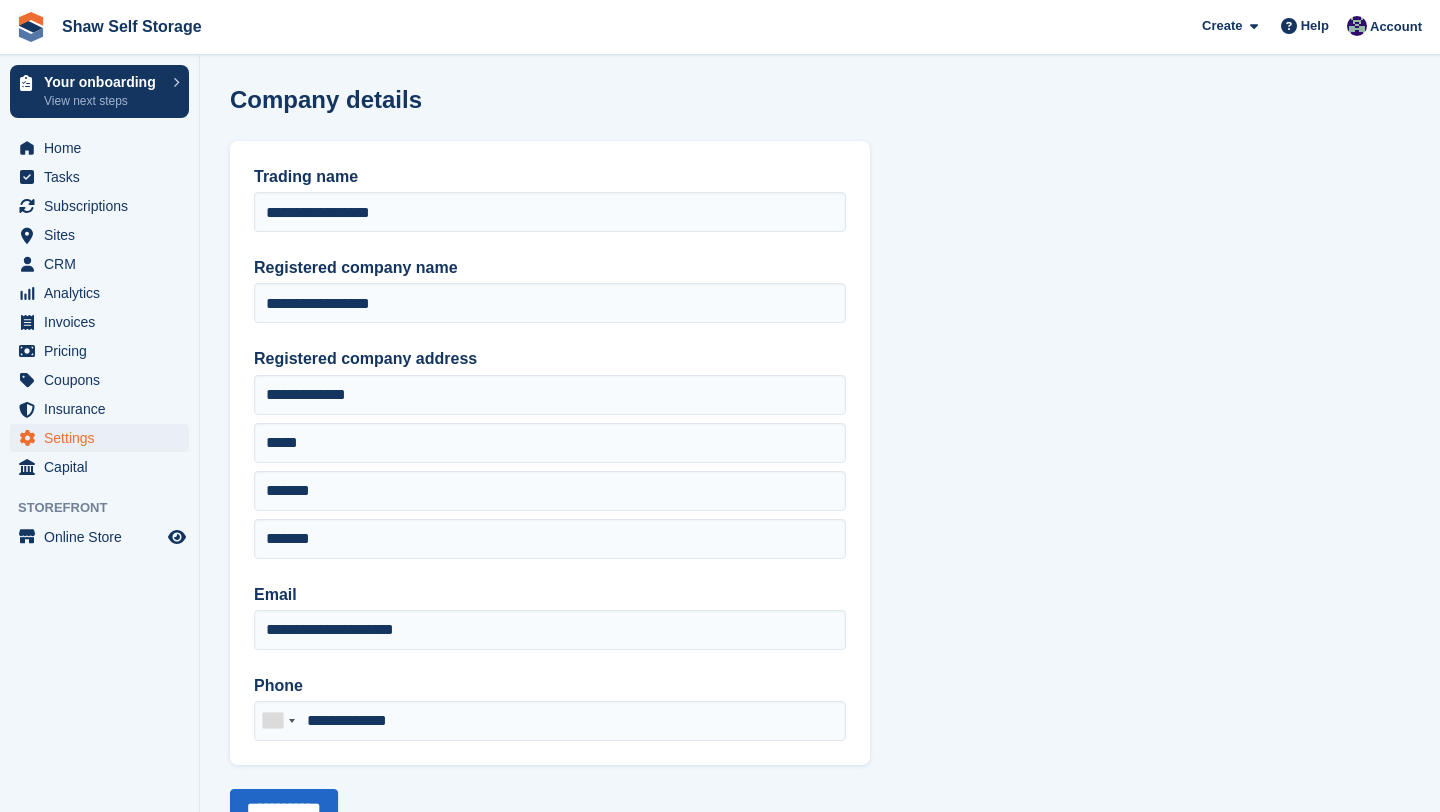 scroll, scrollTop: 71, scrollLeft: 0, axis: vertical 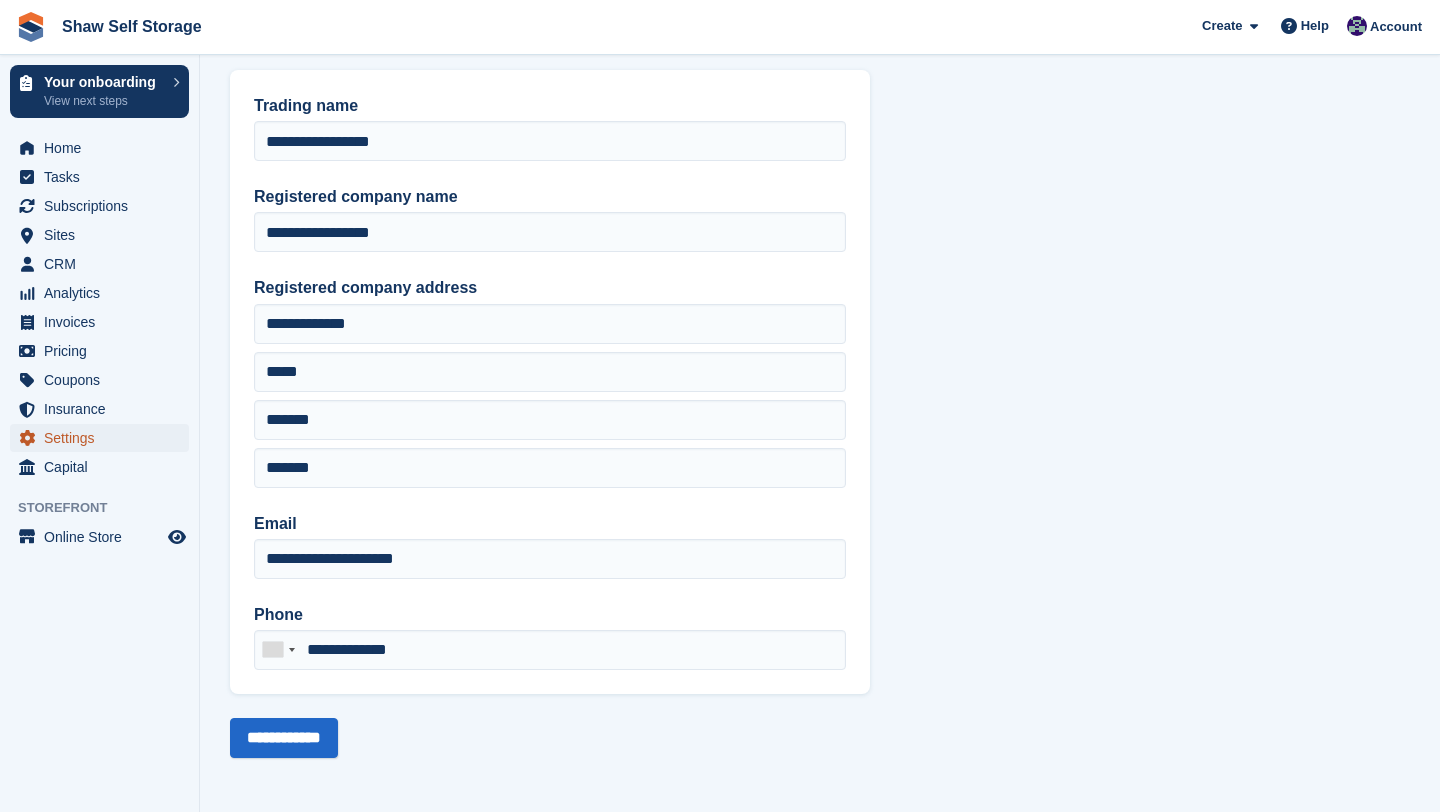 click on "Settings" at bounding box center (104, 438) 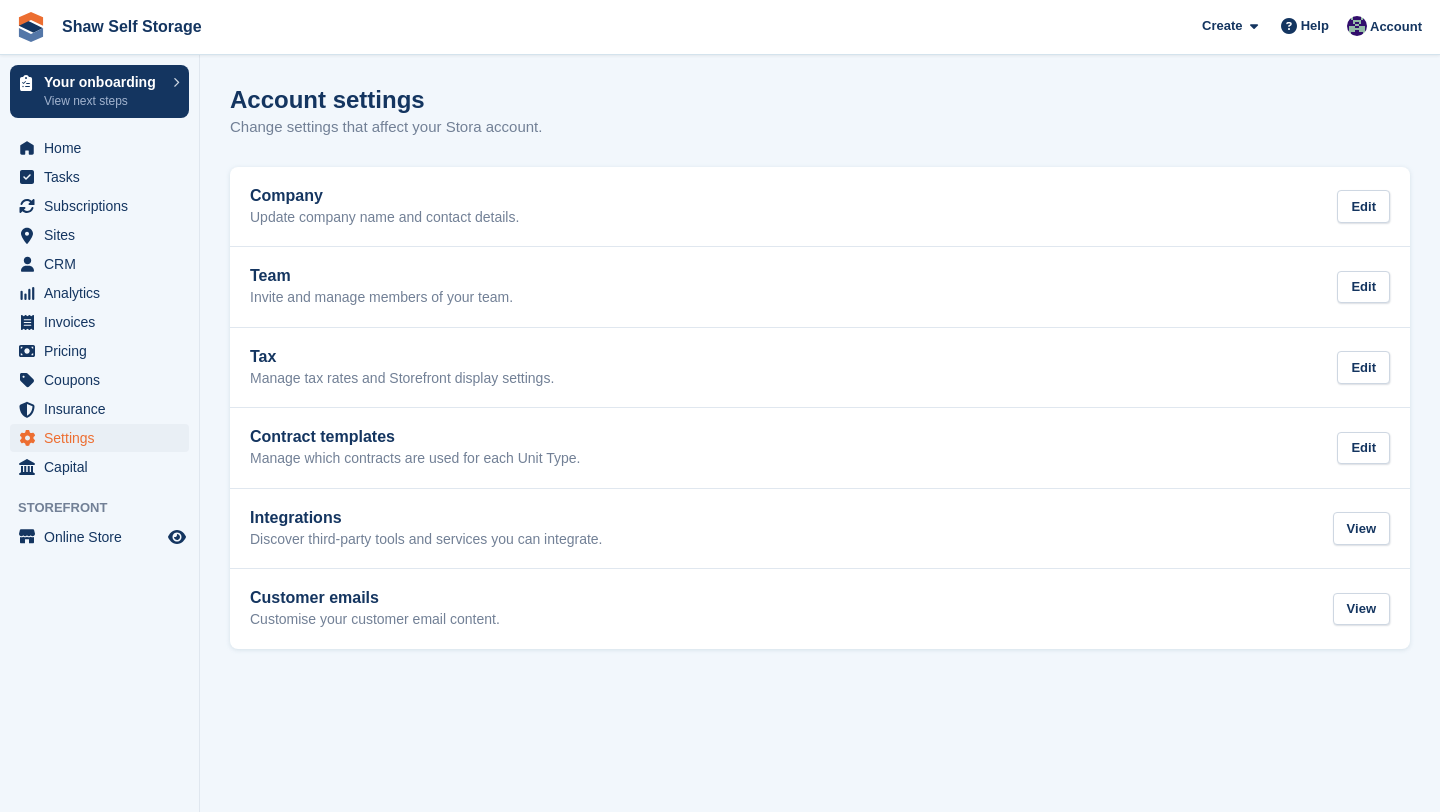 scroll, scrollTop: 0, scrollLeft: 0, axis: both 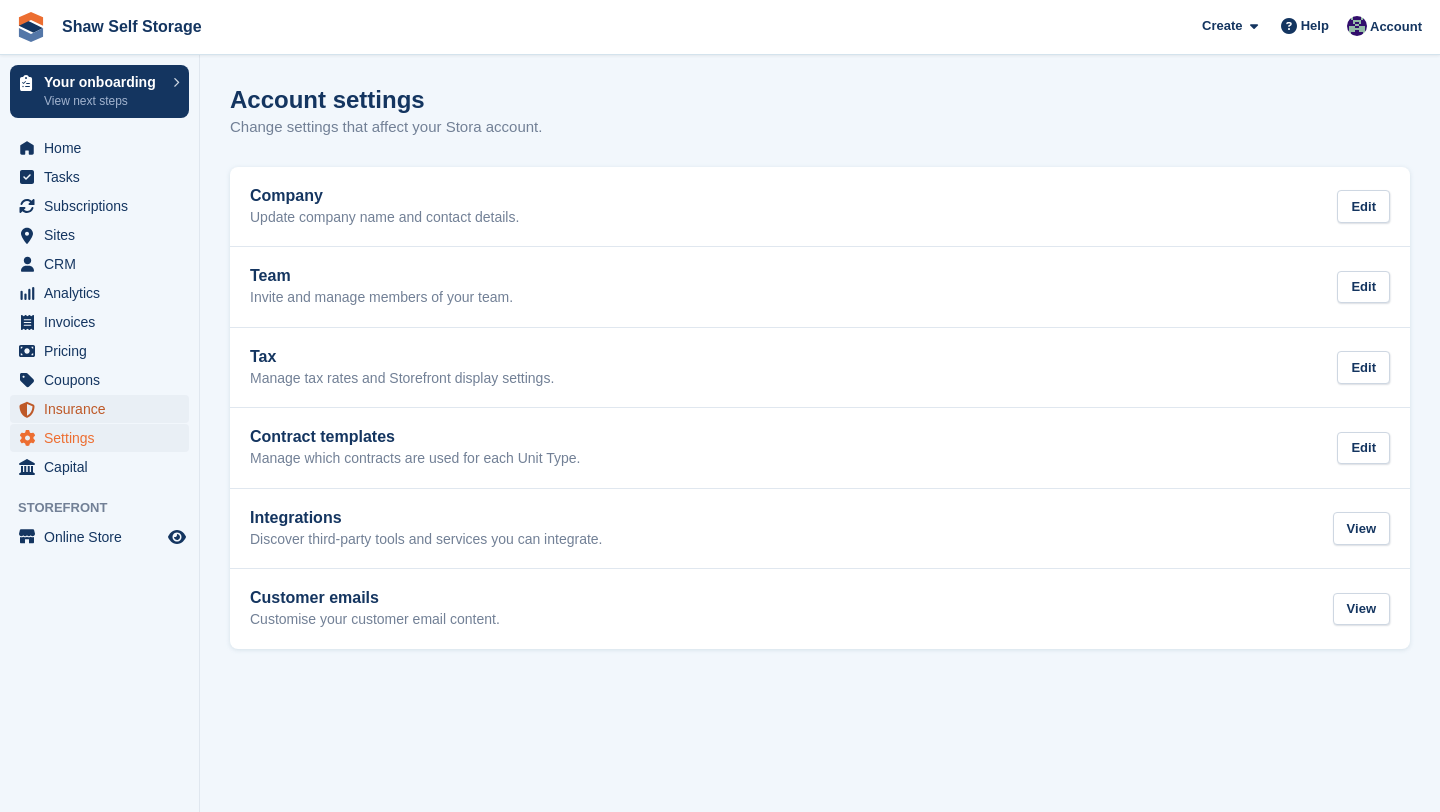 click on "Insurance" at bounding box center (104, 409) 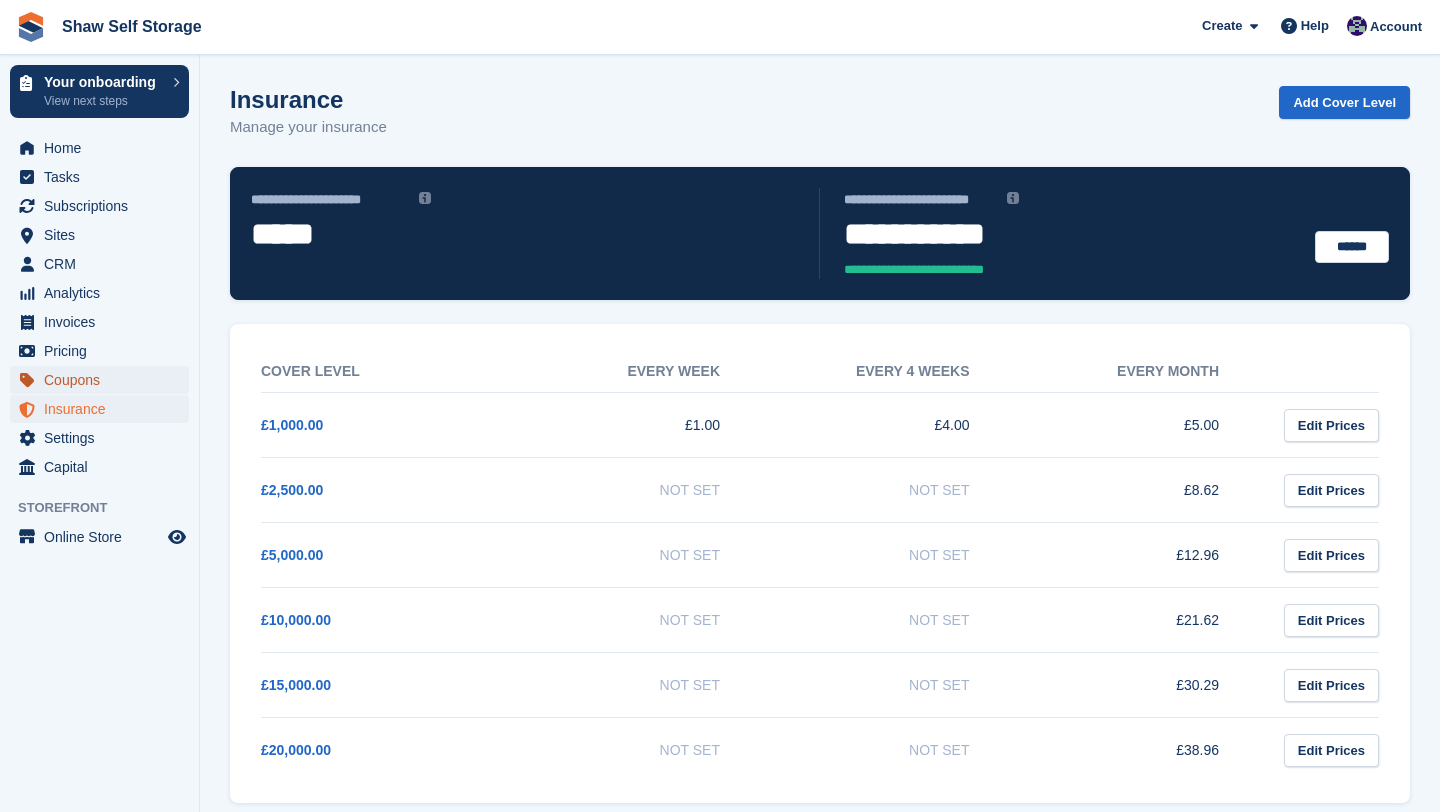 click on "Coupons" at bounding box center [104, 380] 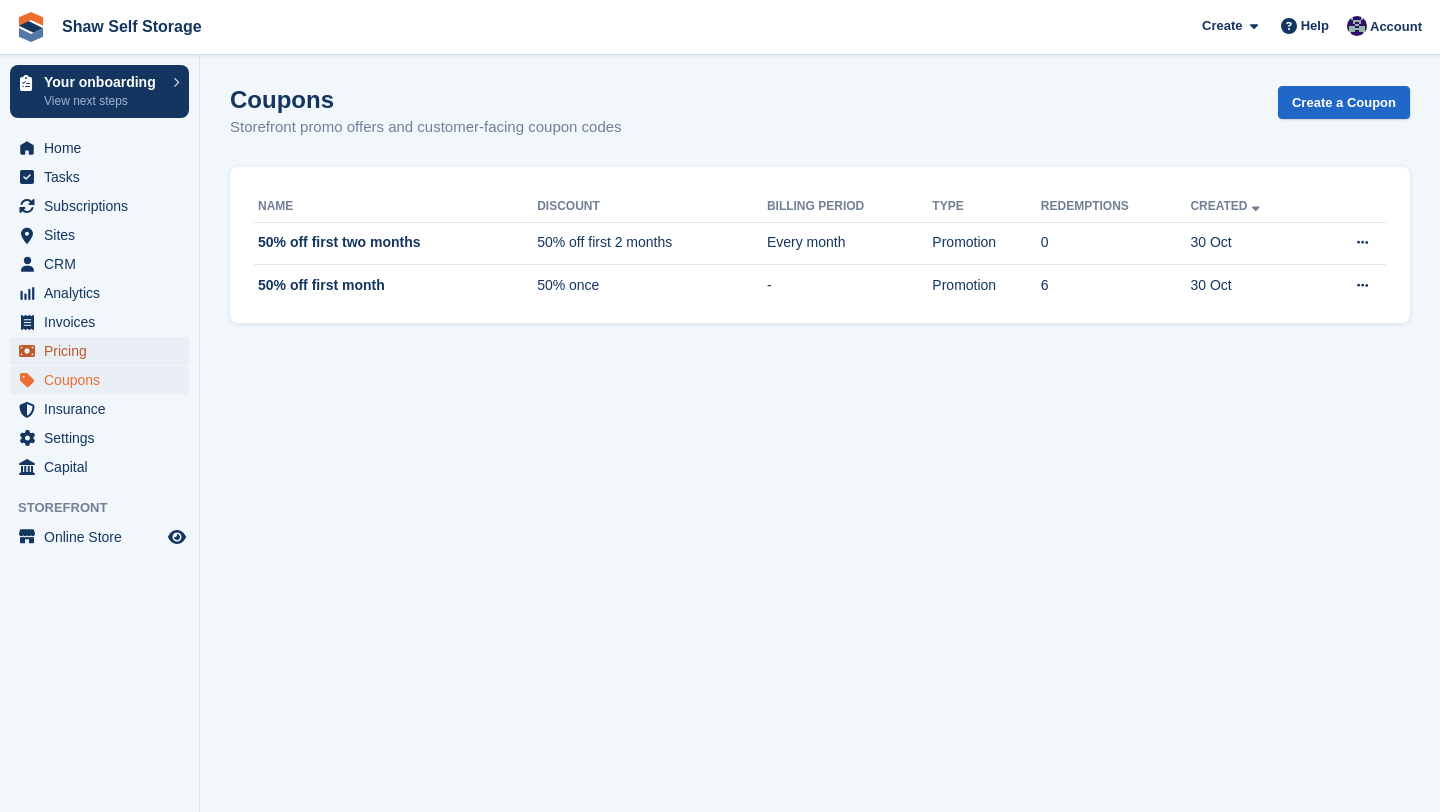 click on "Pricing" at bounding box center [104, 351] 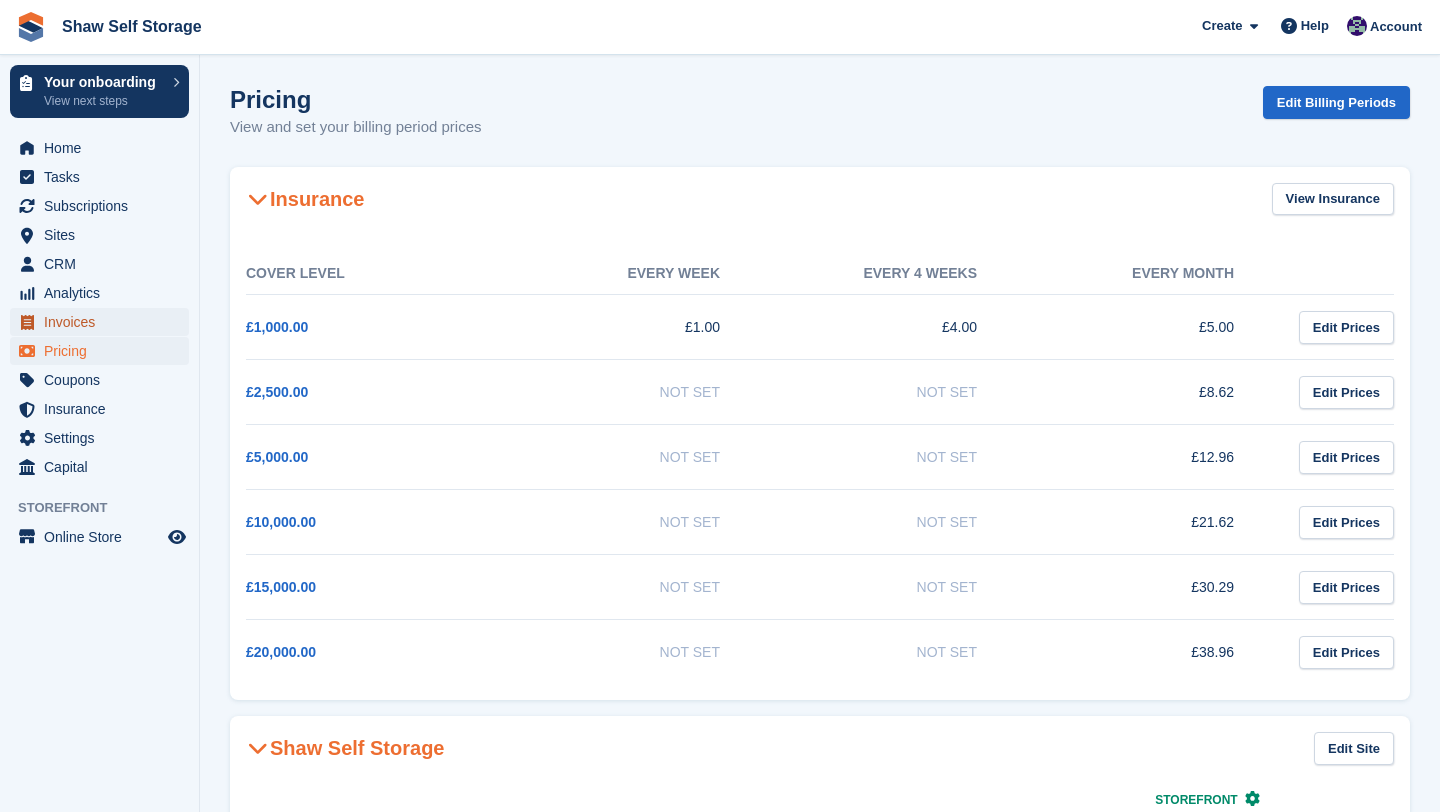 click on "Invoices" at bounding box center [104, 322] 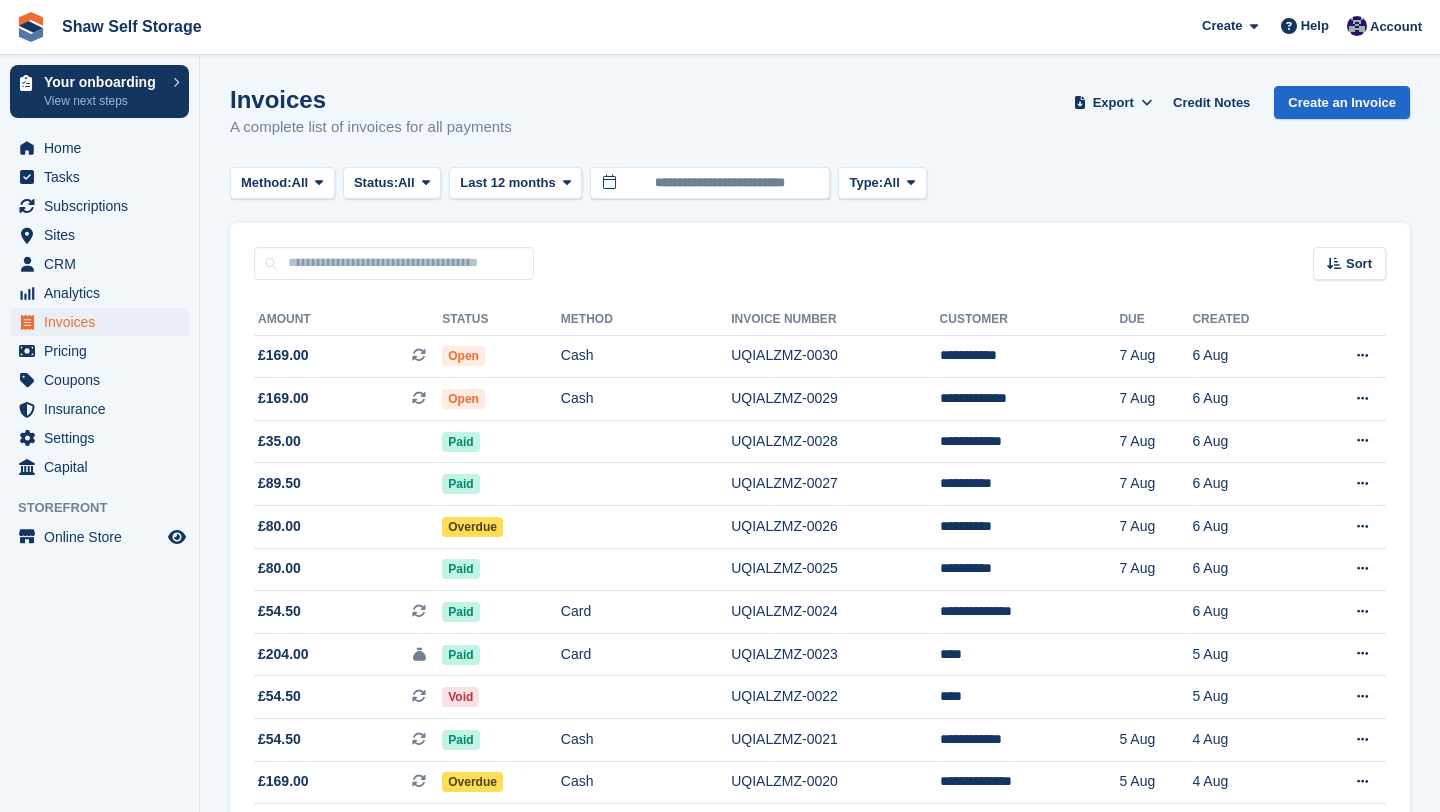 click on "Analytics" at bounding box center (104, 293) 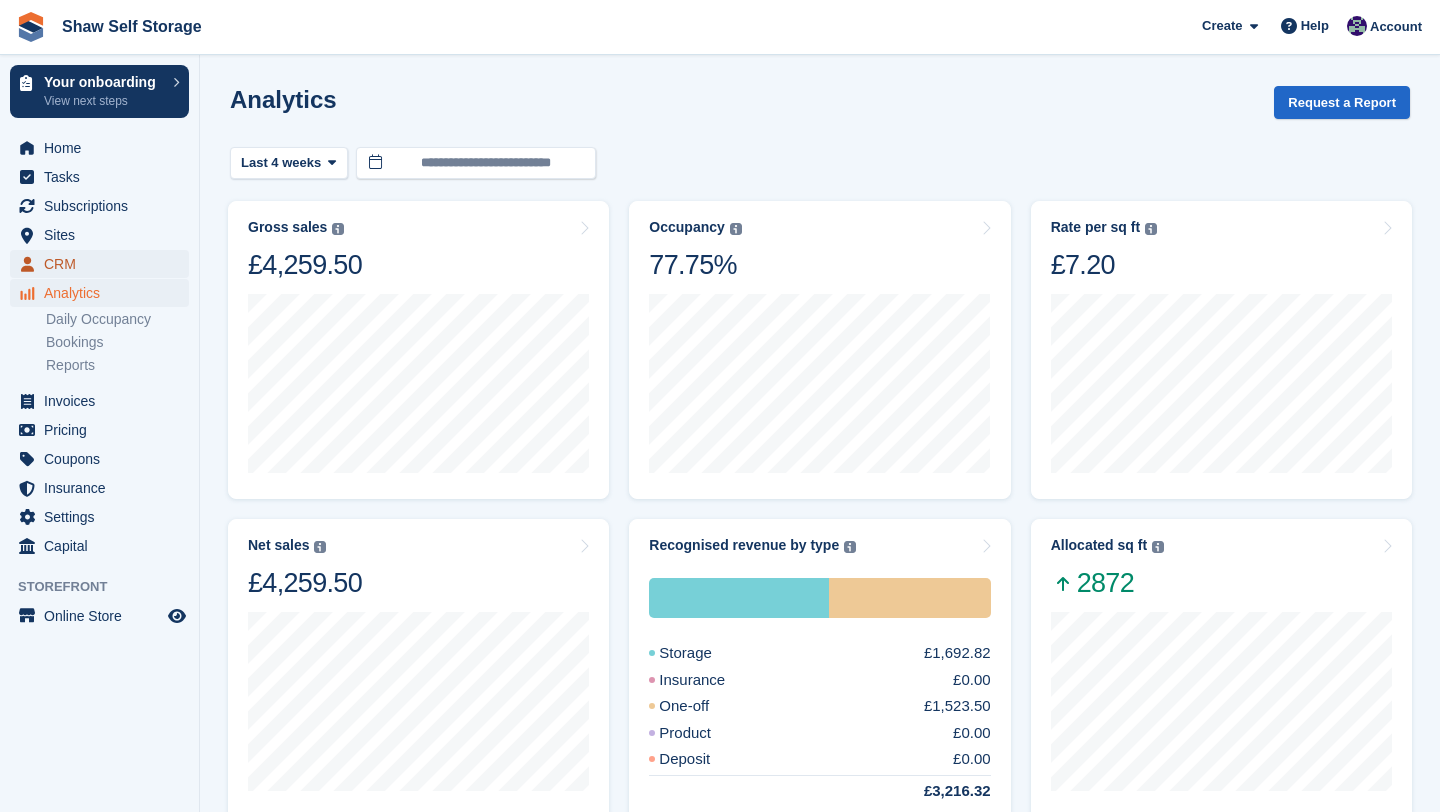 click on "CRM" at bounding box center [104, 264] 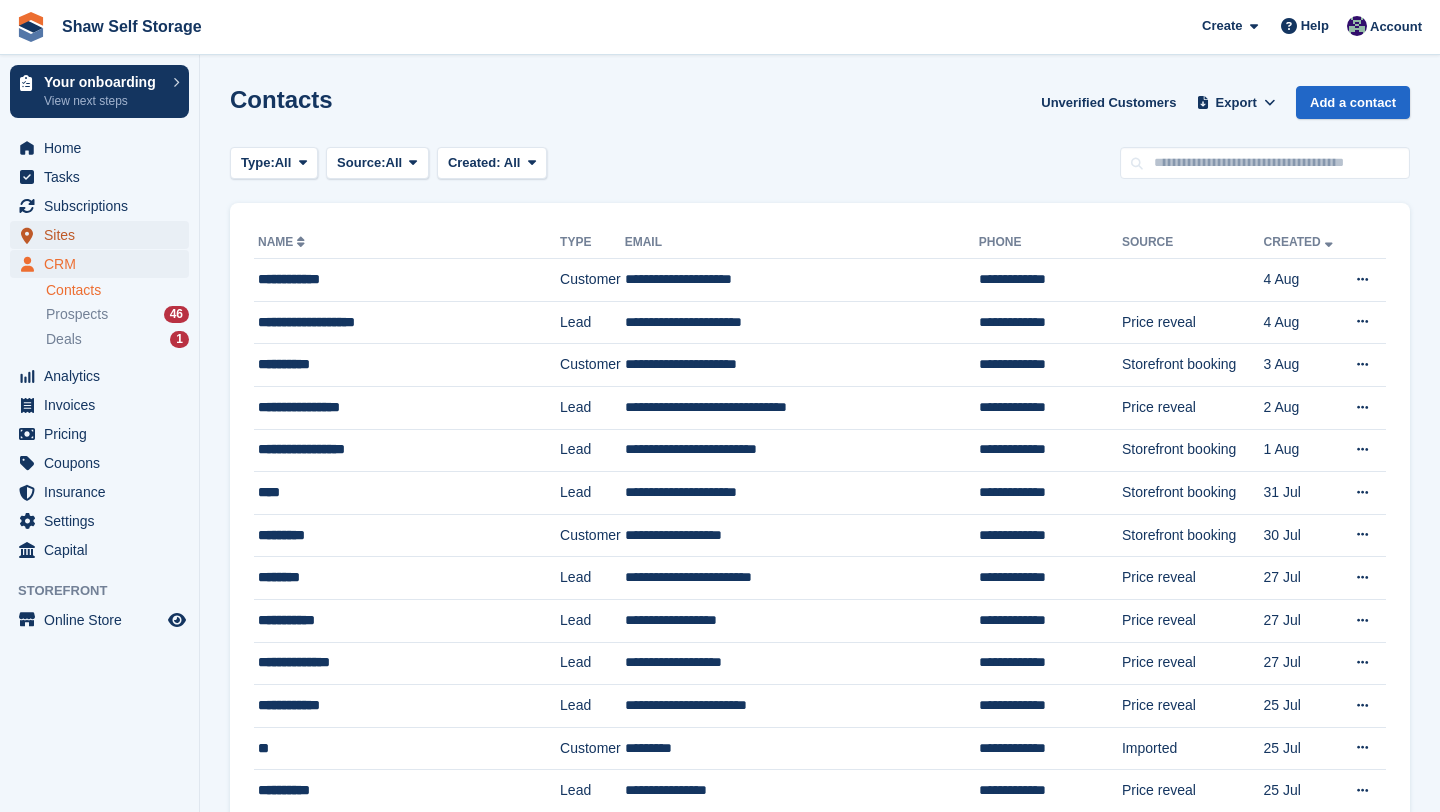 click on "Sites" at bounding box center (104, 235) 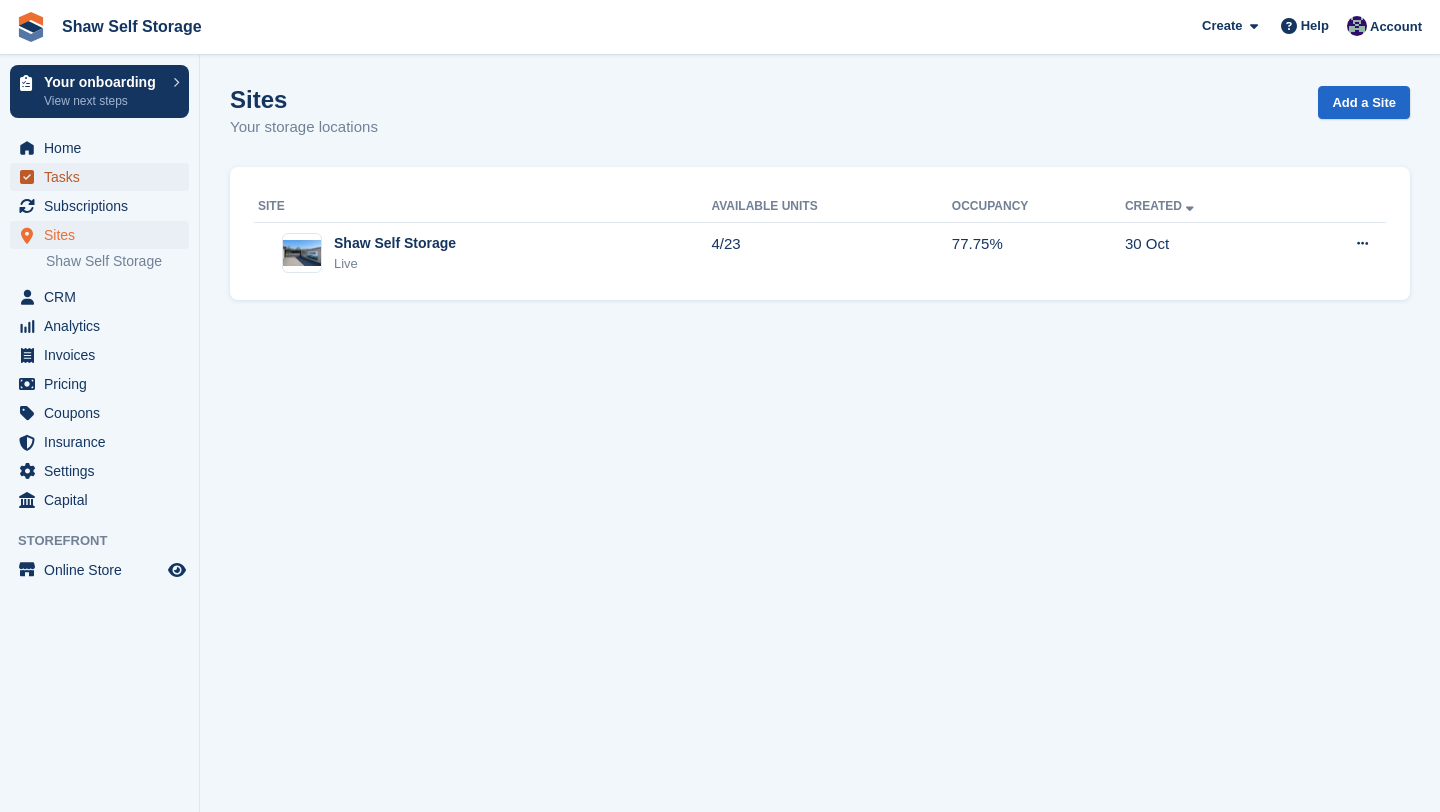 click on "Tasks" at bounding box center [104, 177] 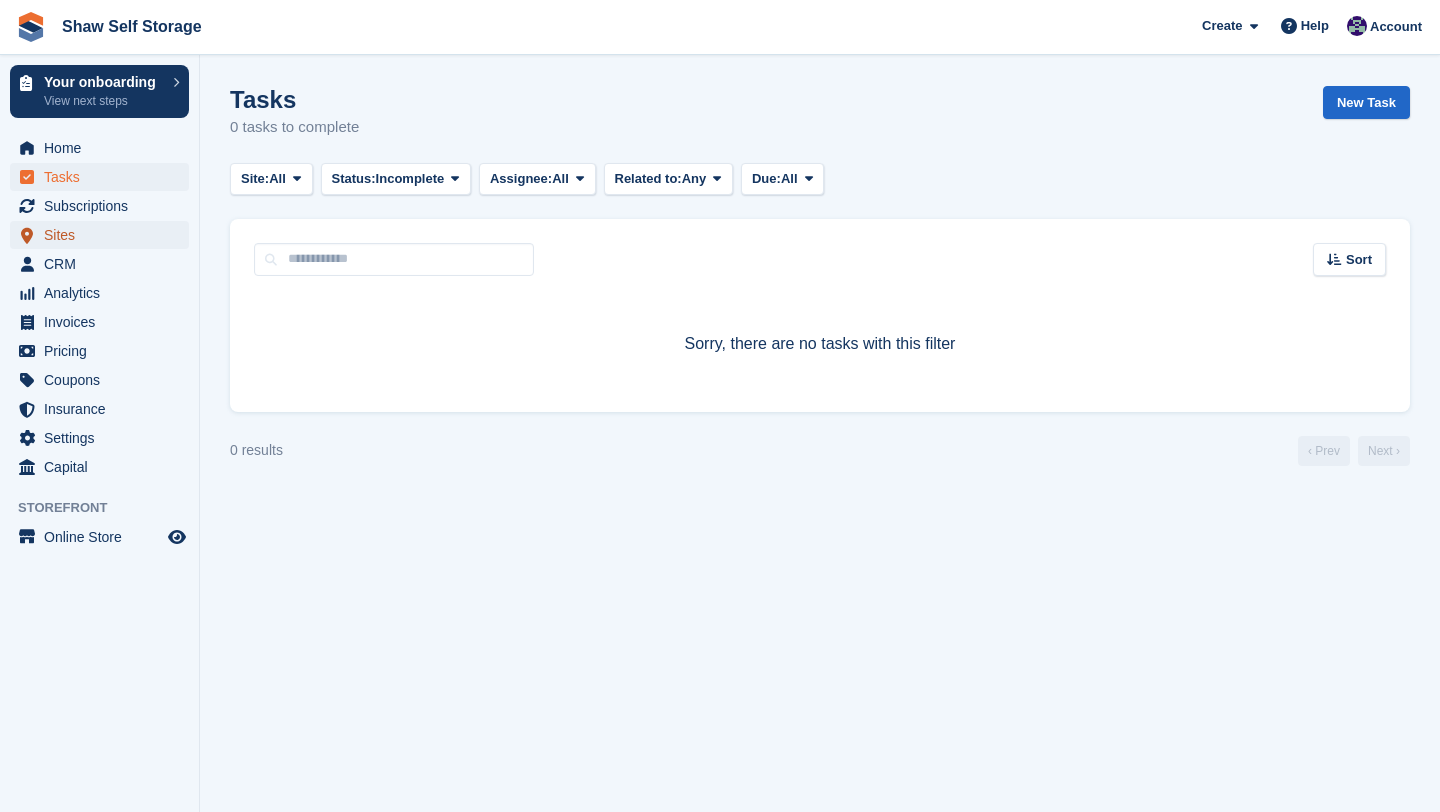 click on "Sites" at bounding box center (104, 235) 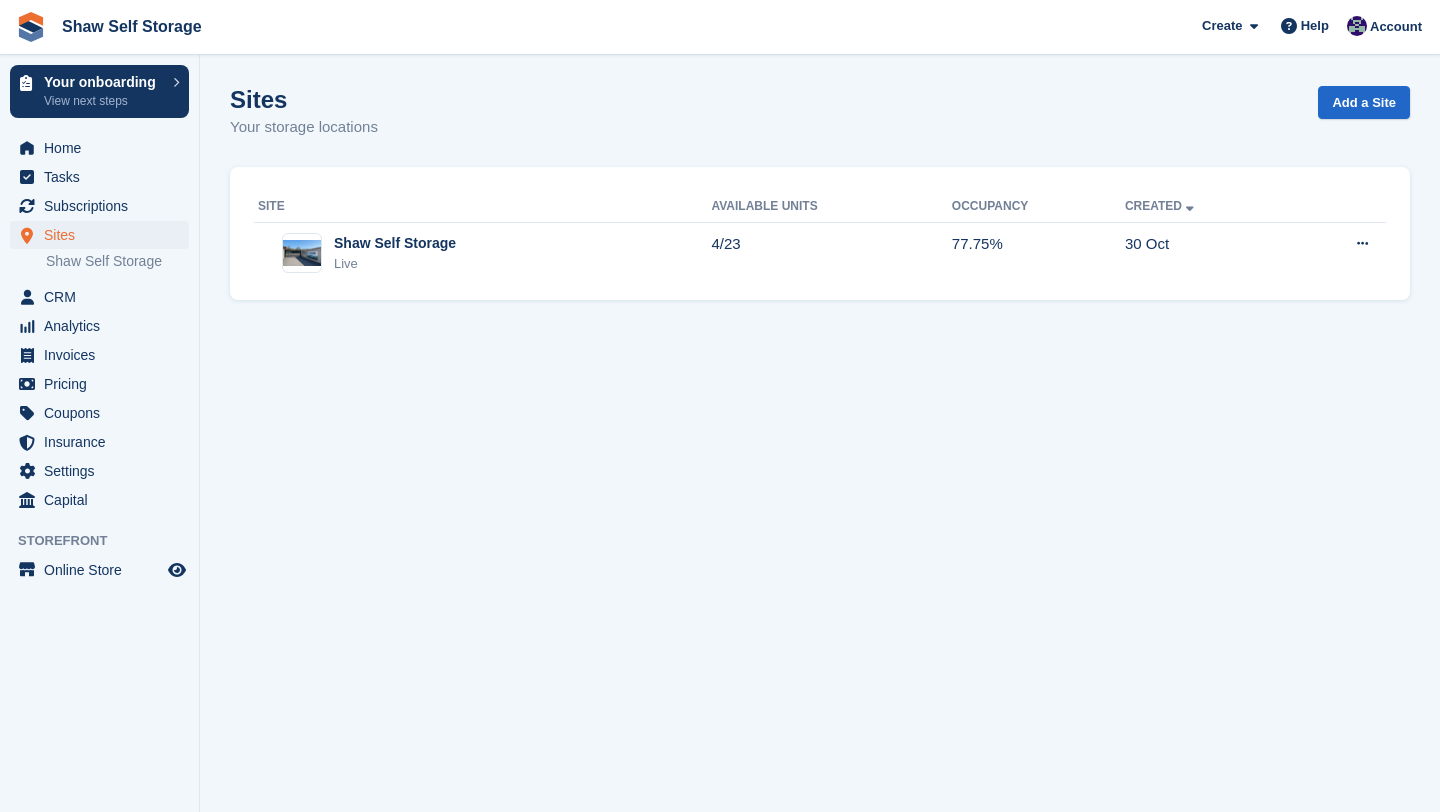 click on "Subscriptions" at bounding box center (104, 206) 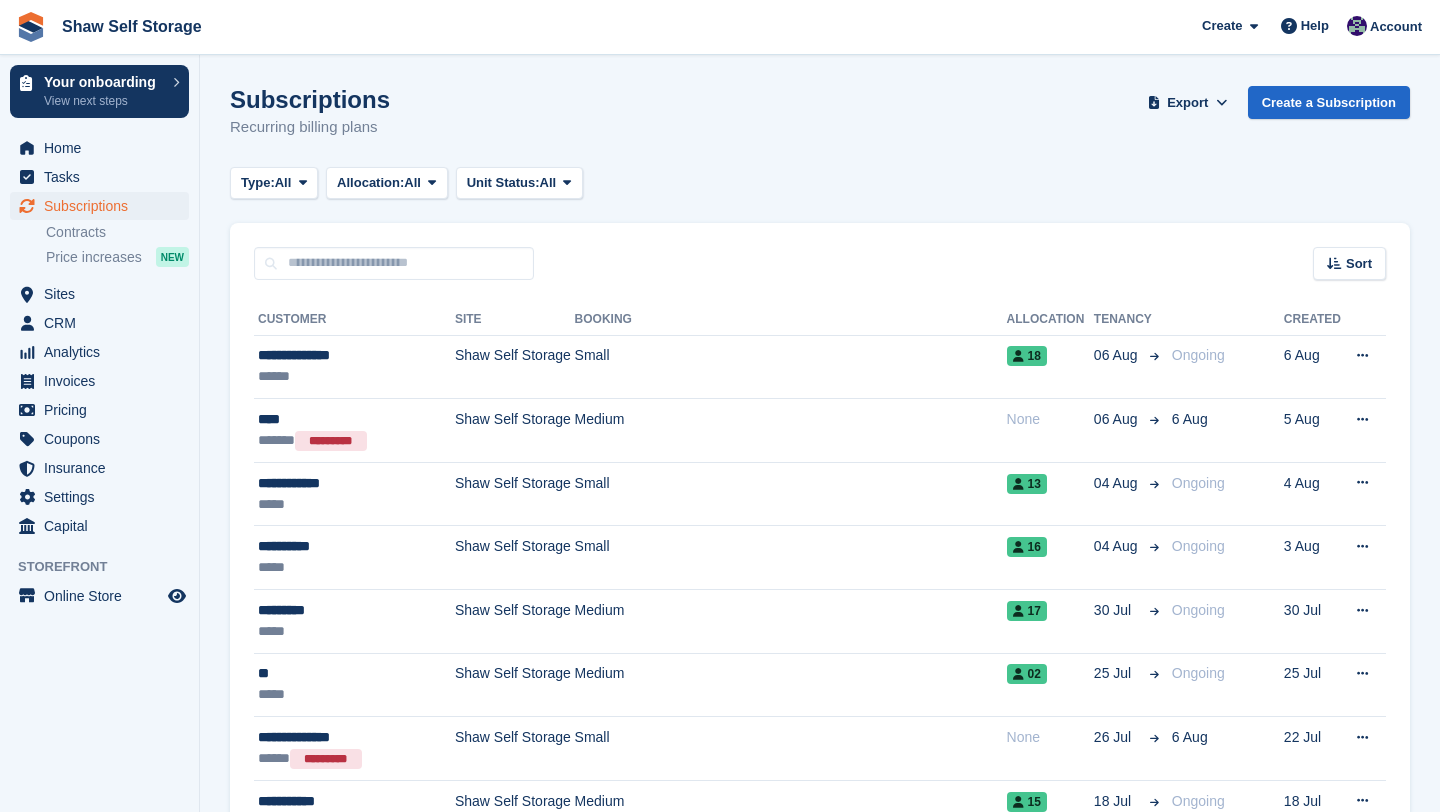 click on "Sort
Sort by
Customer name
Date created
Move in date
Move out date
Created (oldest first)
Created (newest first)" at bounding box center [820, 251] 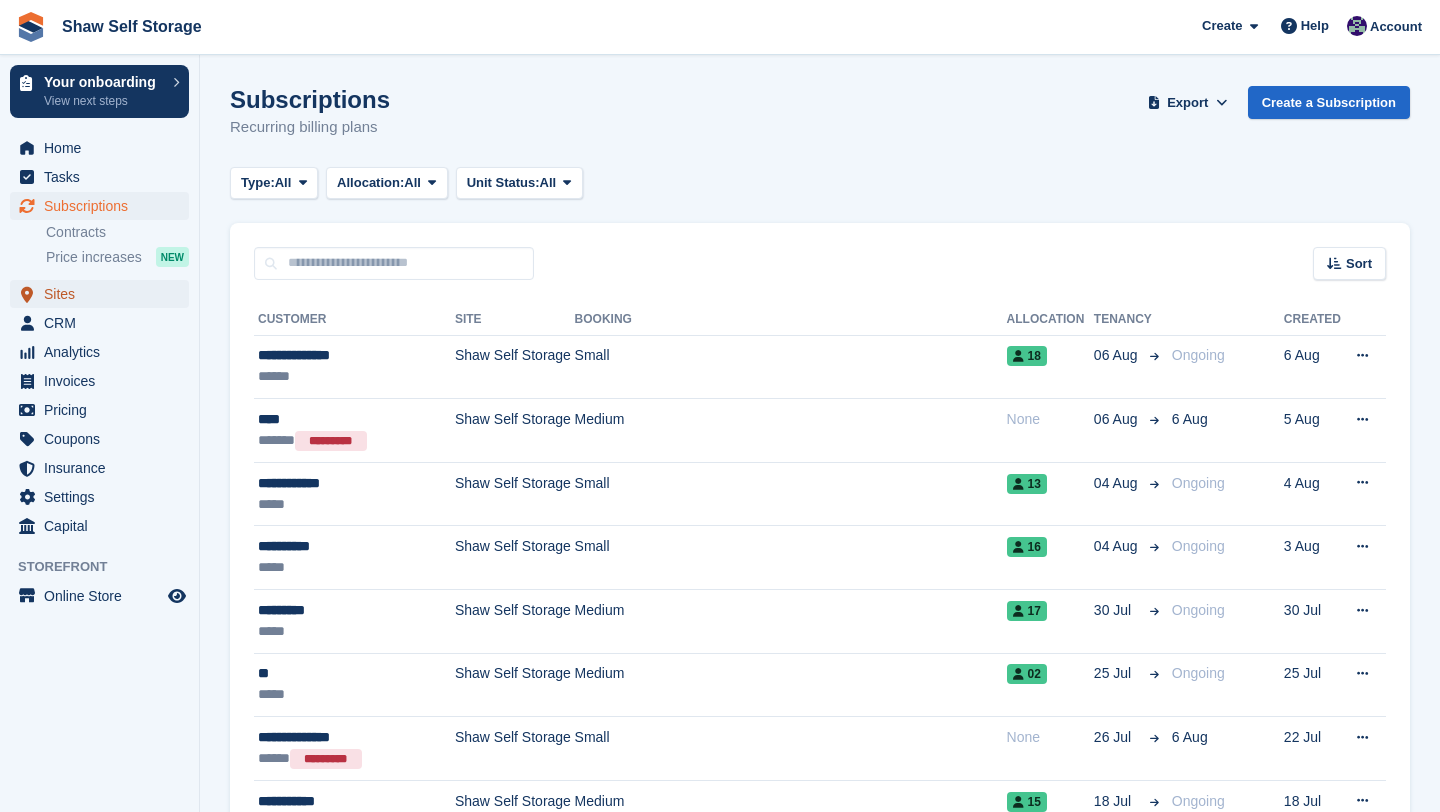 click on "Sites" at bounding box center (104, 294) 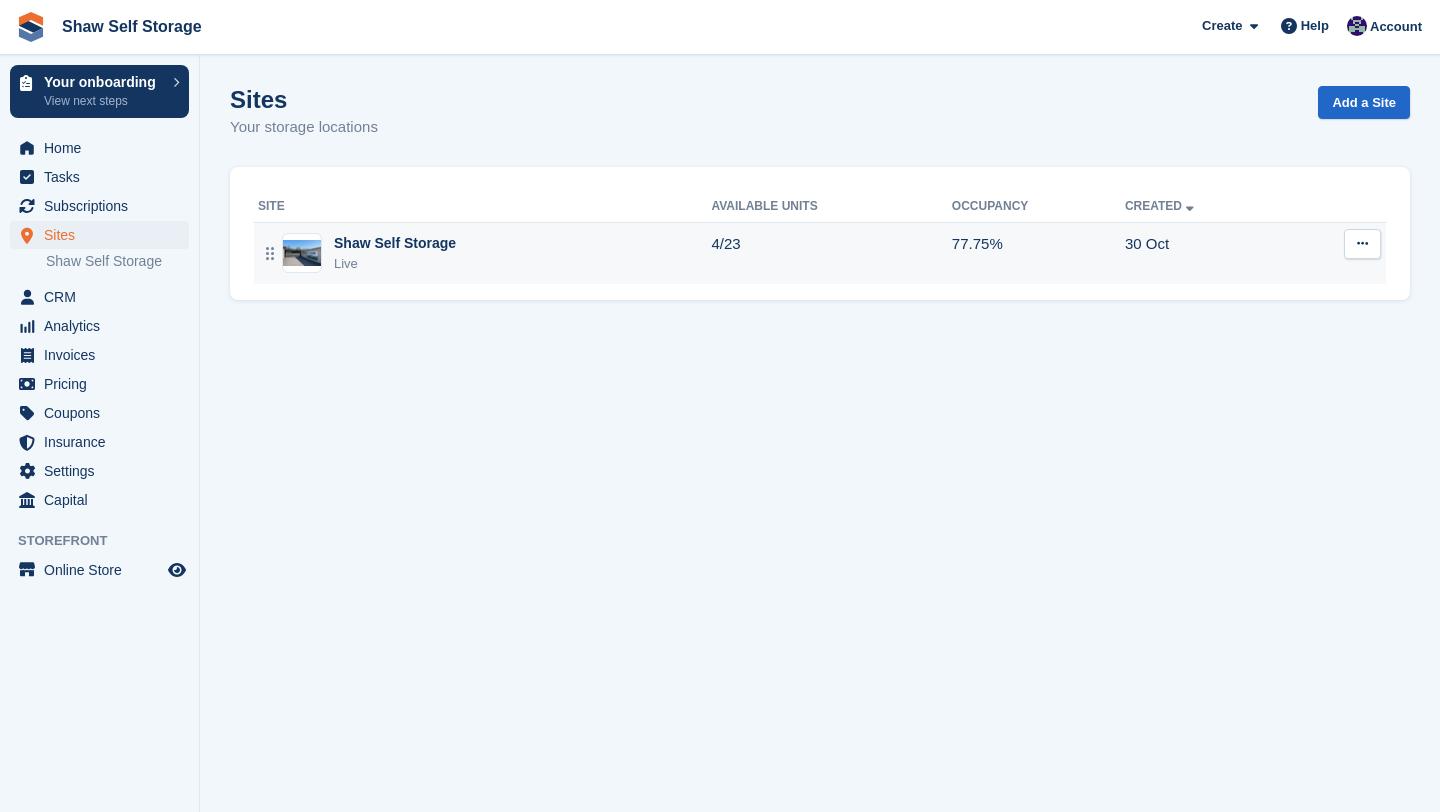 click on "4/23" at bounding box center (831, 253) 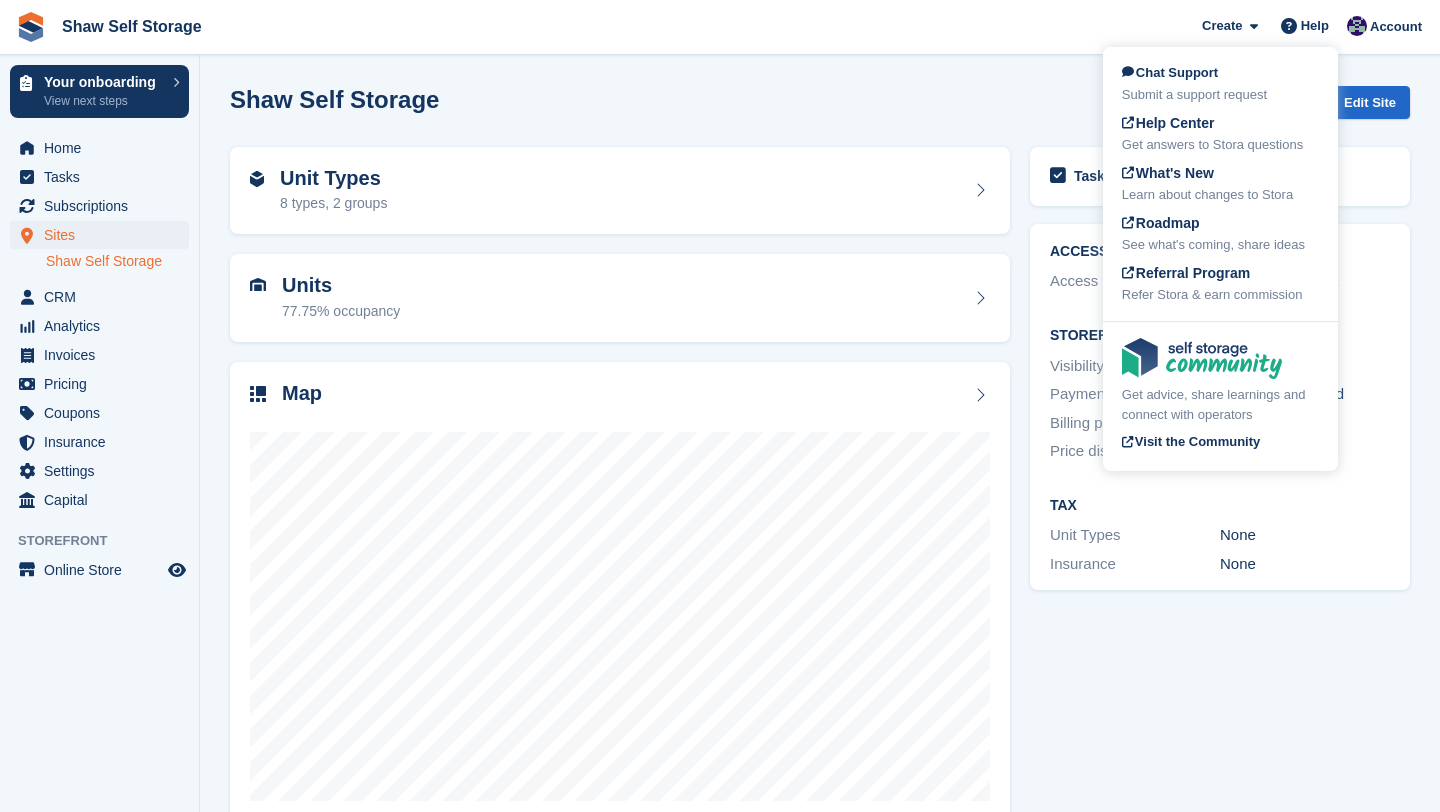scroll, scrollTop: 0, scrollLeft: 0, axis: both 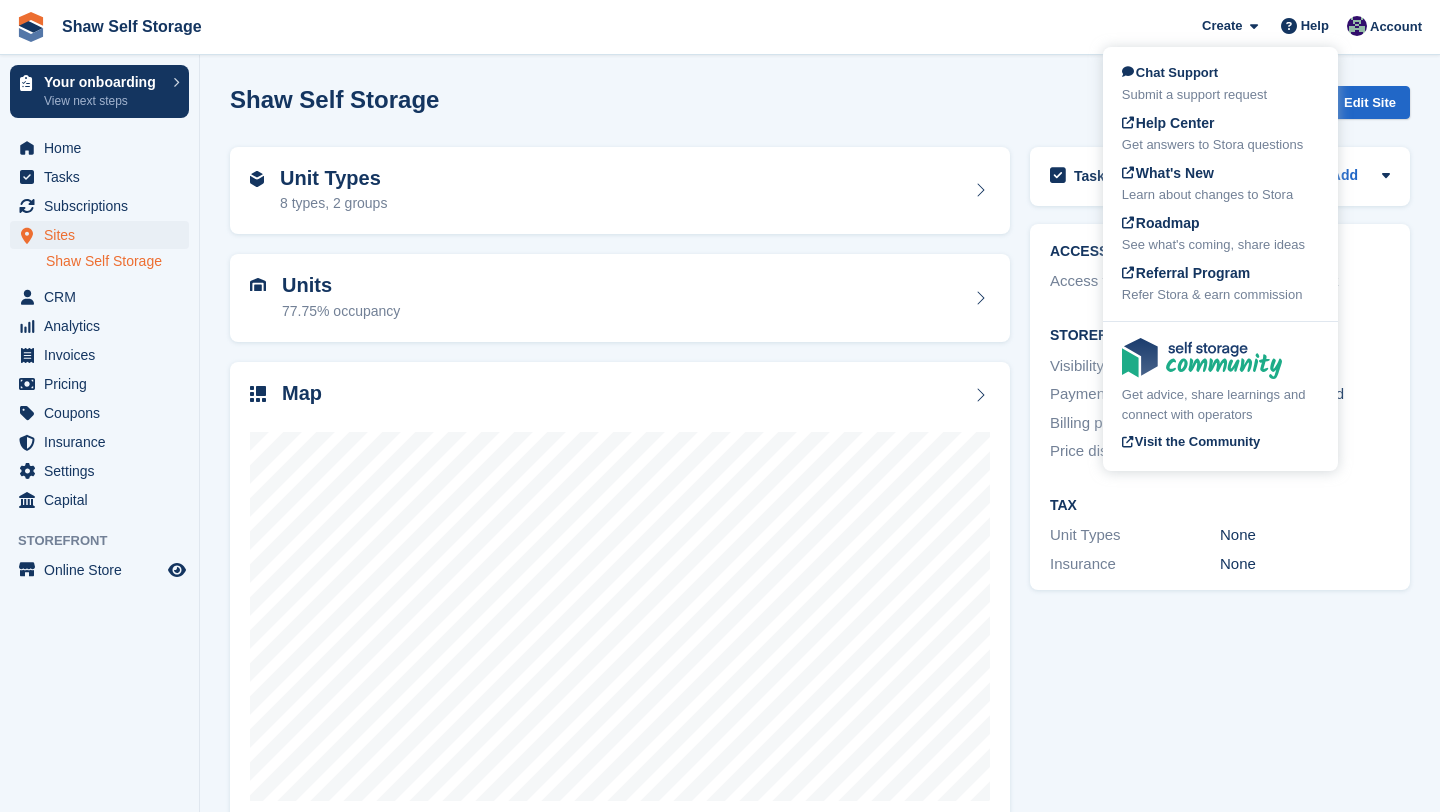 click on "Shaw Self Storage
View on Store
Edit Site" at bounding box center [820, 106] 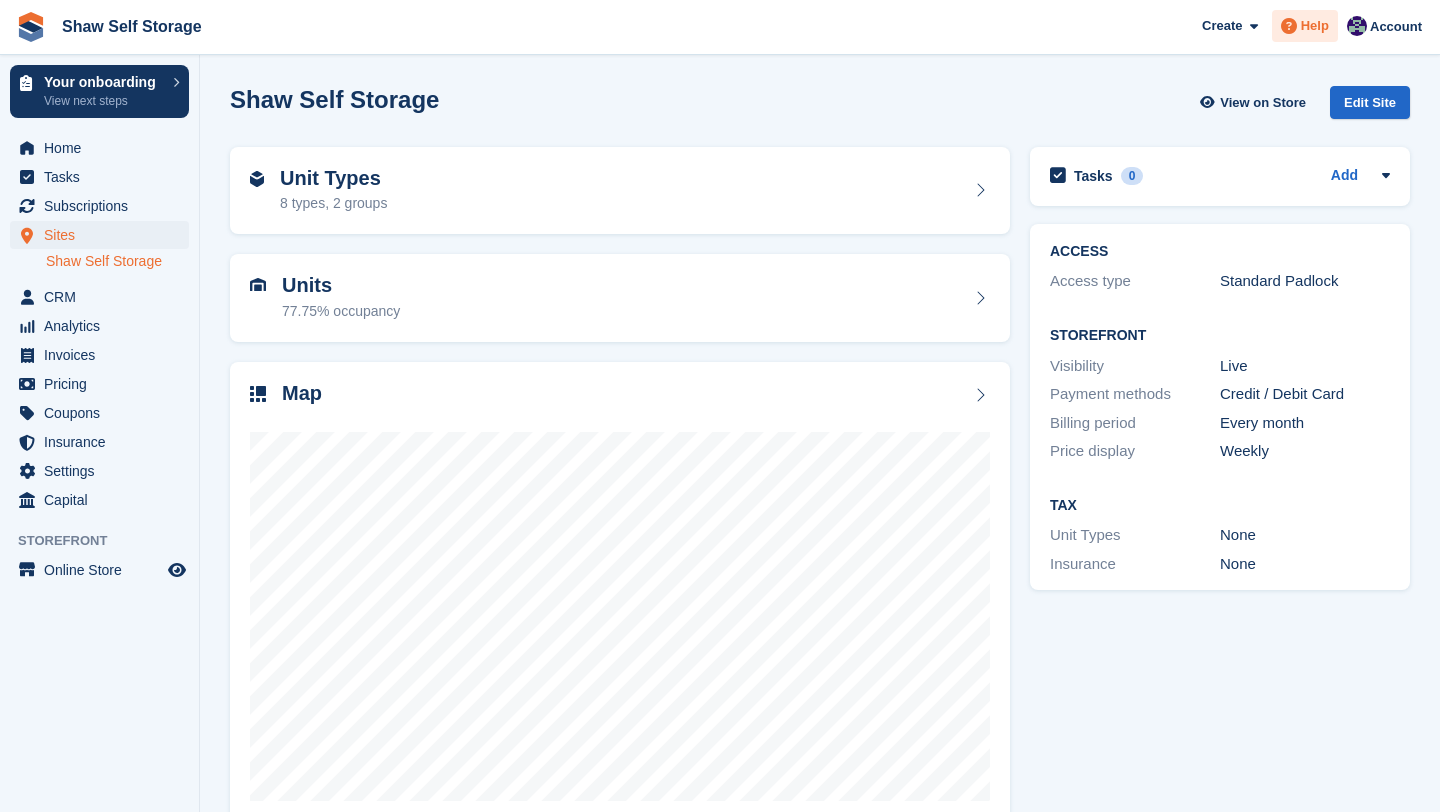 click at bounding box center [1289, 26] 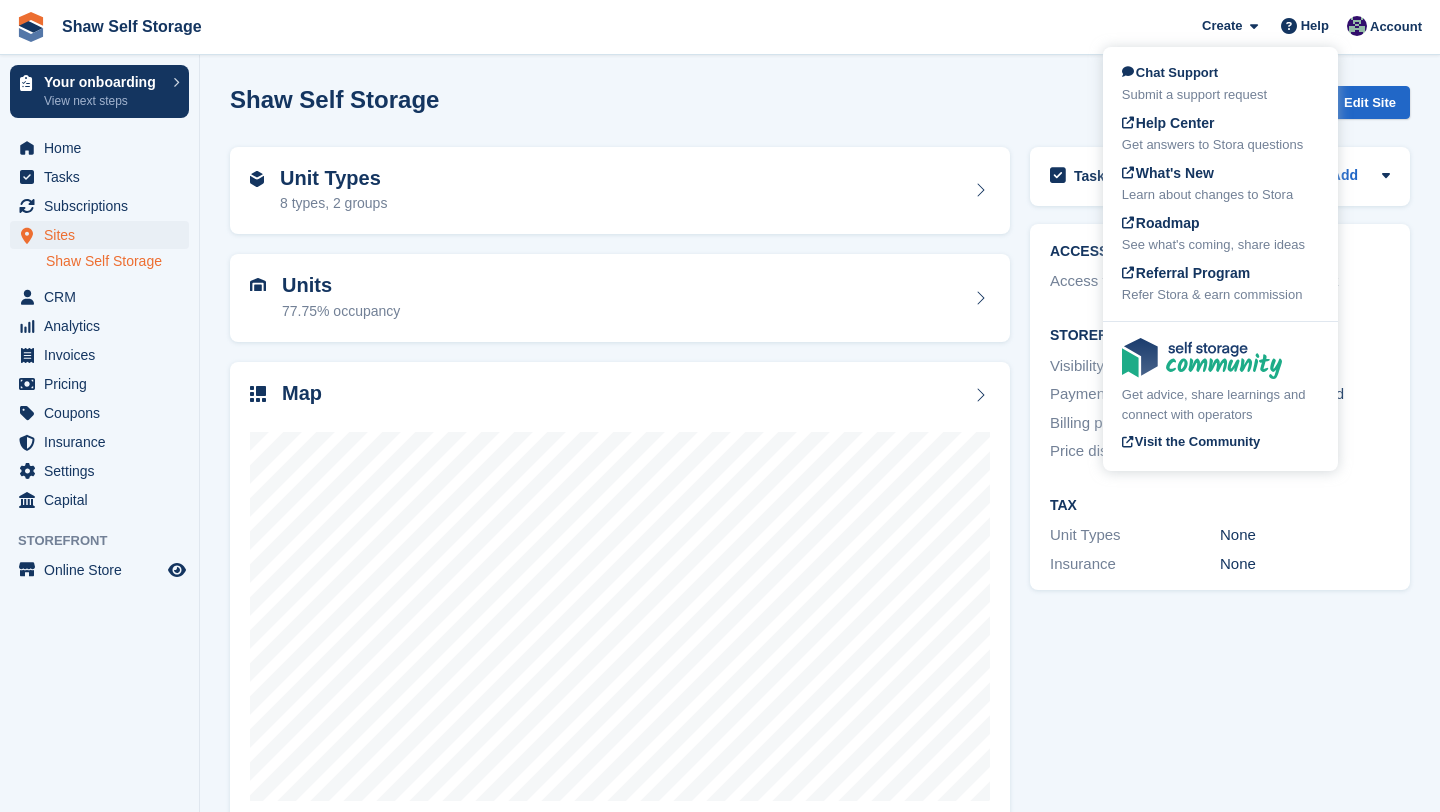 click on "Shaw Self Storage
View on Store
Edit Site" at bounding box center [820, 102] 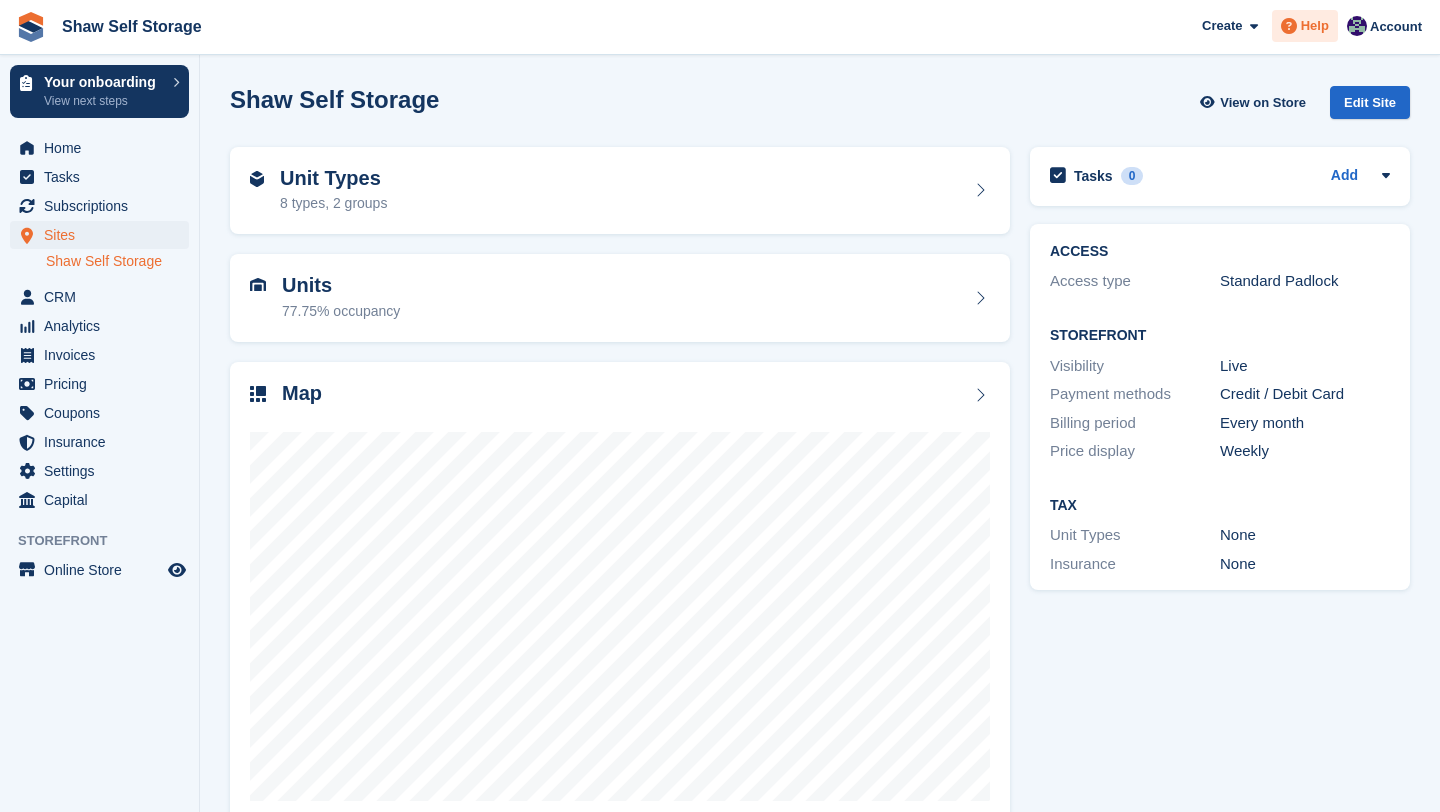 click on "Help" at bounding box center [1315, 26] 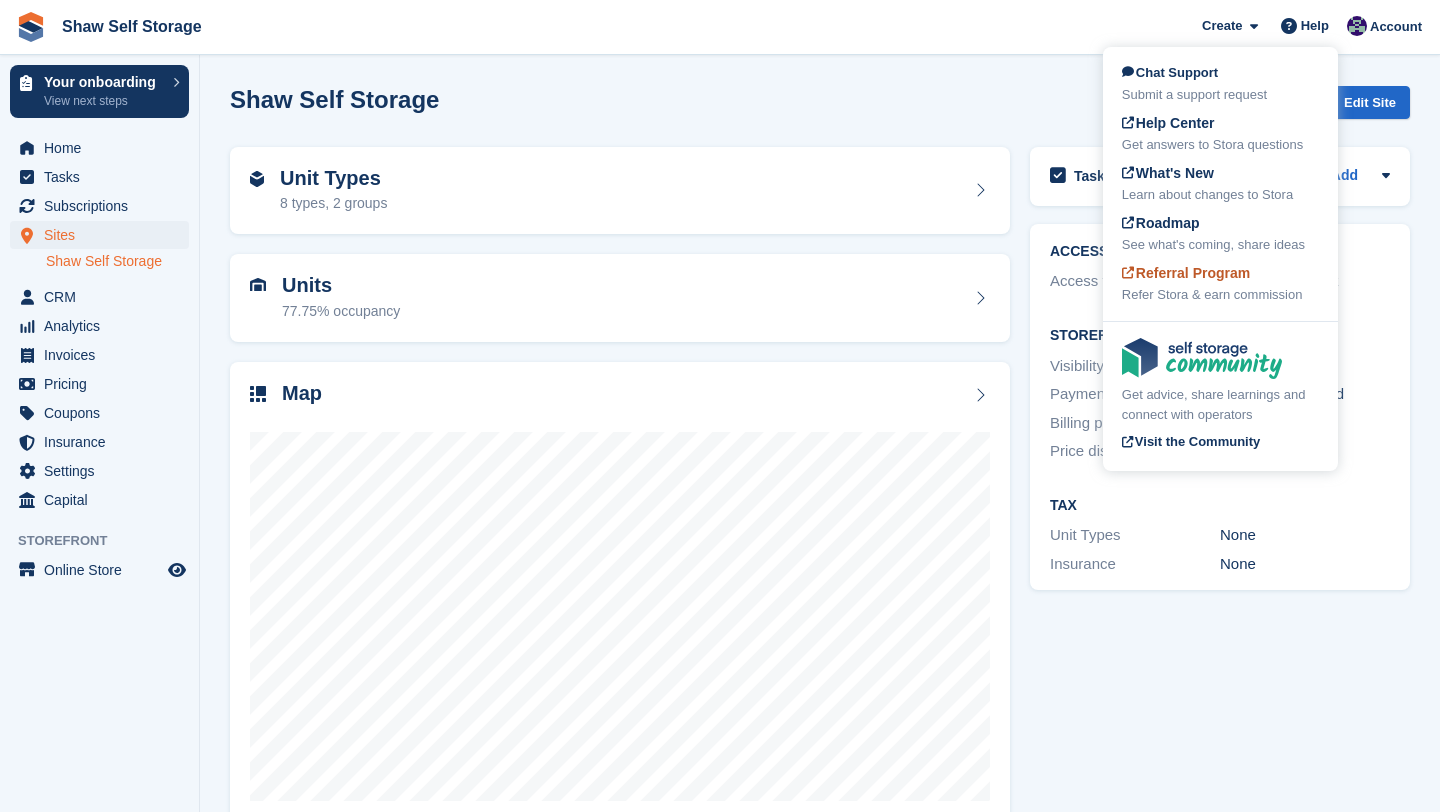 click on "Referral Program" at bounding box center [1186, 273] 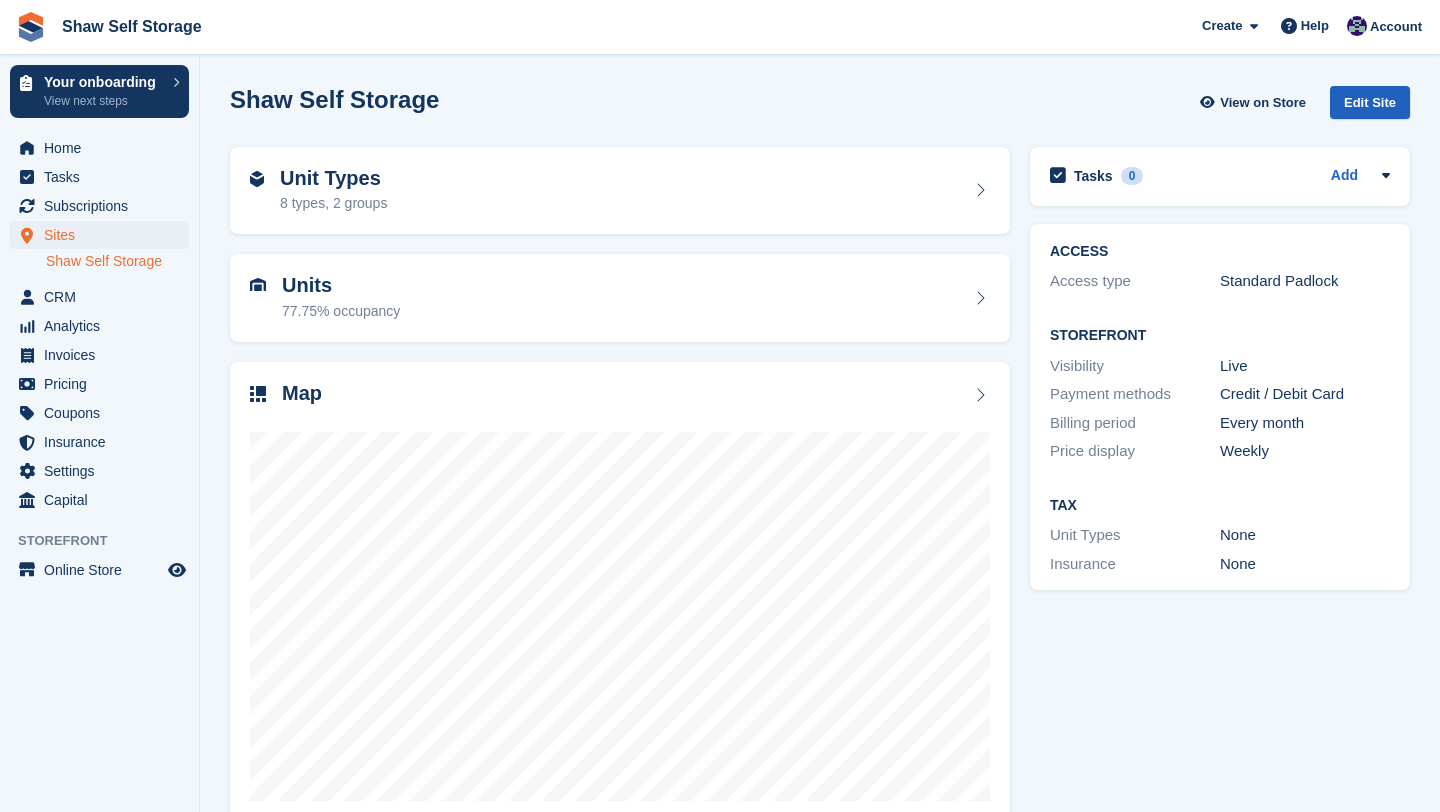 click on "Edit Site" at bounding box center (1370, 102) 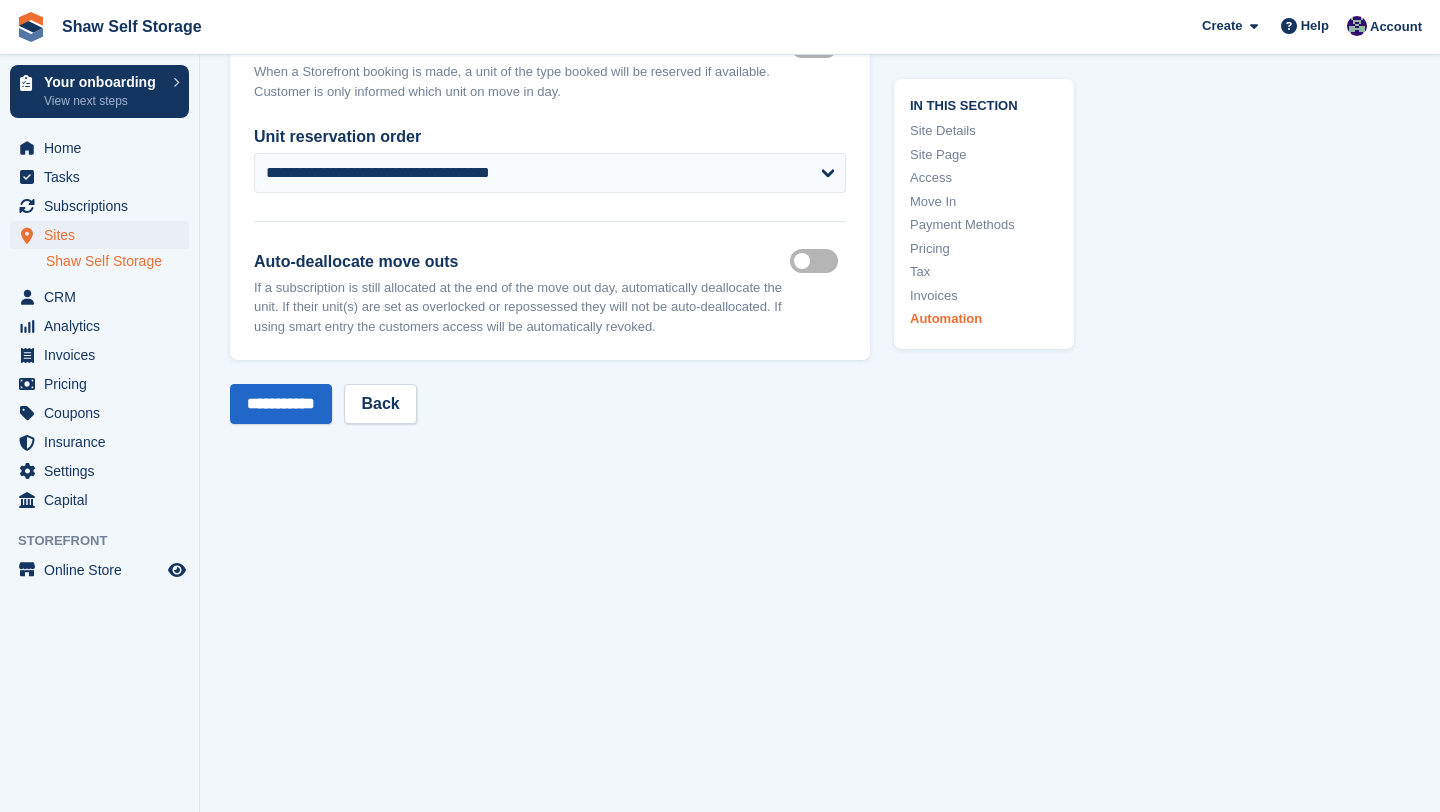 scroll, scrollTop: 9326, scrollLeft: 0, axis: vertical 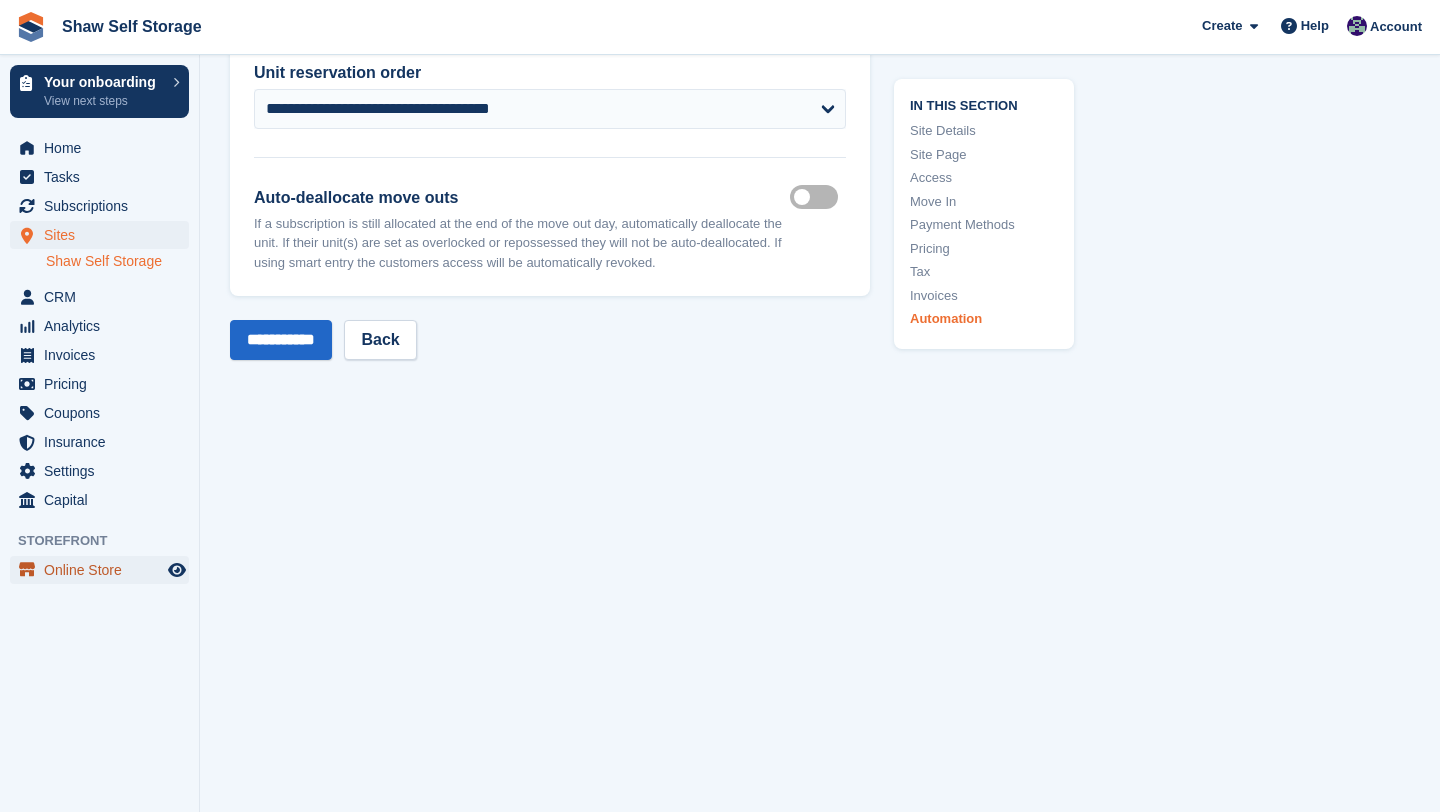 click on "Online Store" at bounding box center [104, 570] 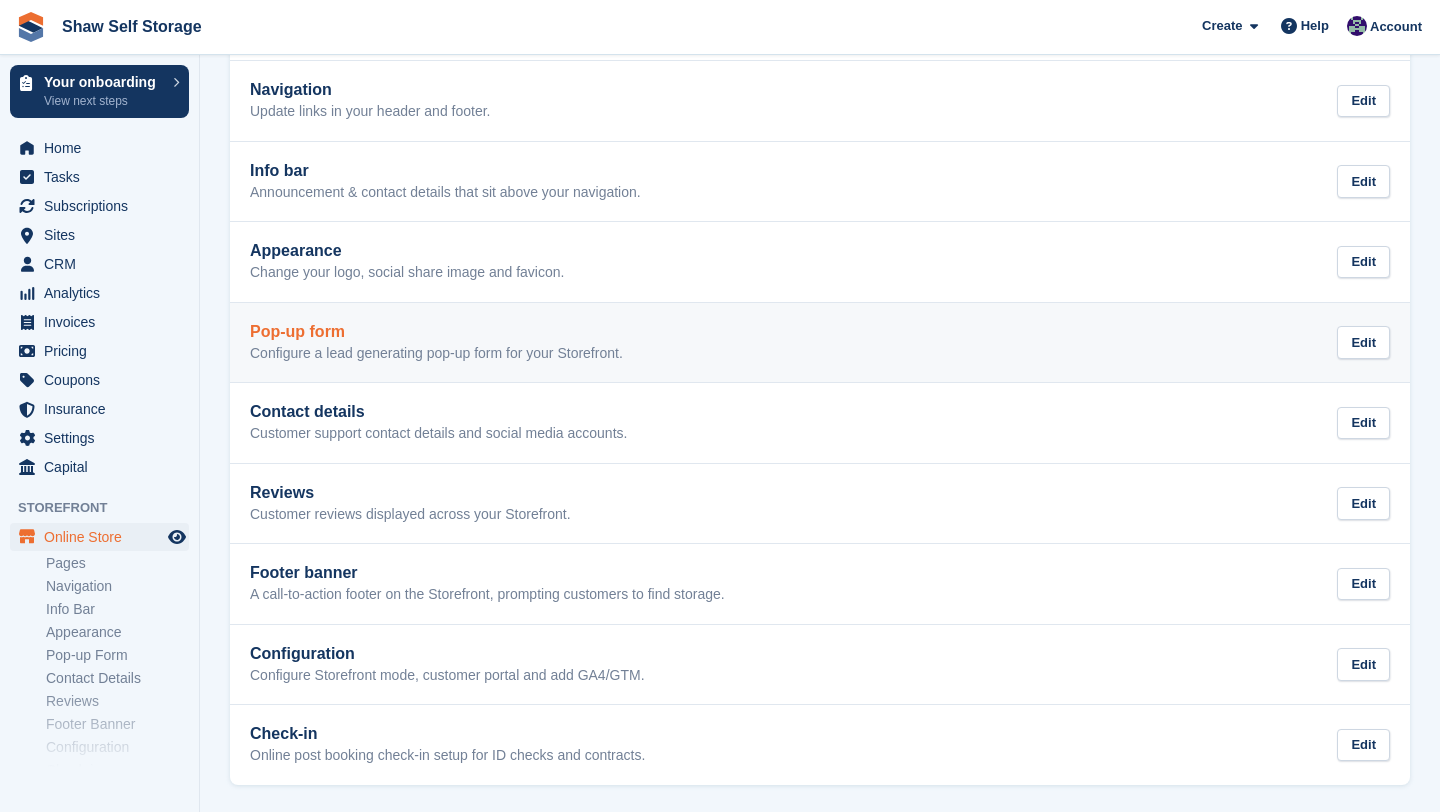 scroll, scrollTop: 188, scrollLeft: 0, axis: vertical 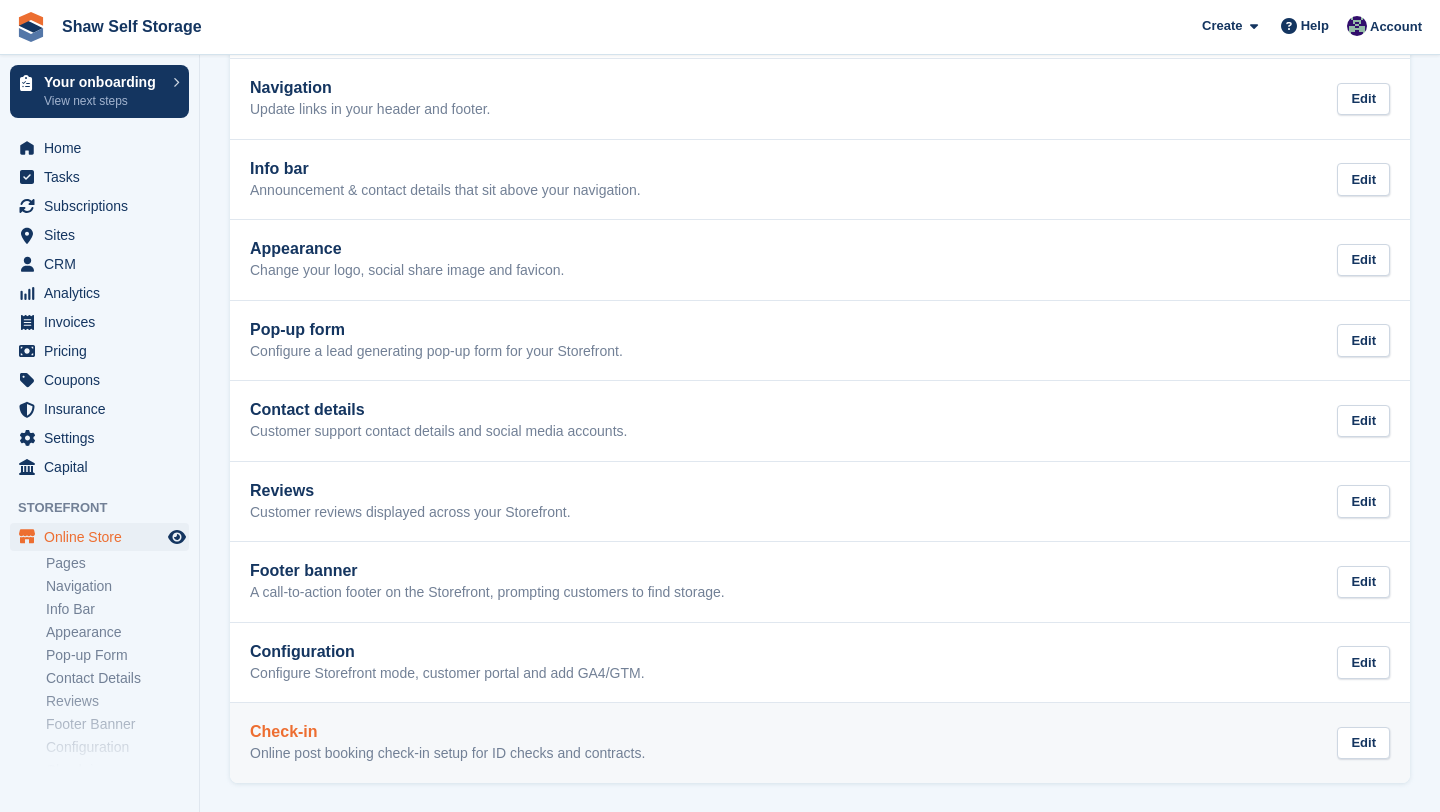 click on "Check-in
Online post booking check-in setup for ID checks and contracts.
Edit" at bounding box center [820, 743] 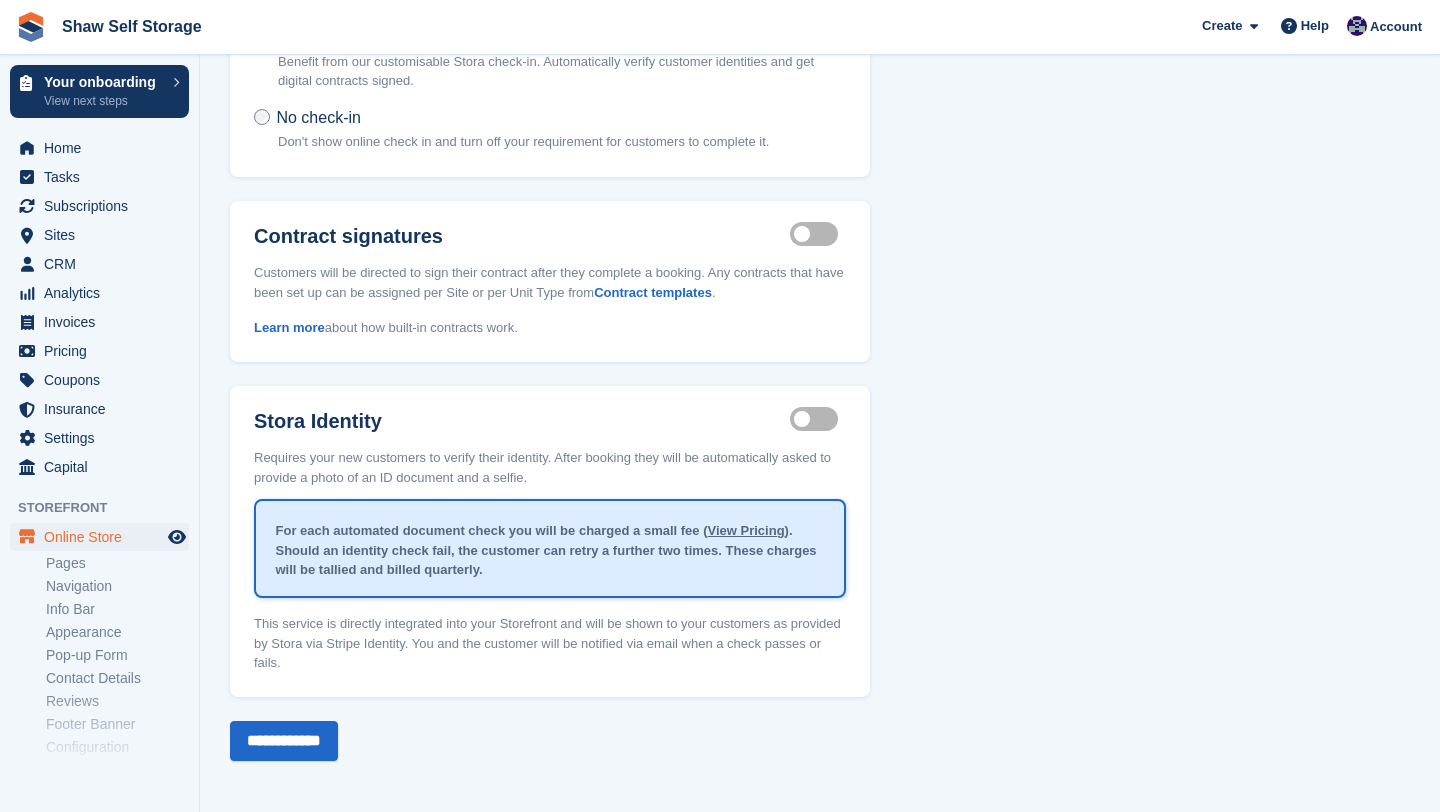 scroll, scrollTop: 0, scrollLeft: 0, axis: both 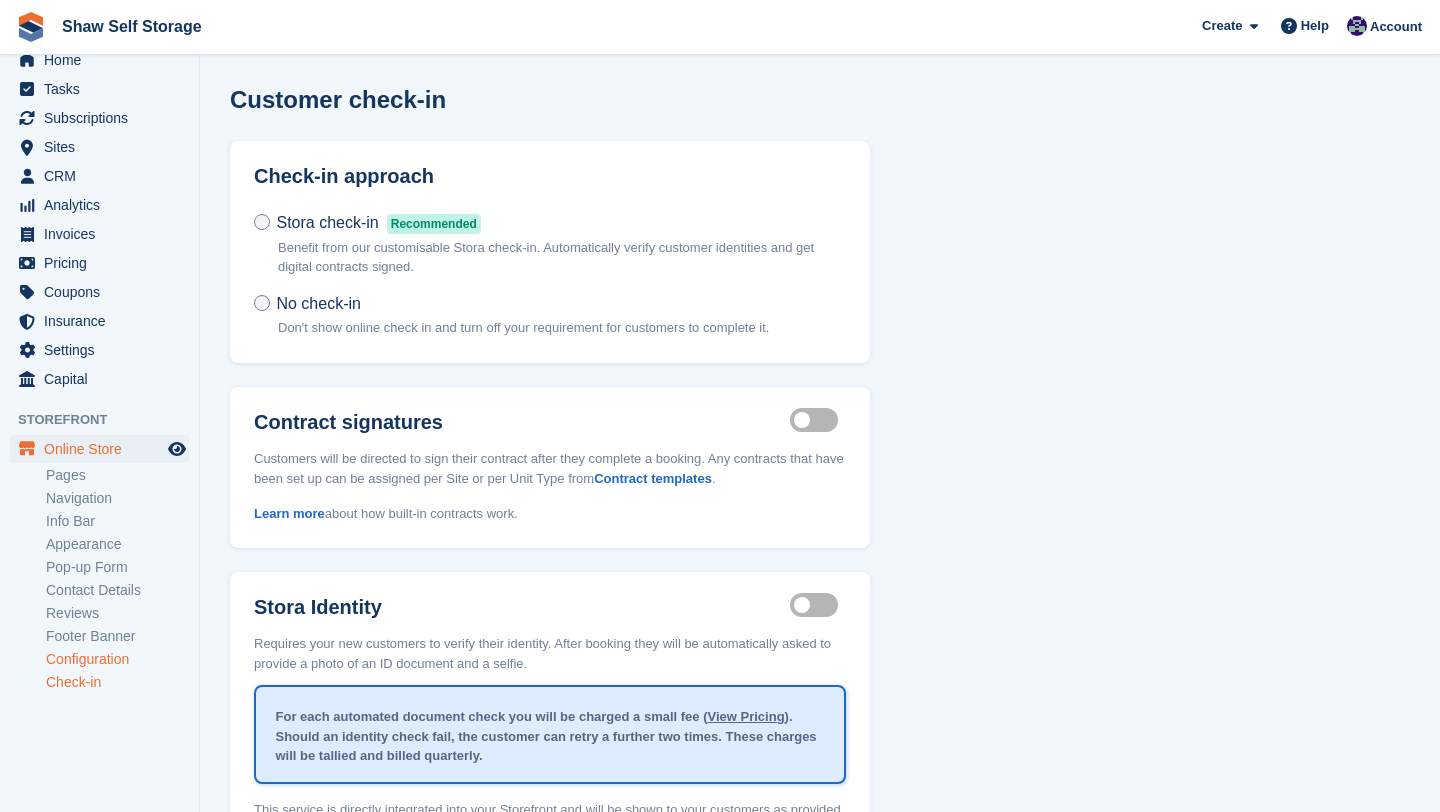 click on "Configuration" at bounding box center (117, 659) 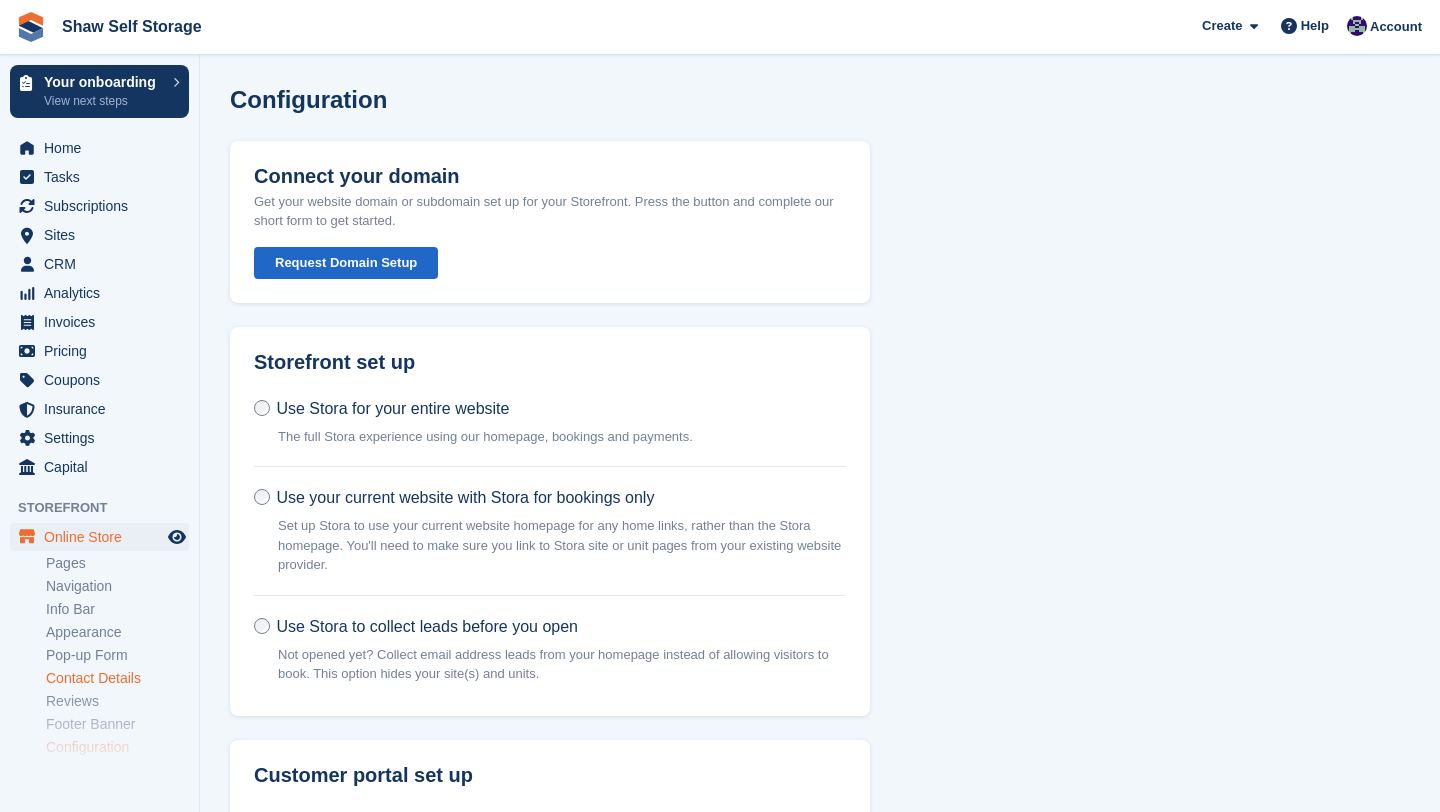 click on "Contact Details" at bounding box center (117, 678) 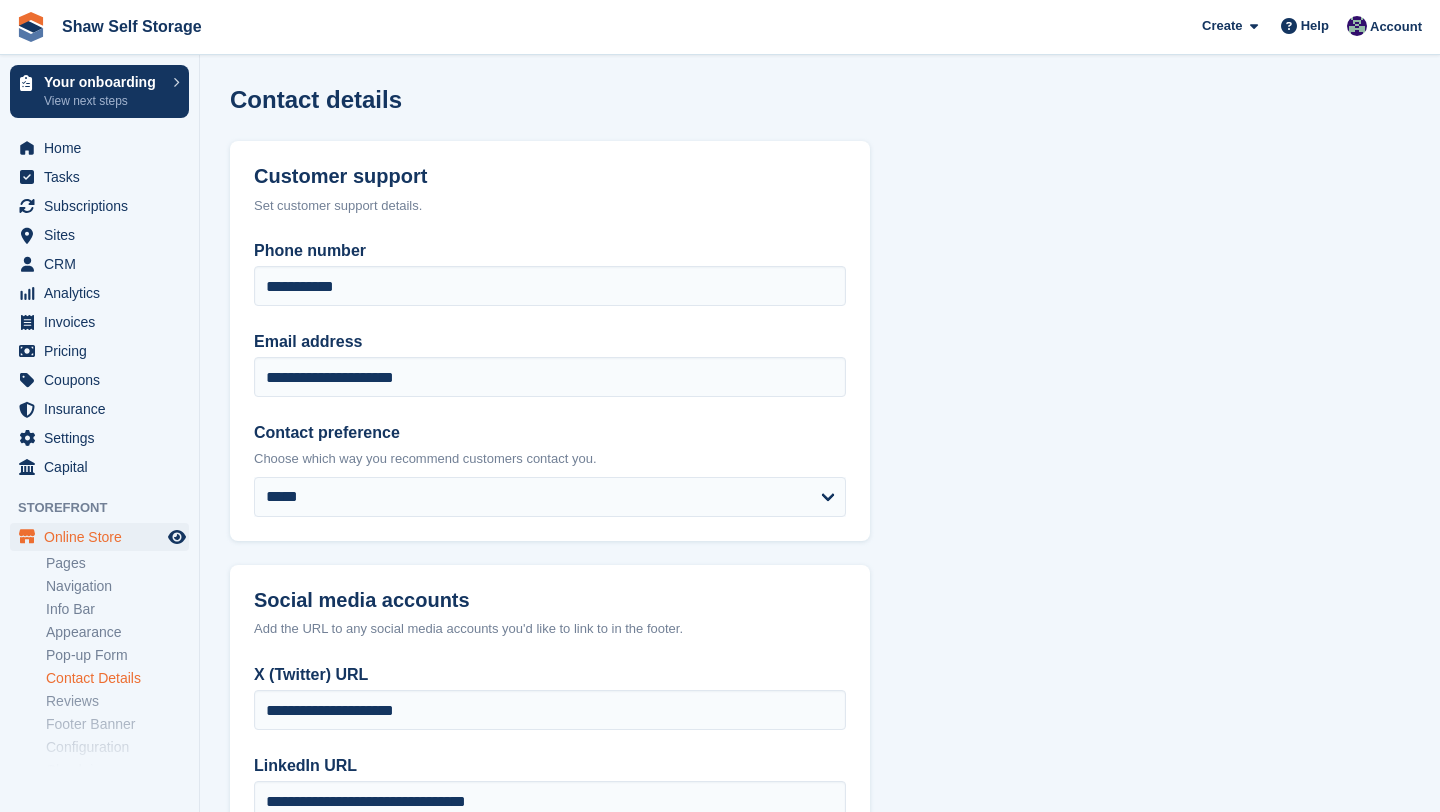 scroll, scrollTop: 333, scrollLeft: 0, axis: vertical 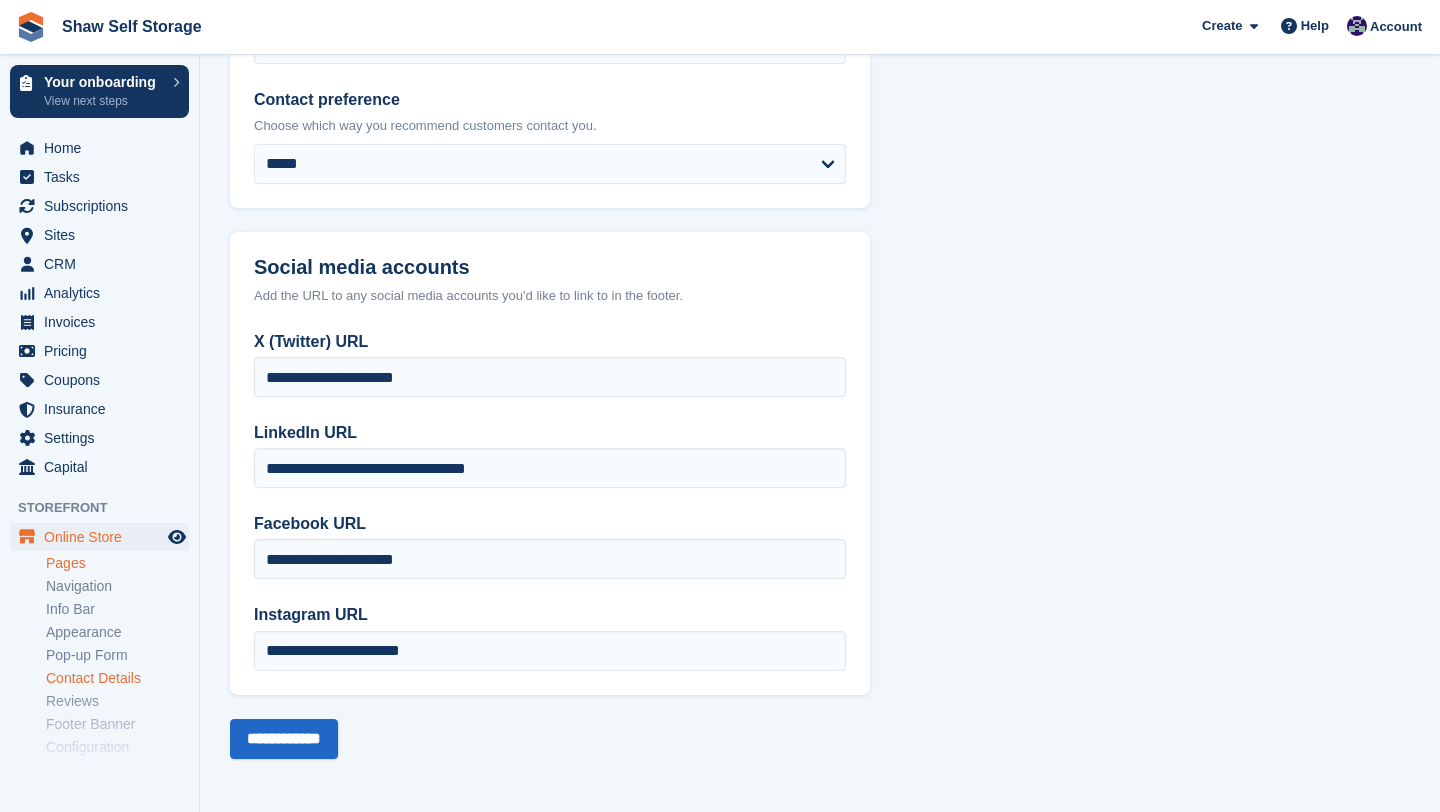 click on "Pages" at bounding box center (117, 563) 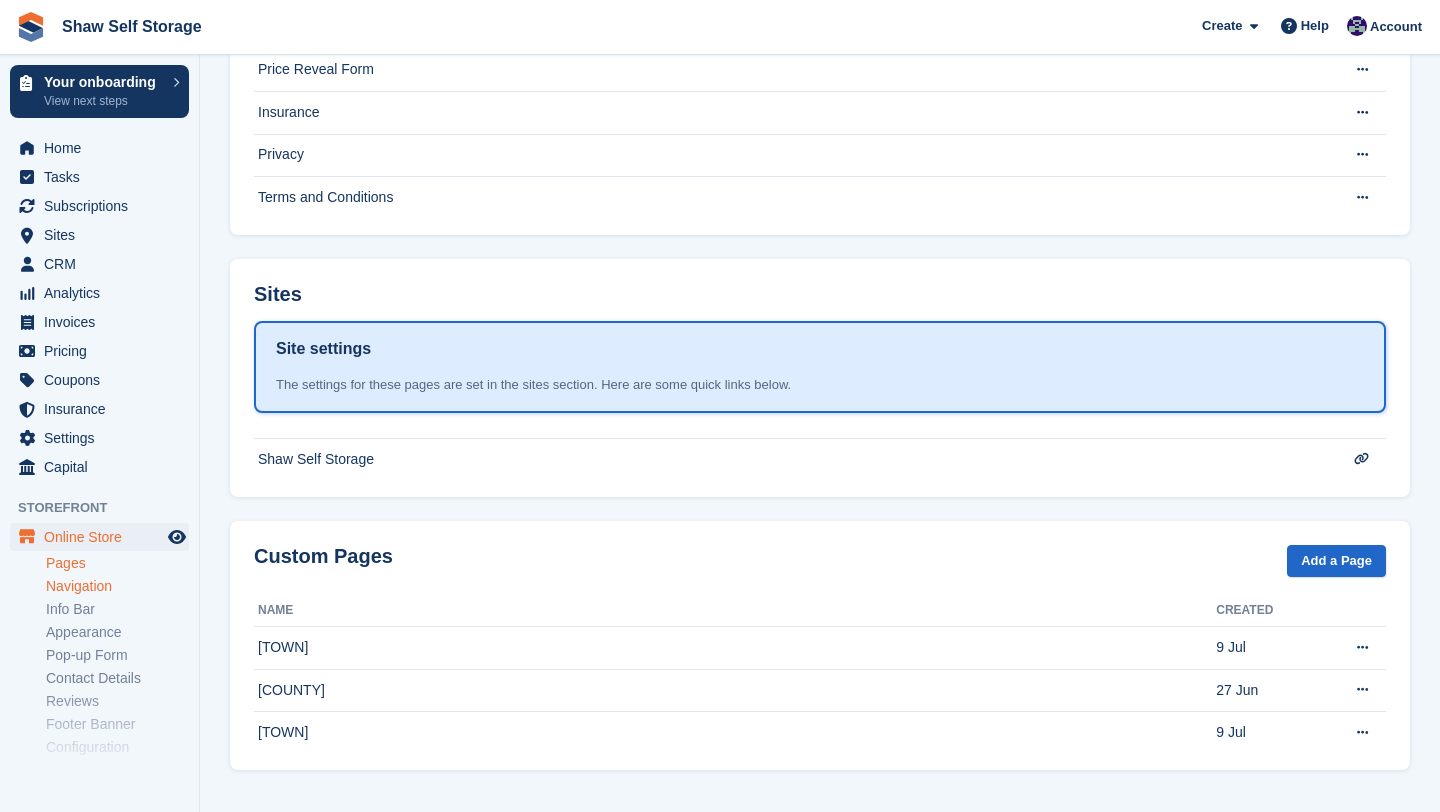 scroll, scrollTop: 0, scrollLeft: 0, axis: both 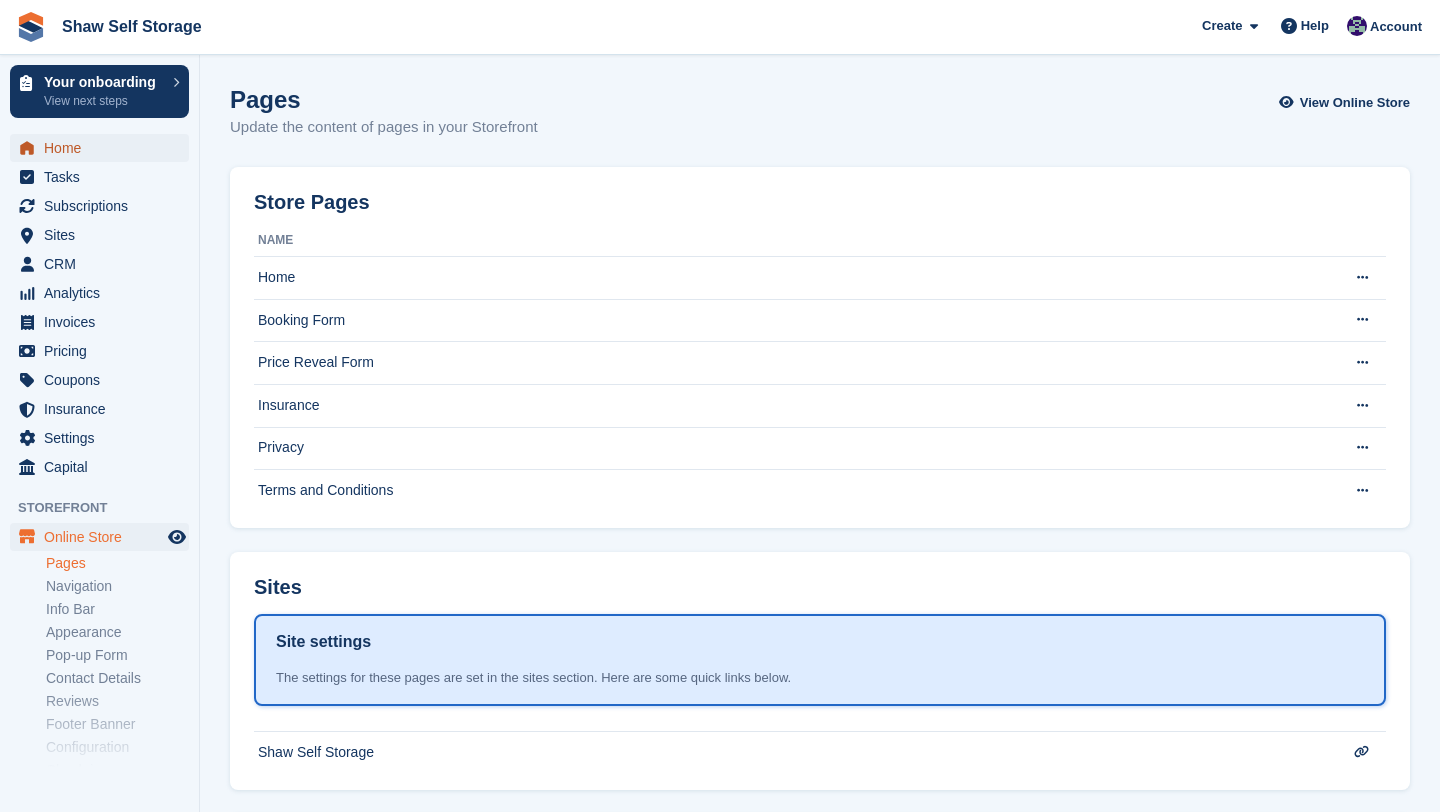 click on "Home" at bounding box center (104, 148) 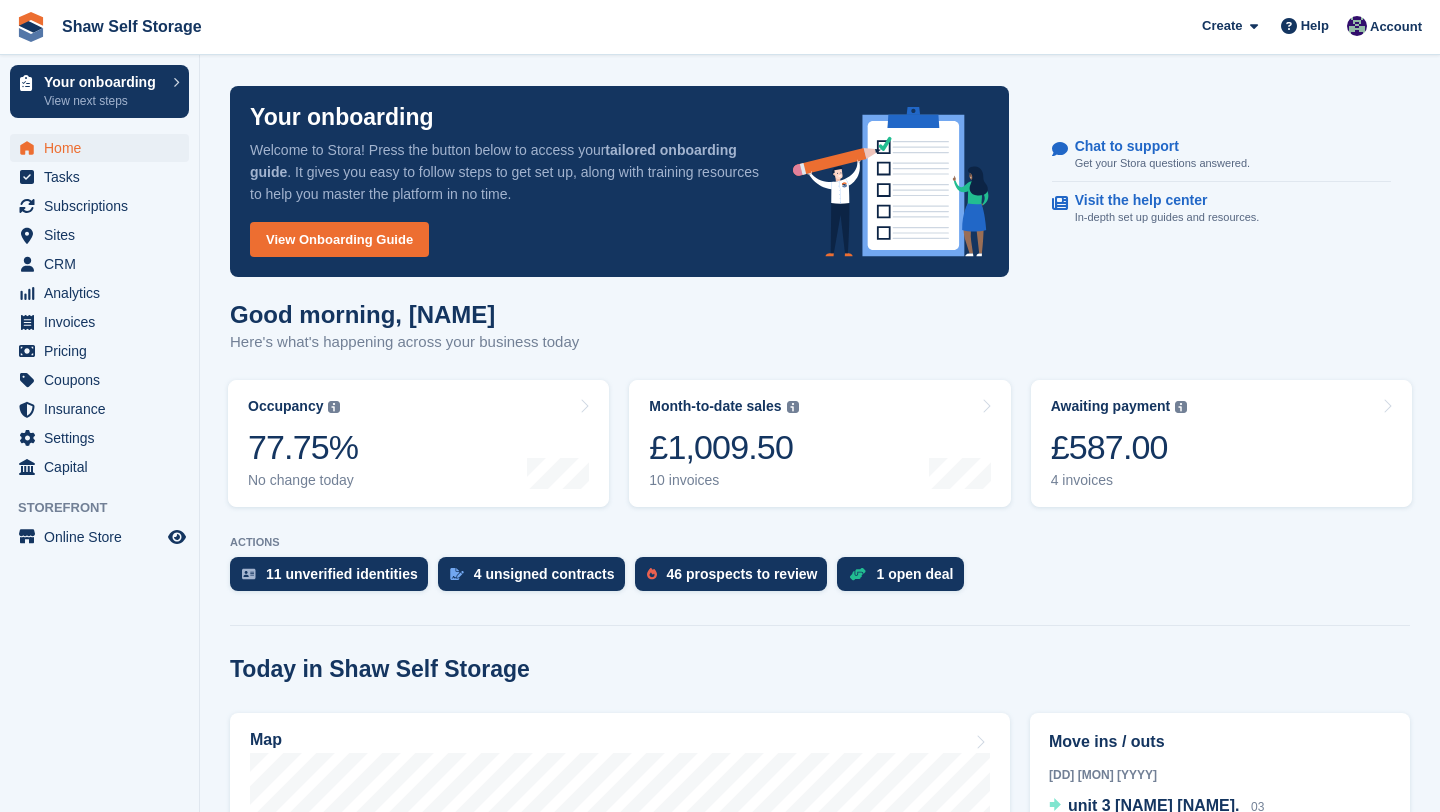 scroll, scrollTop: 0, scrollLeft: 0, axis: both 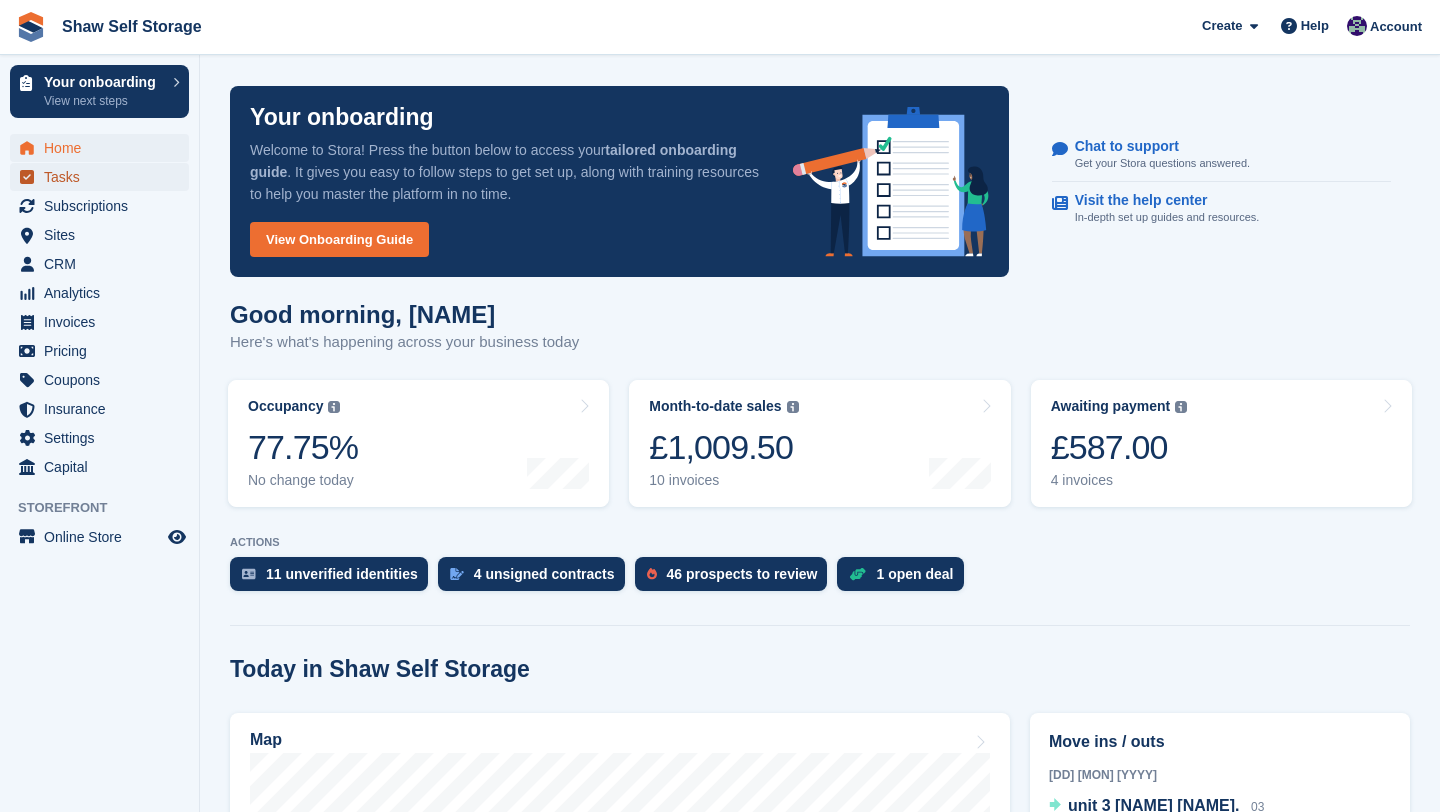 click on "Tasks" at bounding box center [104, 177] 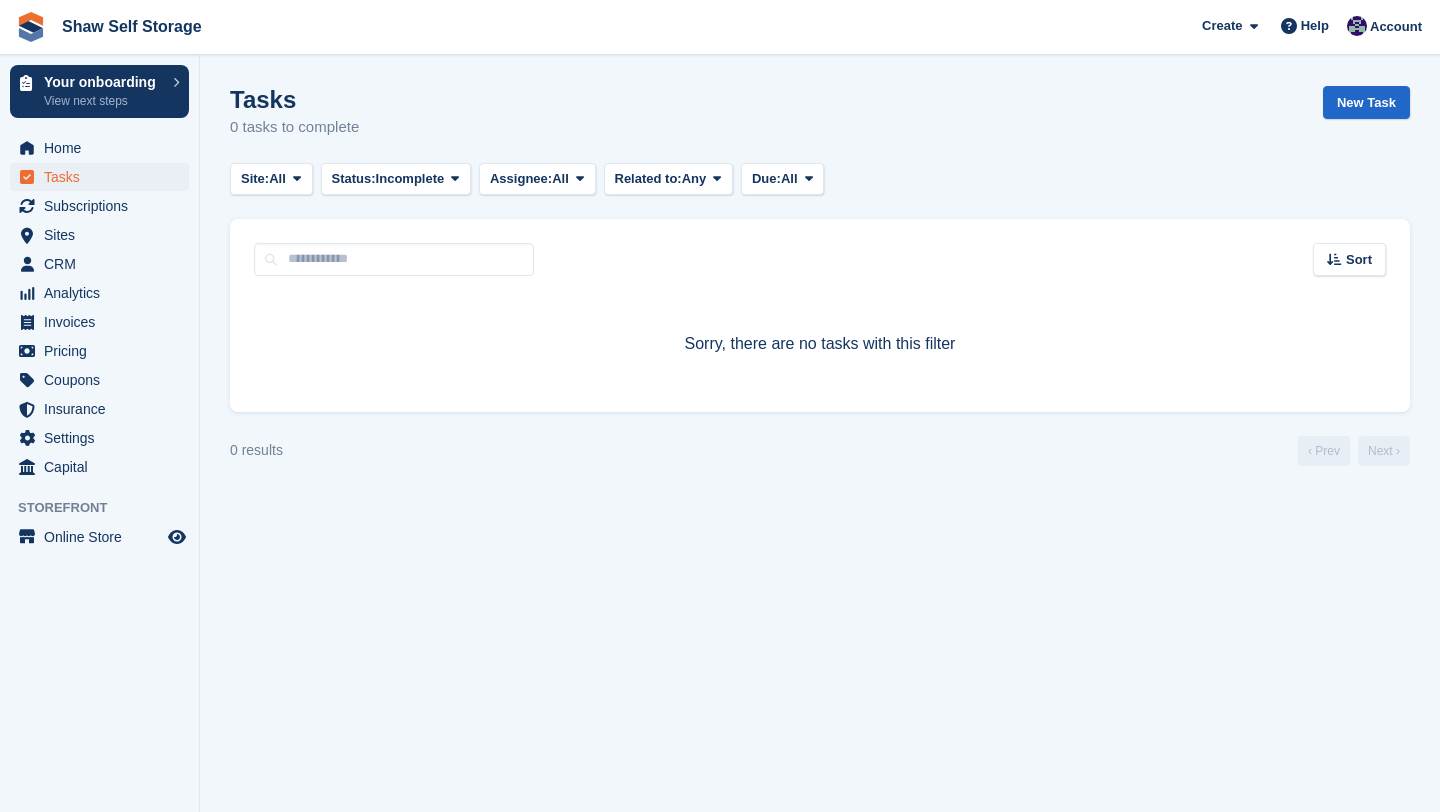 scroll, scrollTop: 0, scrollLeft: 0, axis: both 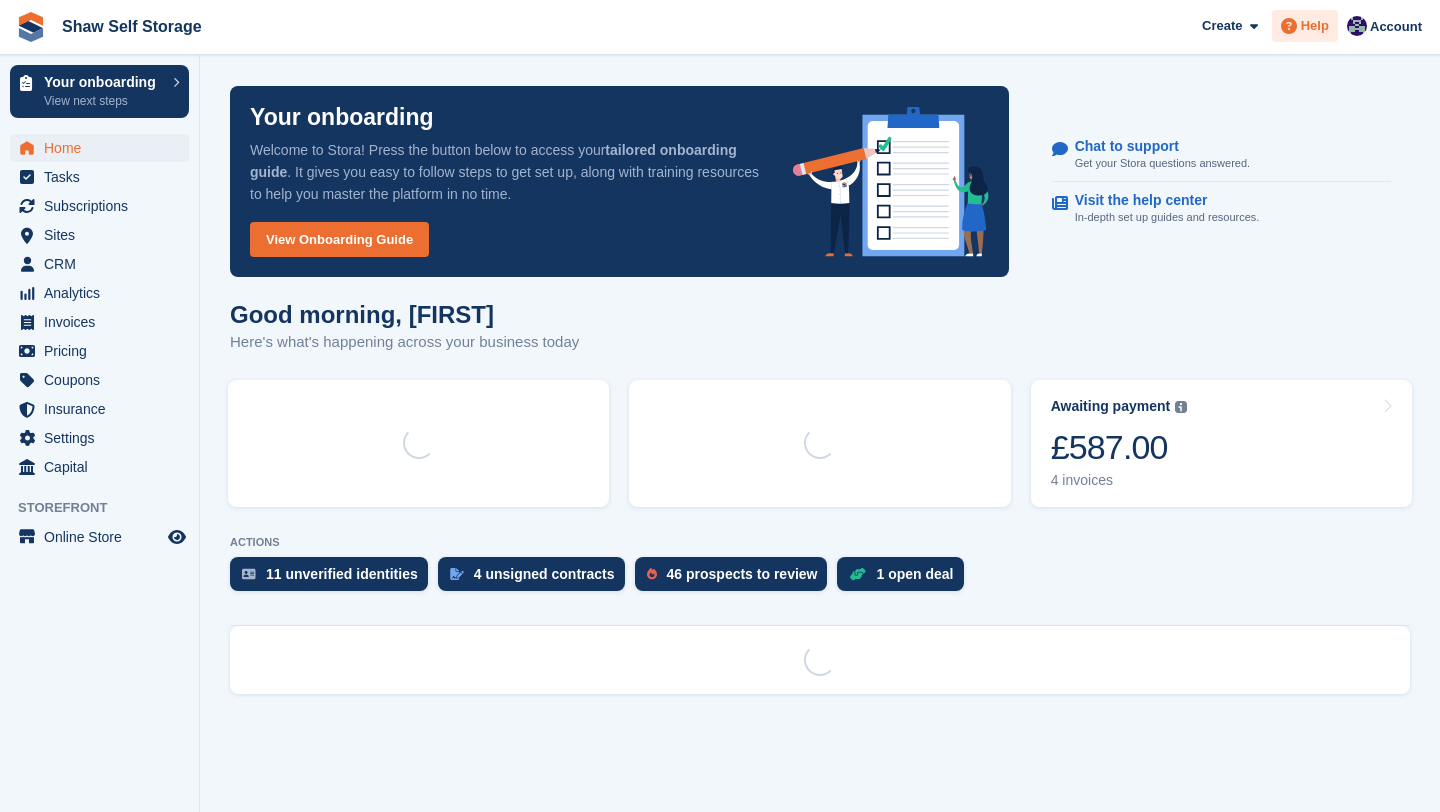 click on "Help" at bounding box center (1305, 26) 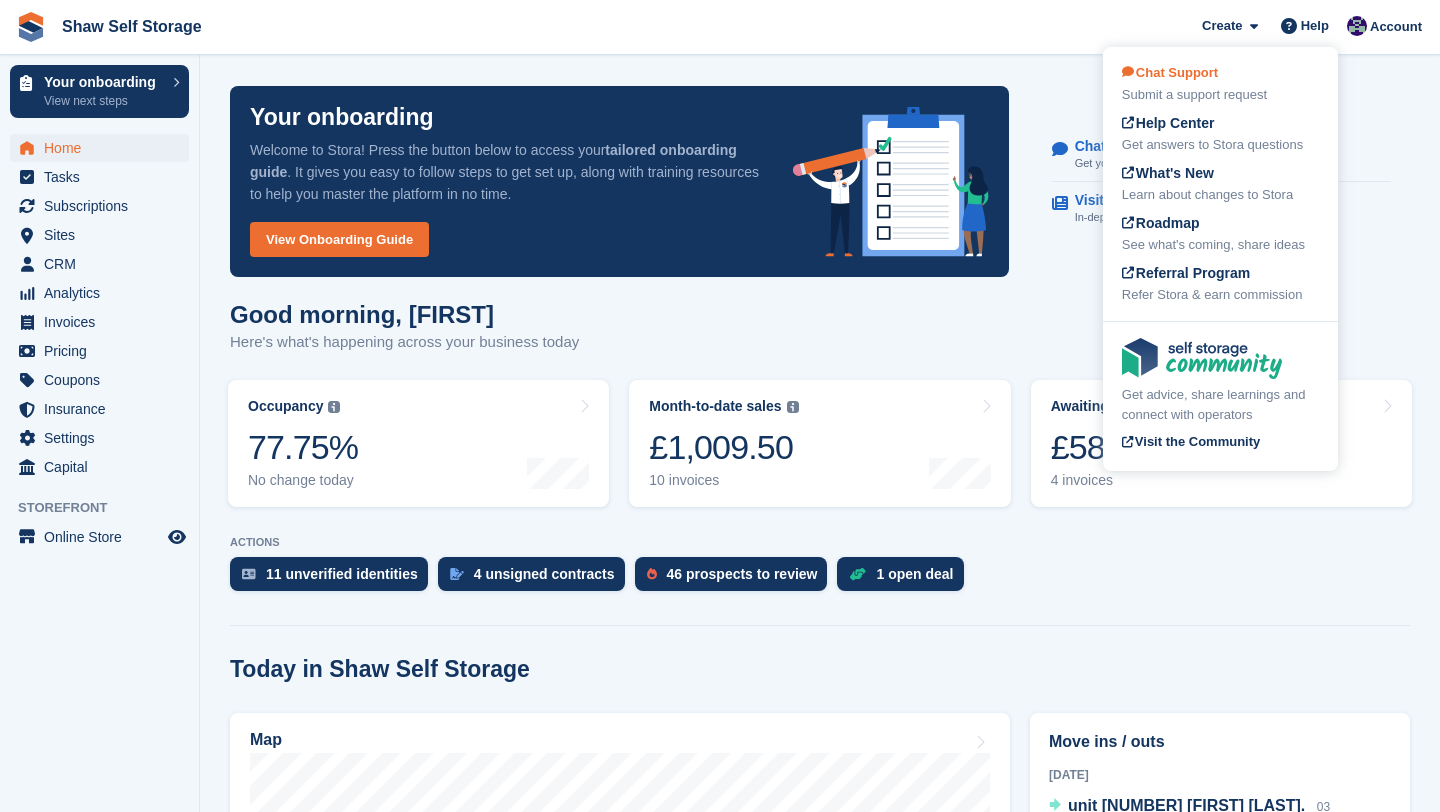 click on "Submit a support request" at bounding box center (1220, 95) 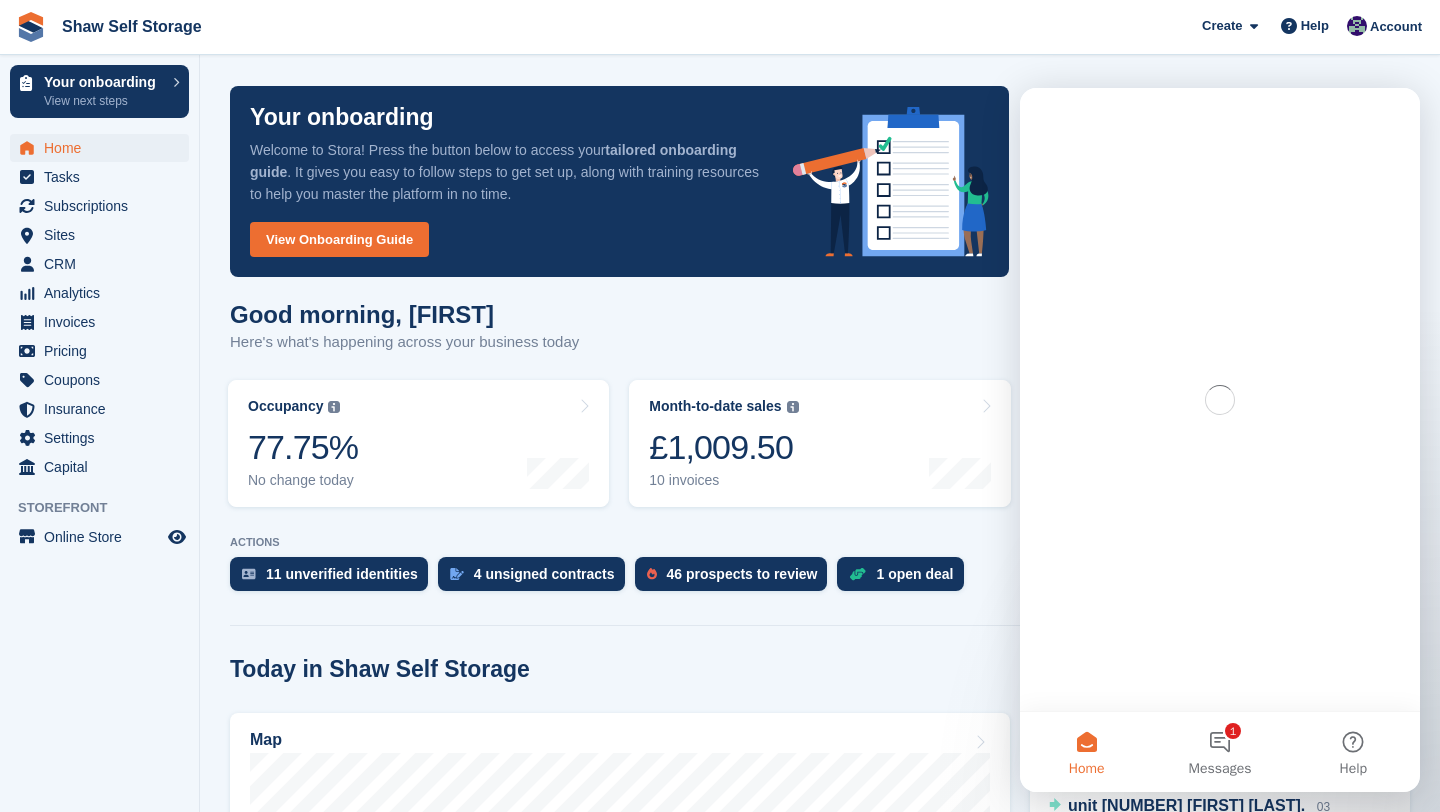 scroll, scrollTop: 0, scrollLeft: 0, axis: both 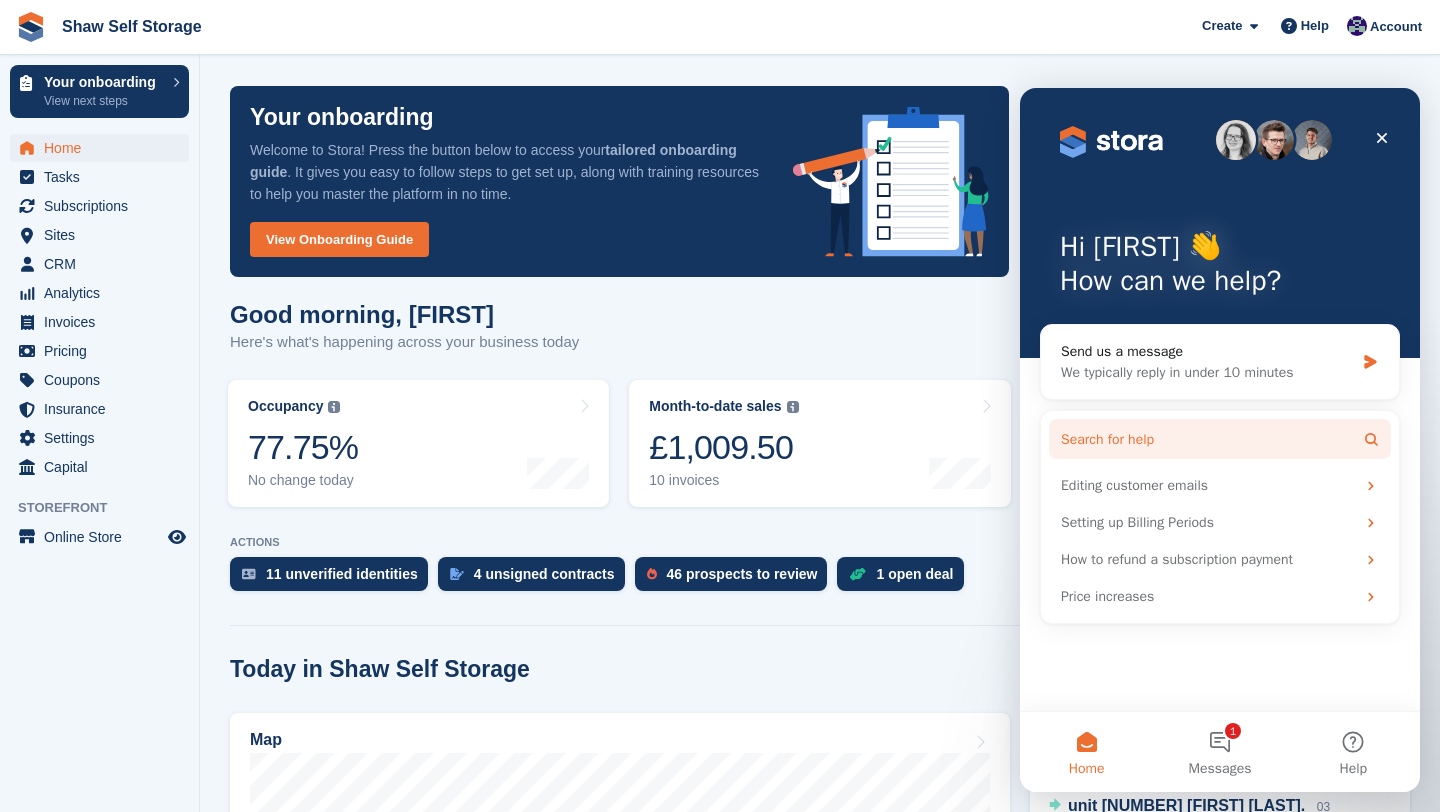 click on "Search for help" at bounding box center [1220, 439] 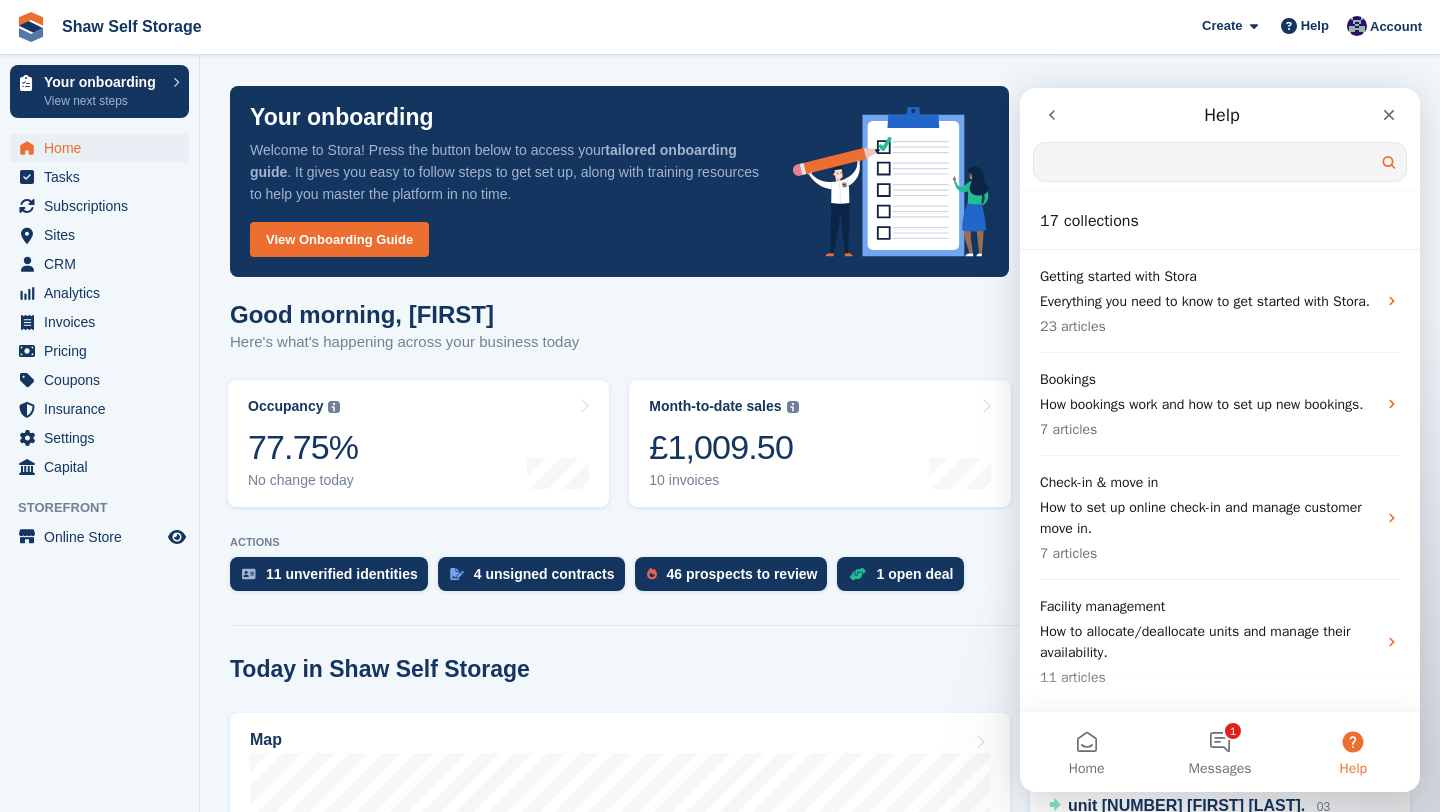 scroll, scrollTop: 0, scrollLeft: 0, axis: both 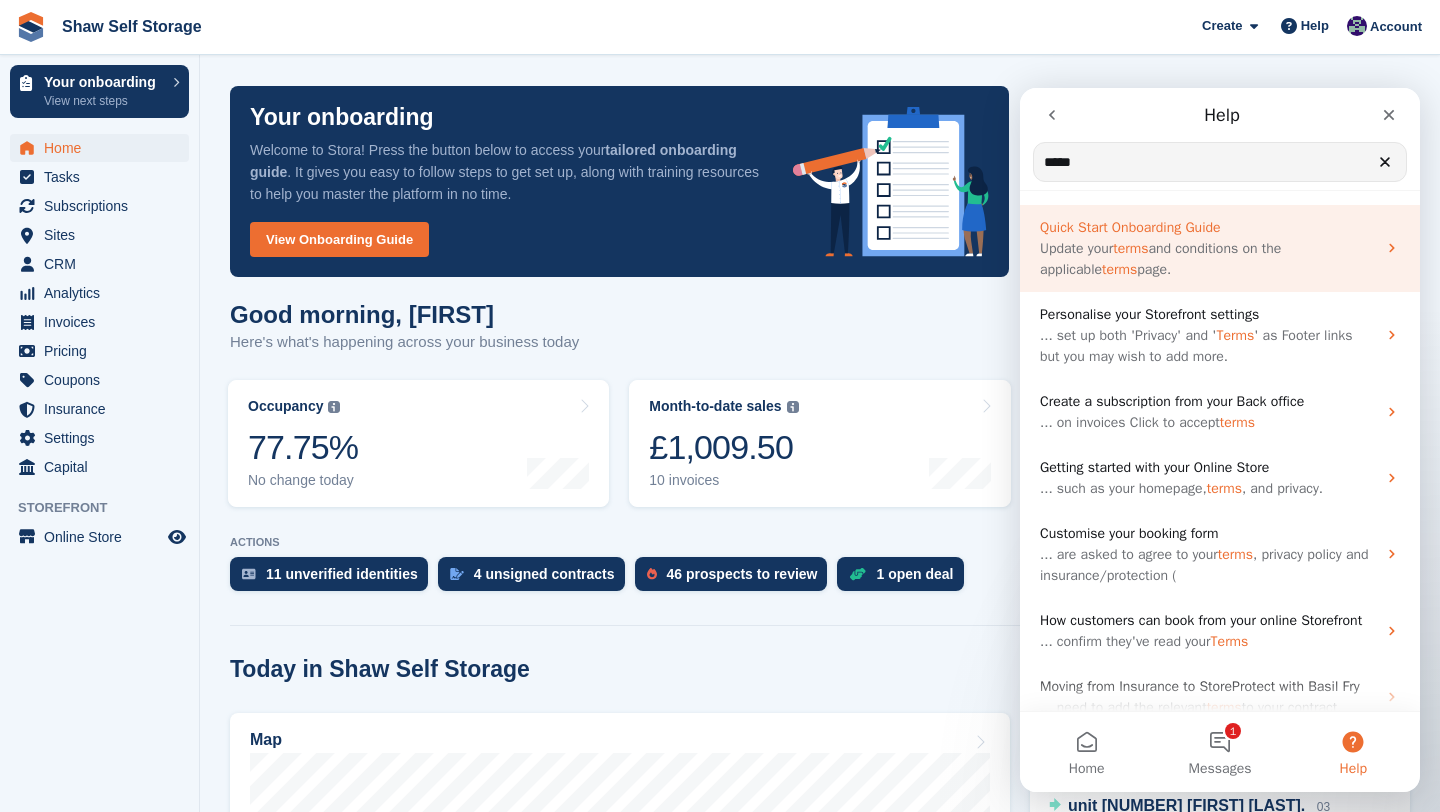 type on "*****" 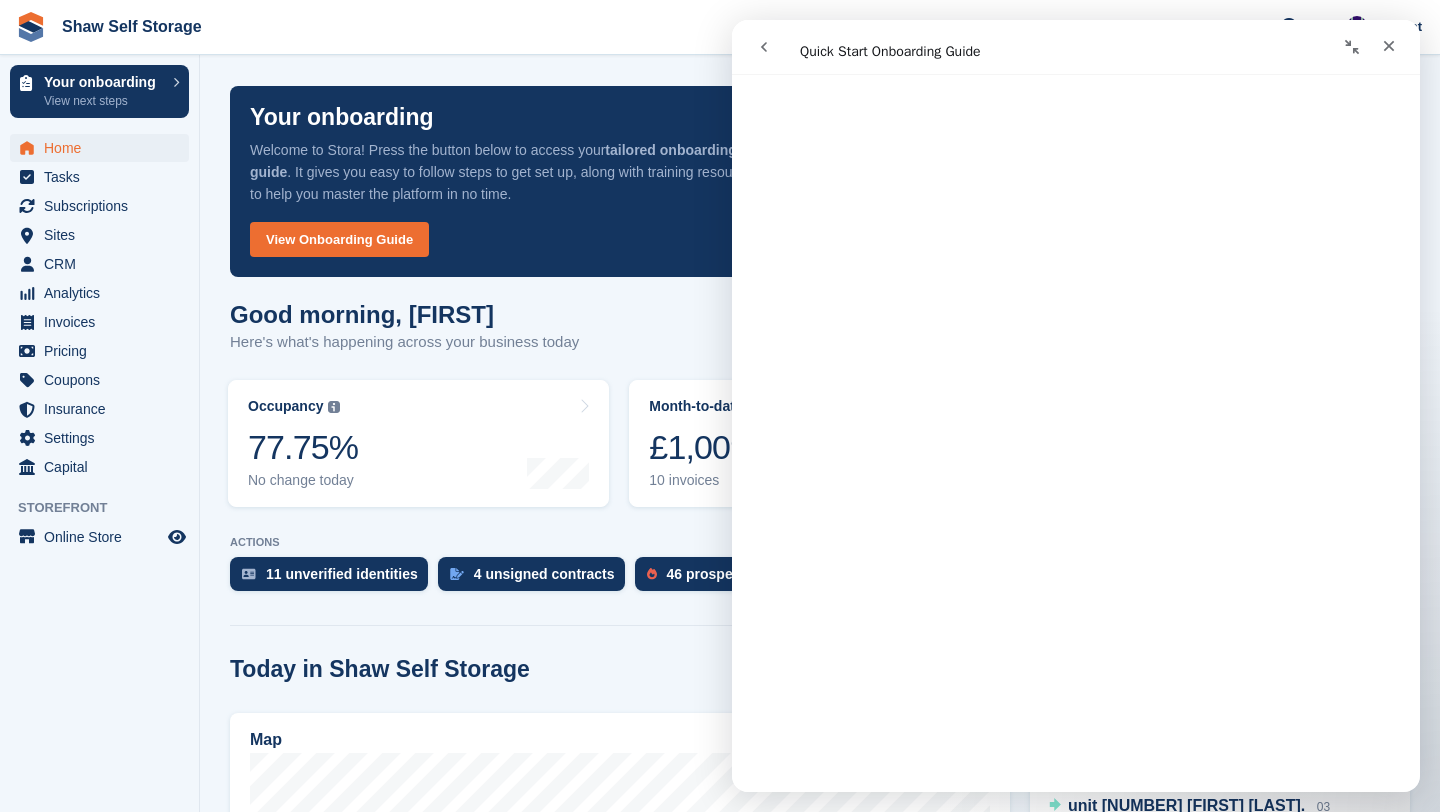 scroll, scrollTop: 0, scrollLeft: 0, axis: both 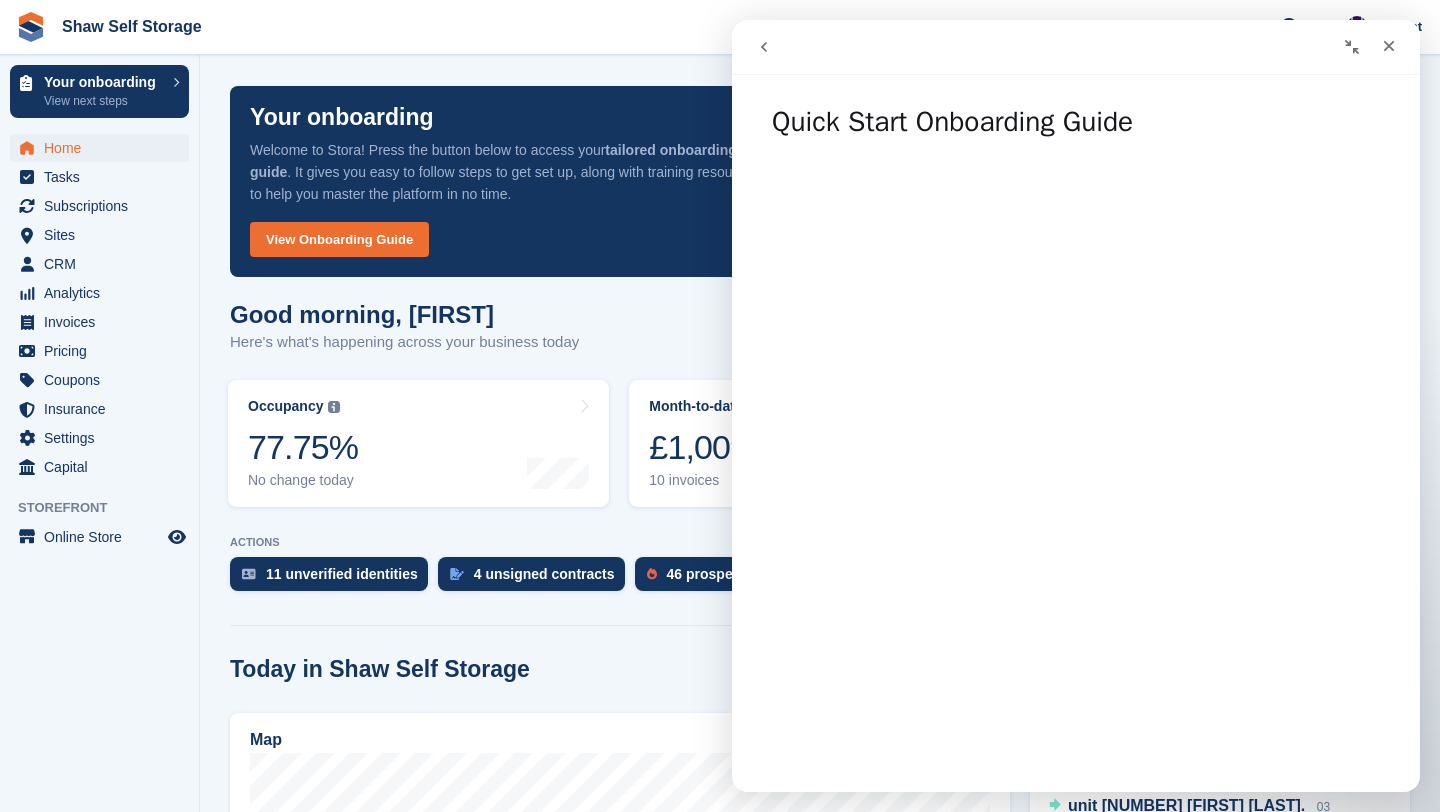 click at bounding box center (764, 47) 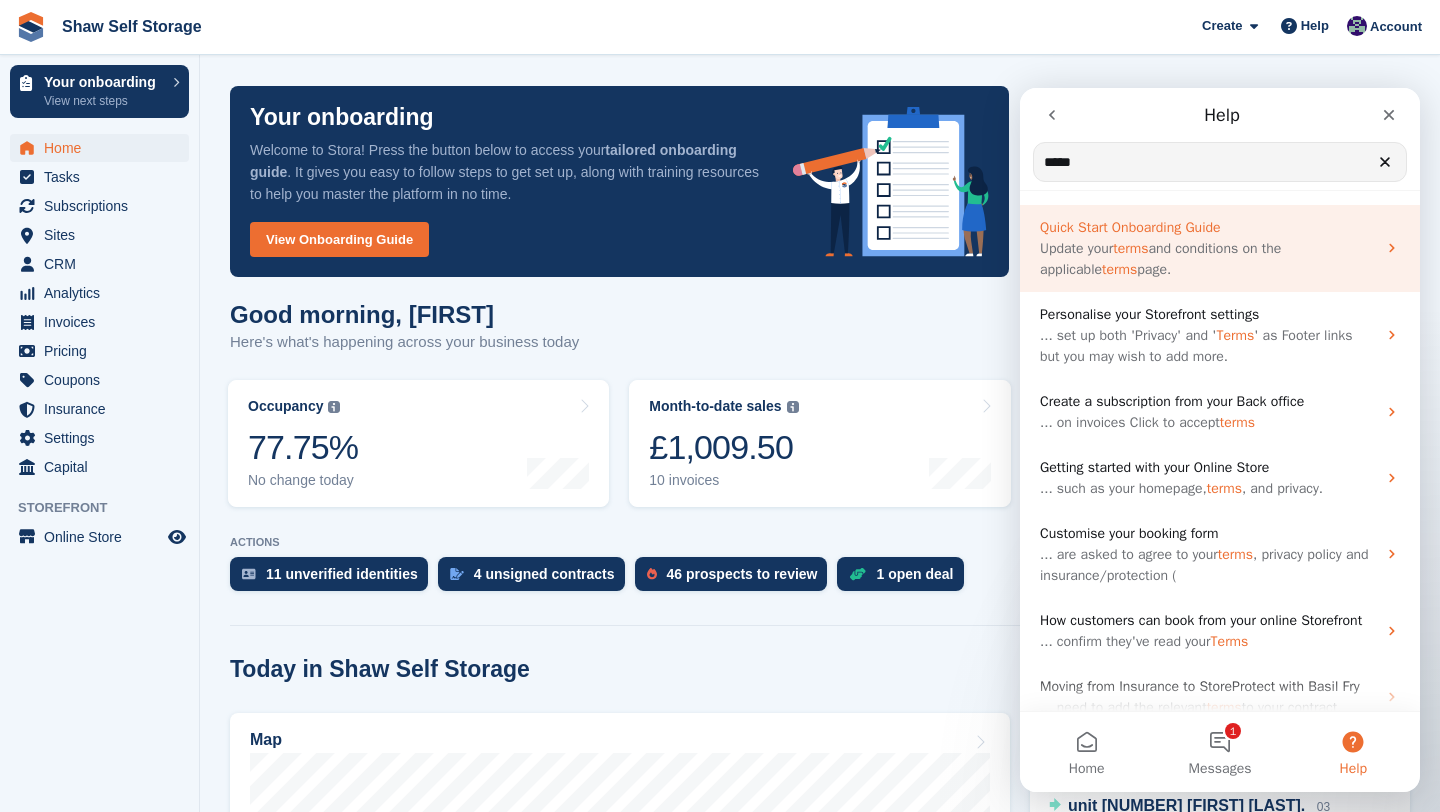 click on "terms" at bounding box center [1130, 248] 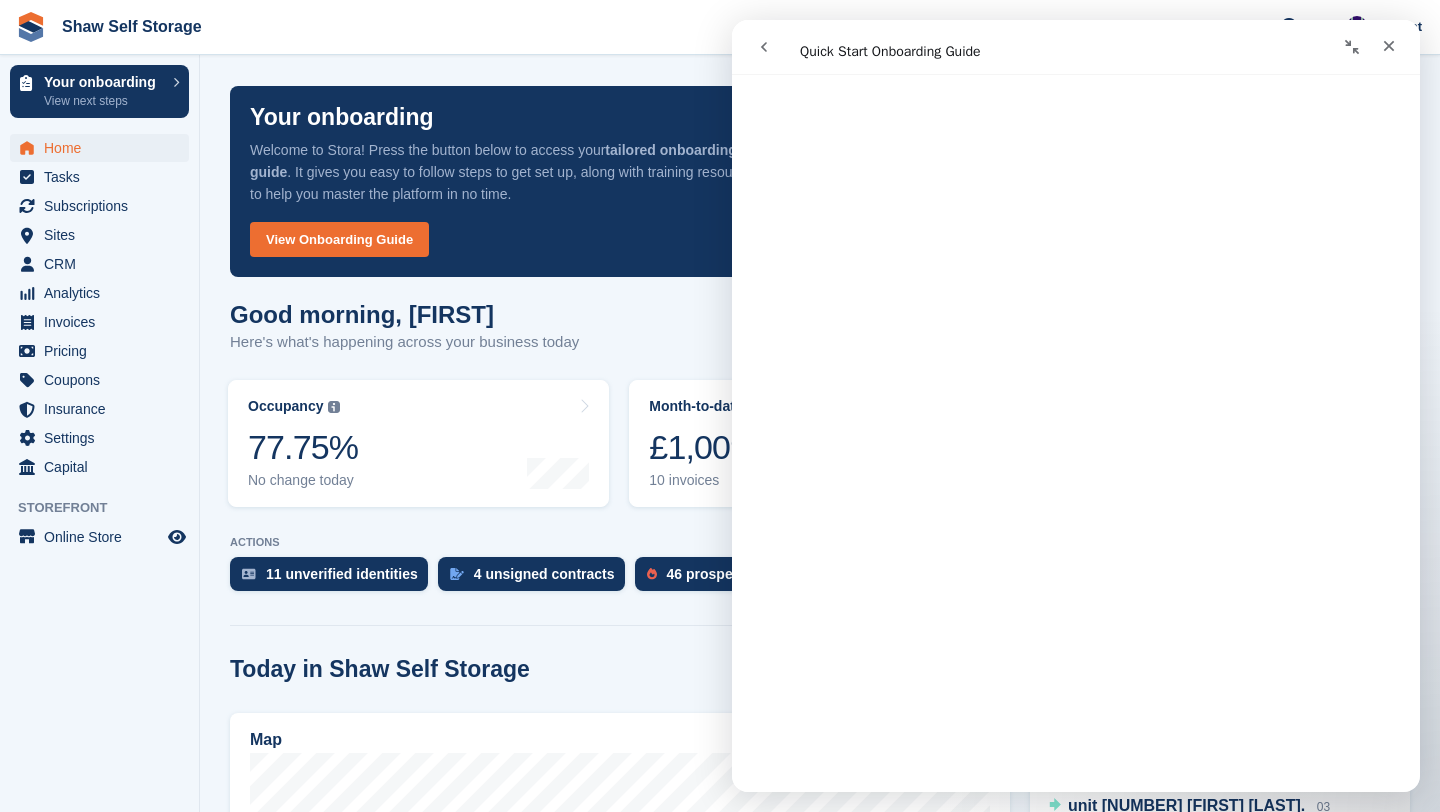 scroll, scrollTop: 1280, scrollLeft: 0, axis: vertical 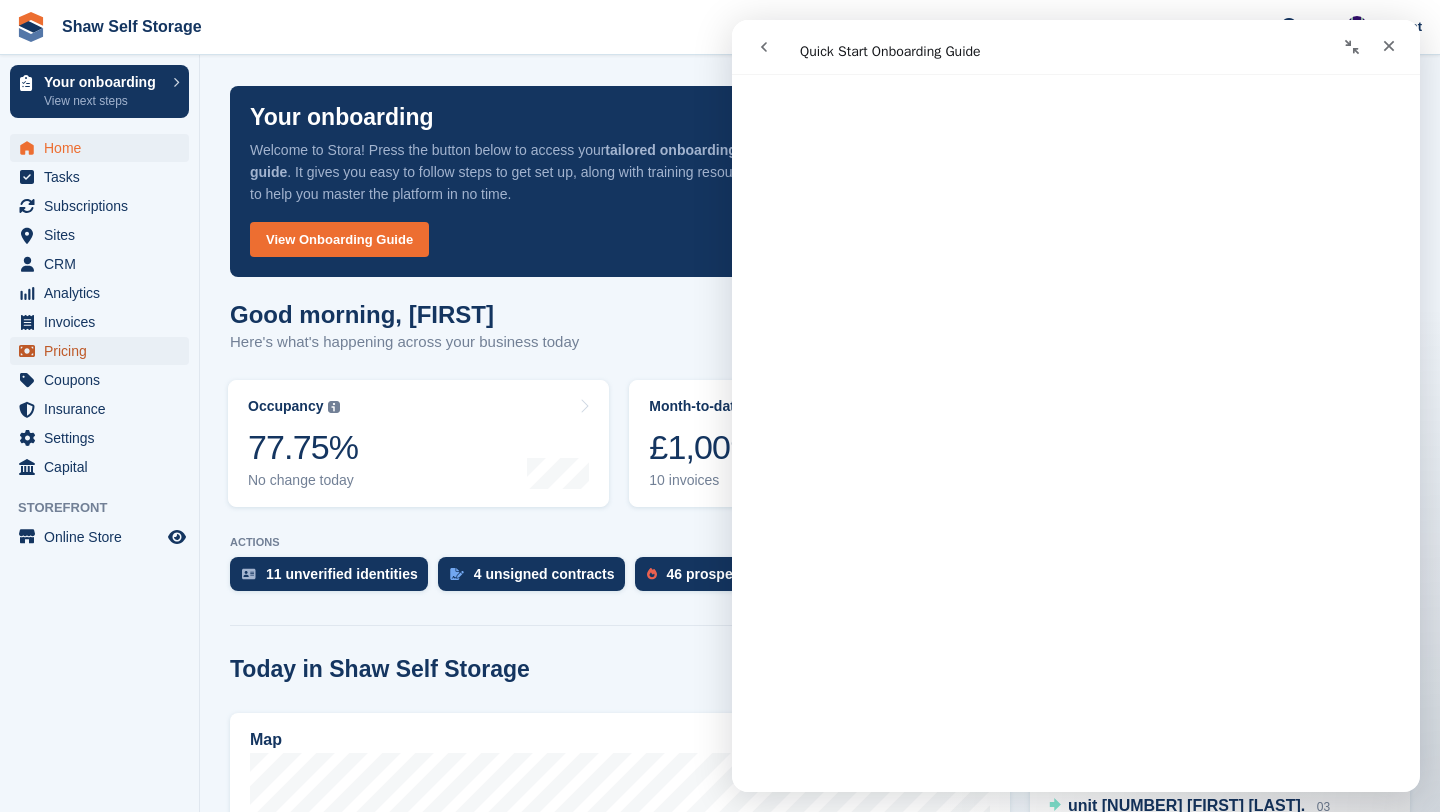 click on "Pricing" at bounding box center (104, 351) 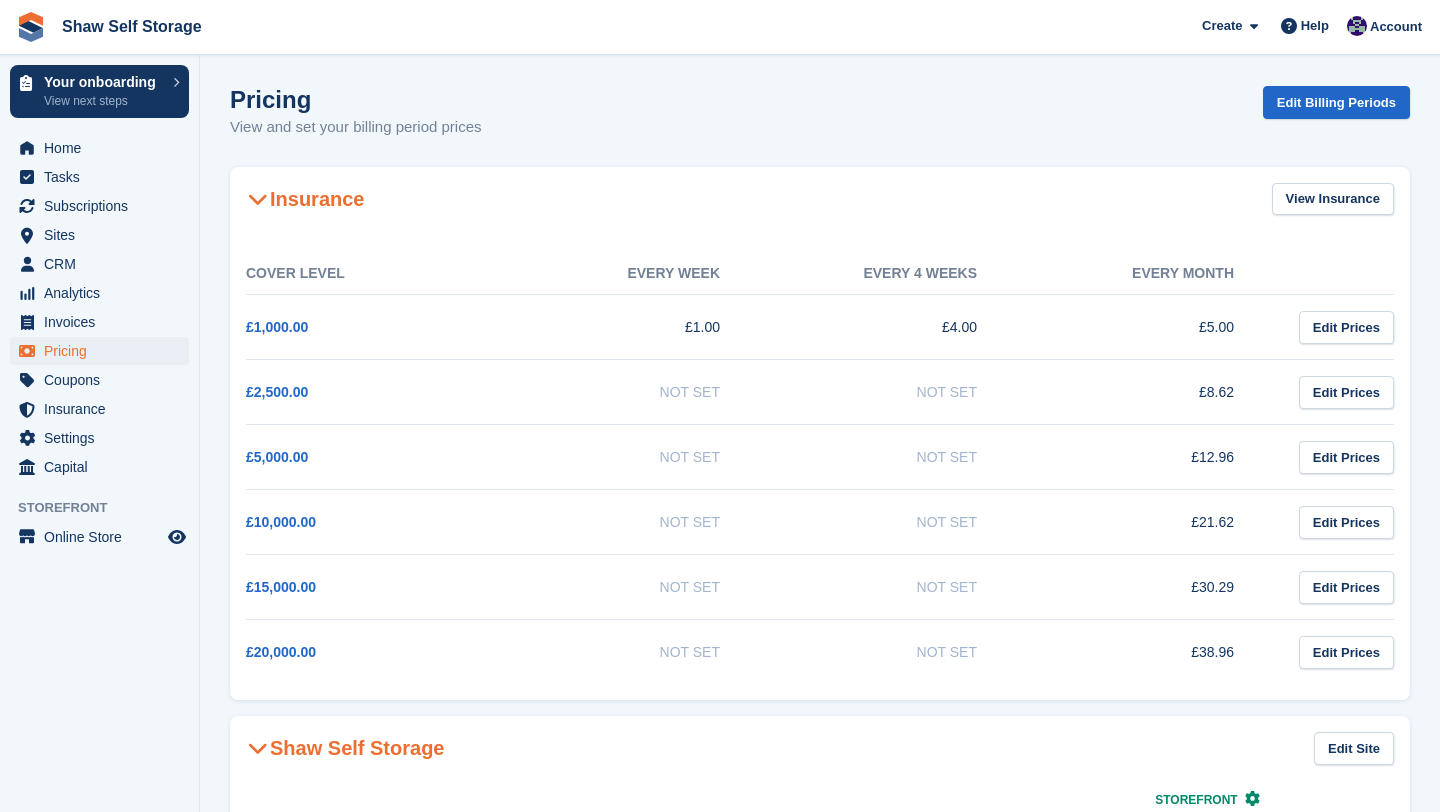 click on "Sites" at bounding box center [104, 235] 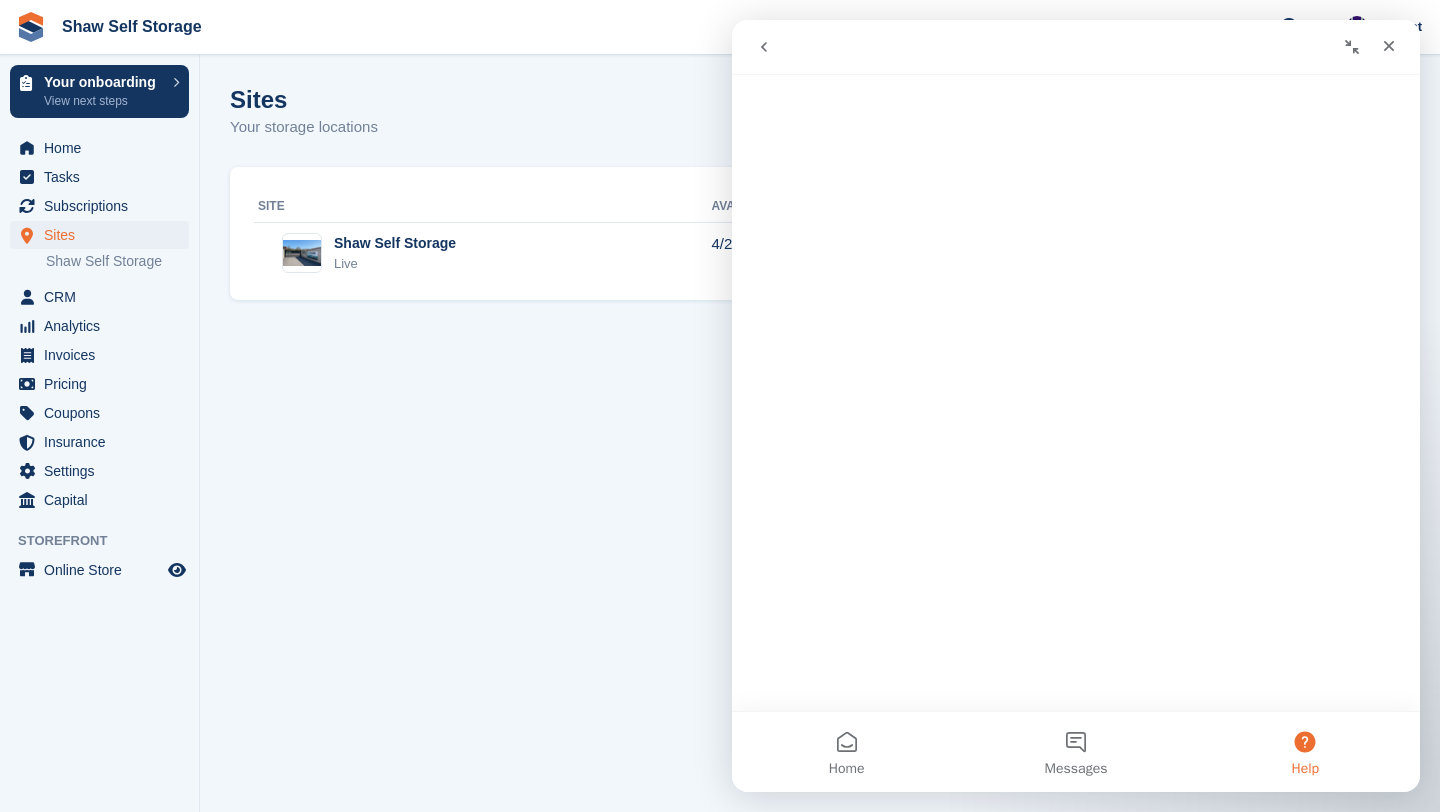 scroll, scrollTop: 0, scrollLeft: 0, axis: both 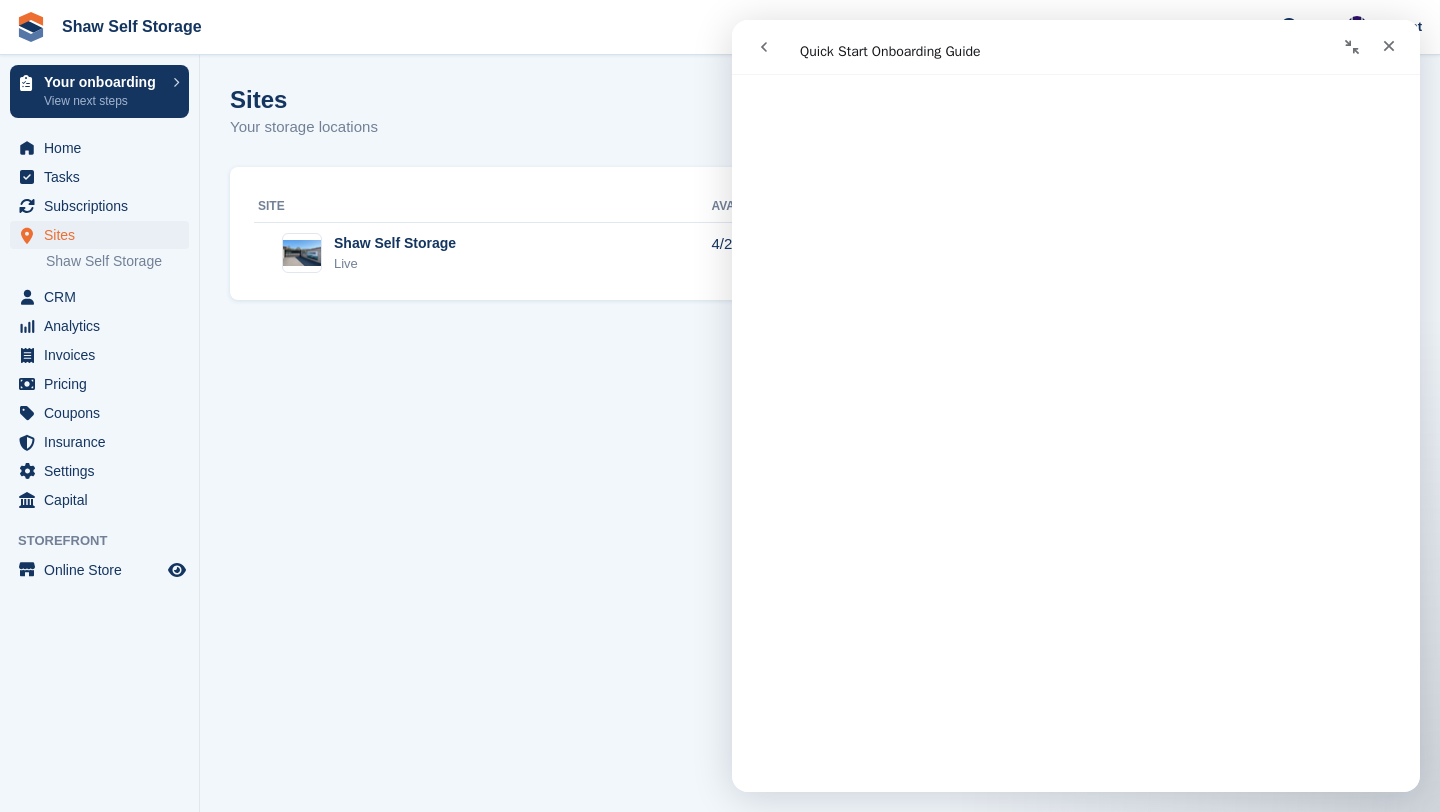 click 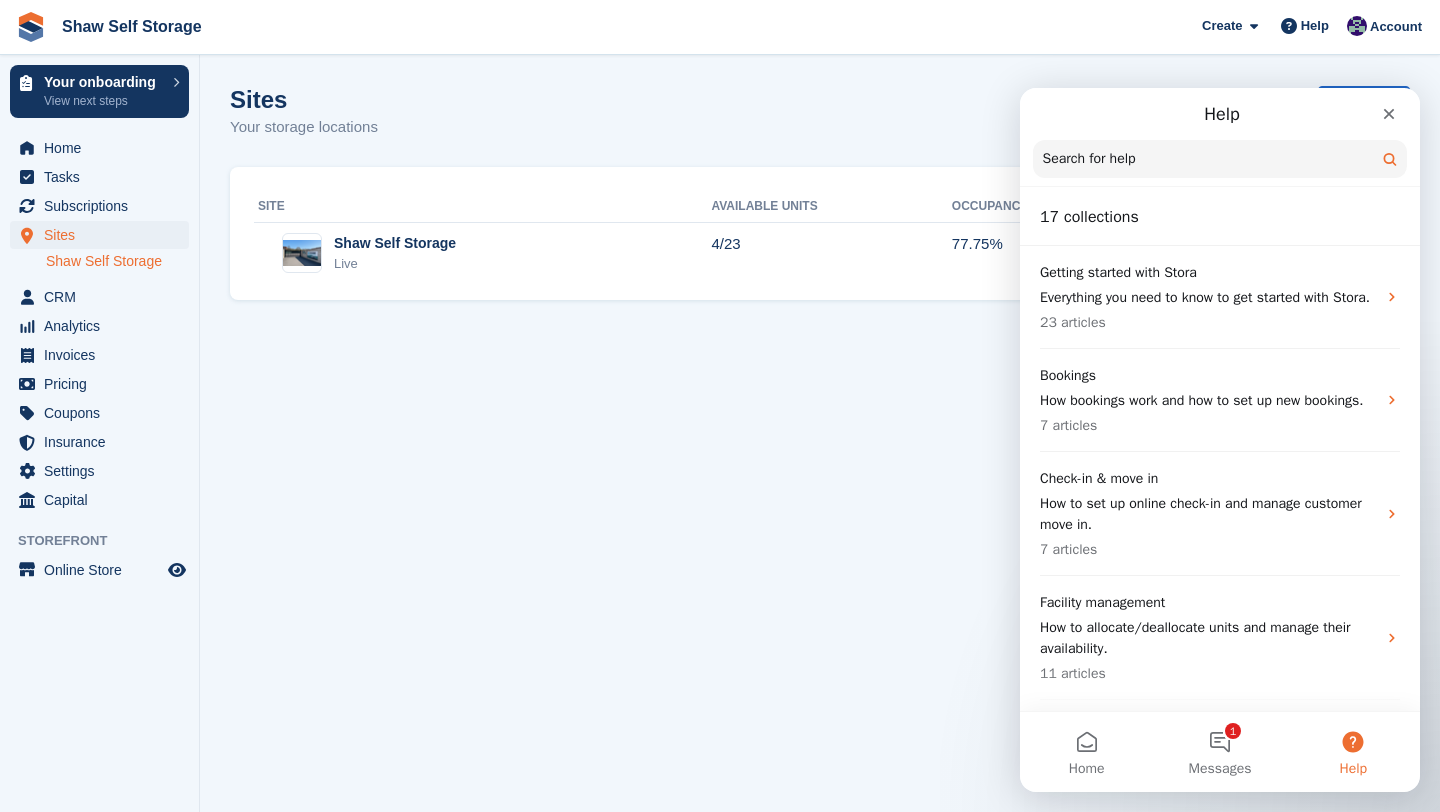 click on "Shaw Self Storage" at bounding box center (117, 261) 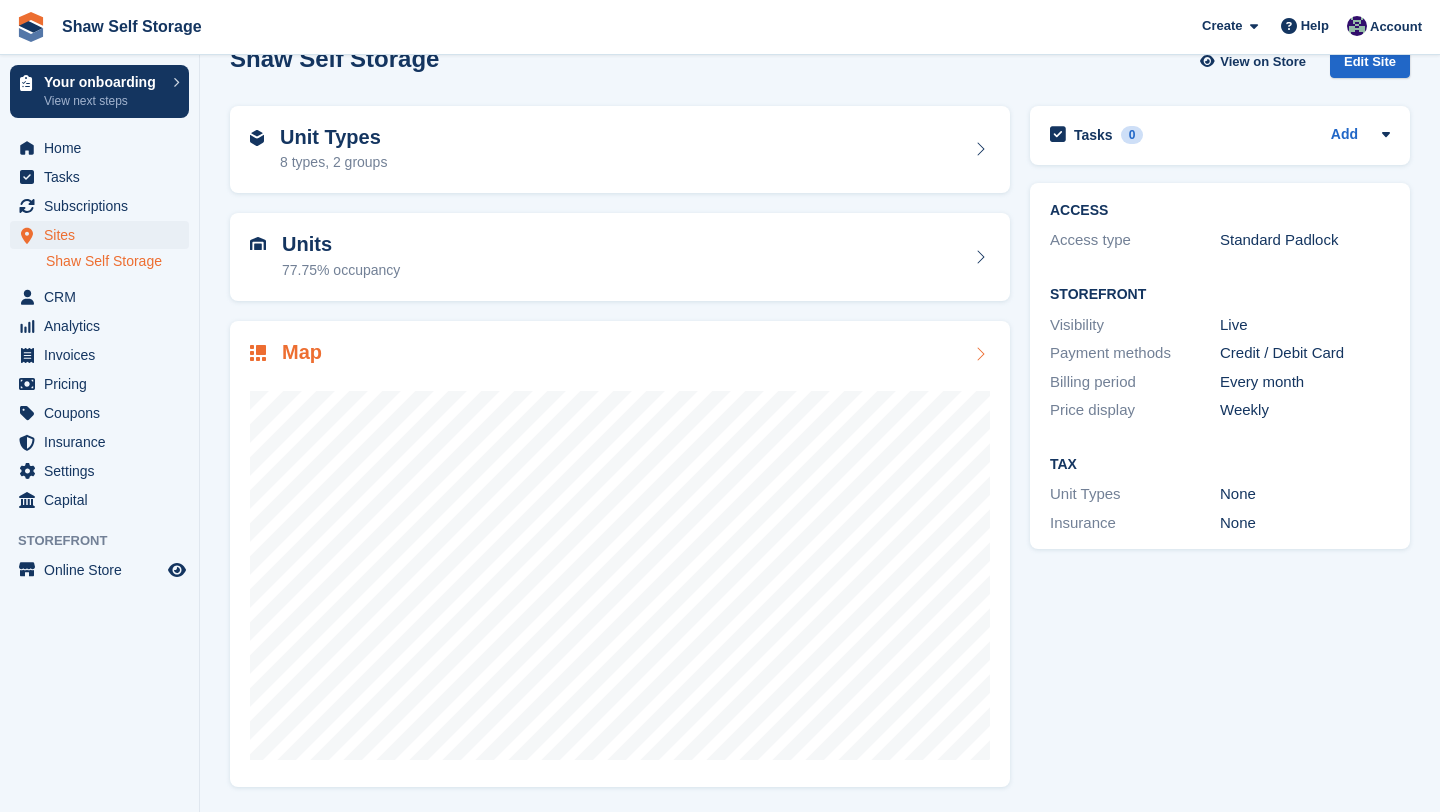 scroll, scrollTop: 0, scrollLeft: 0, axis: both 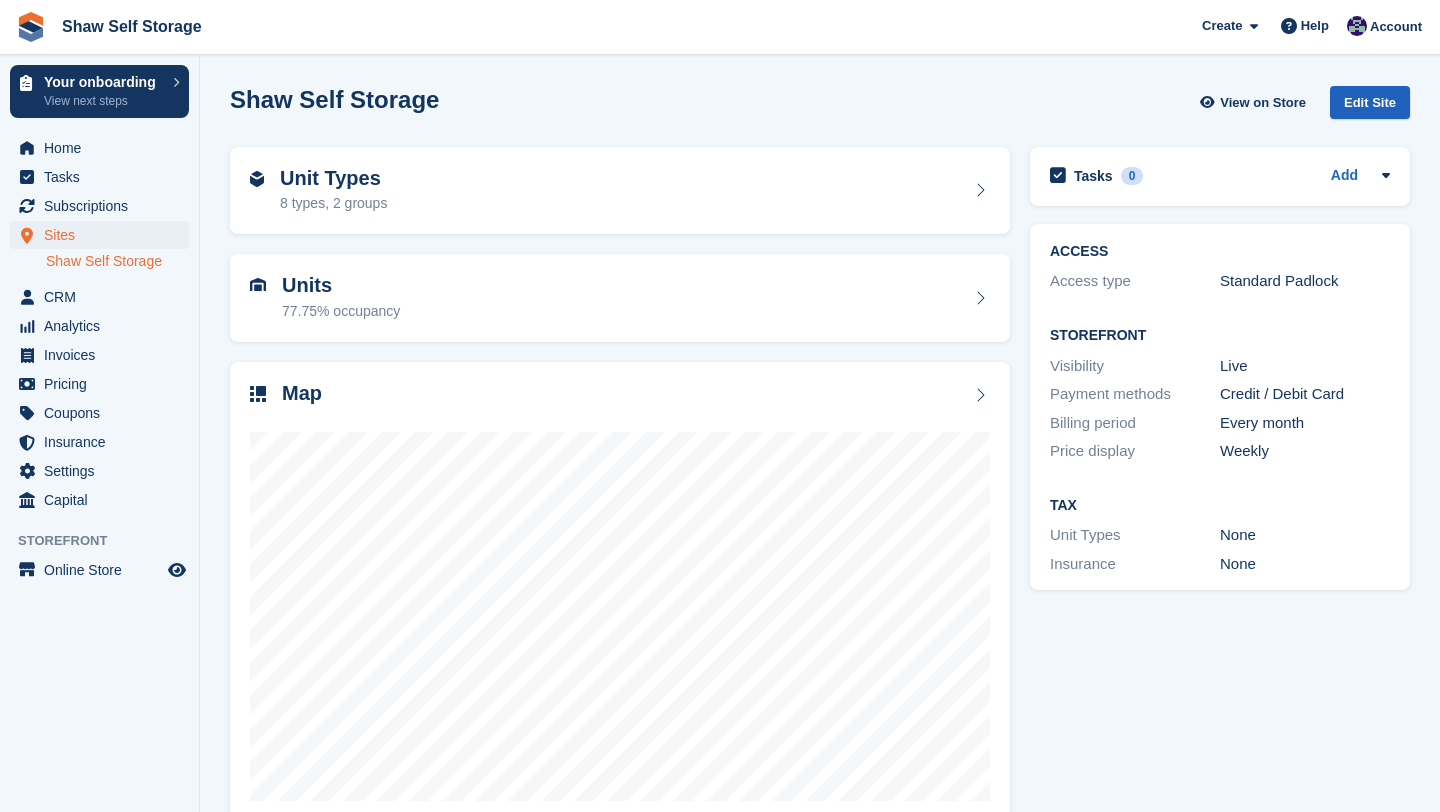 click on "Edit Site" at bounding box center (1370, 102) 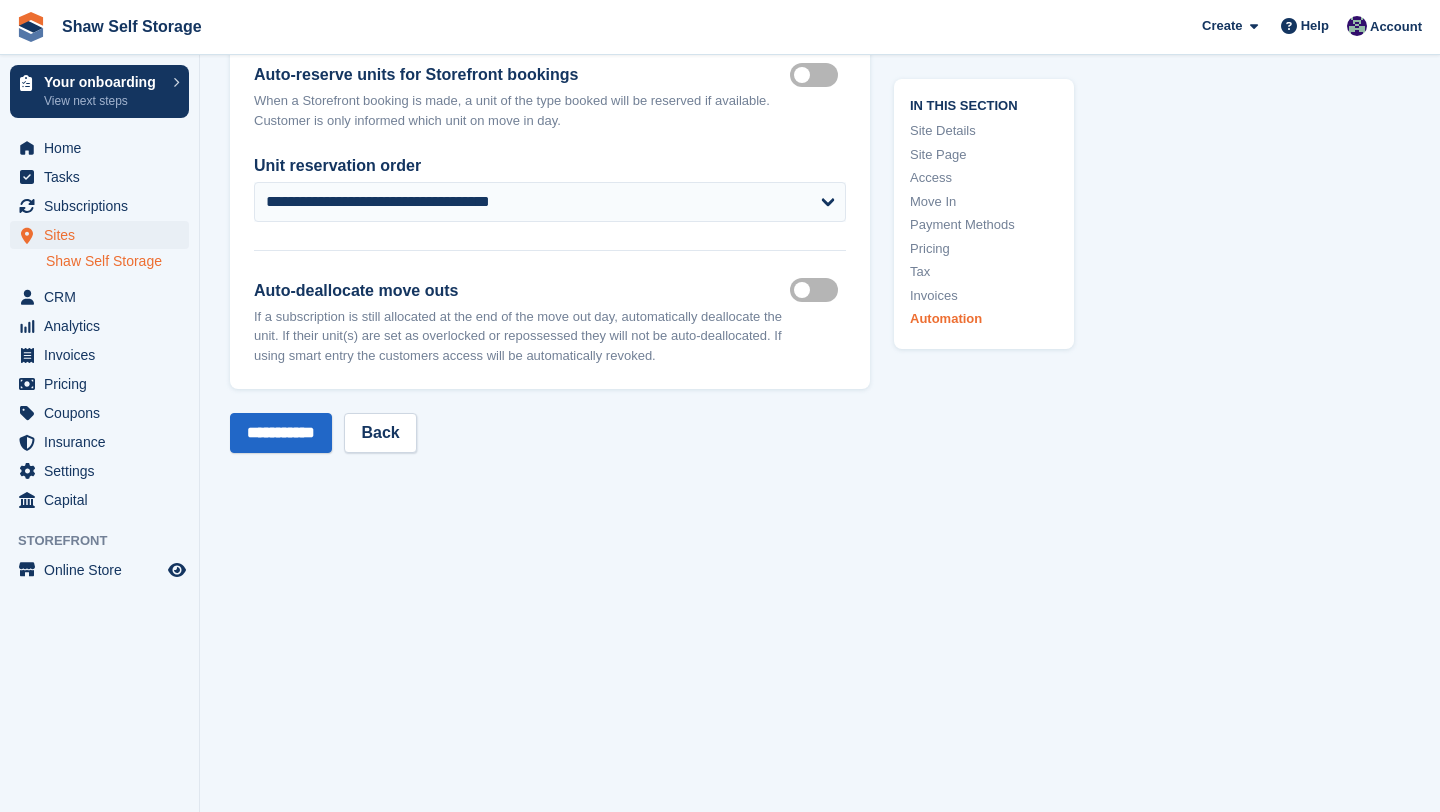 scroll, scrollTop: 9223, scrollLeft: 0, axis: vertical 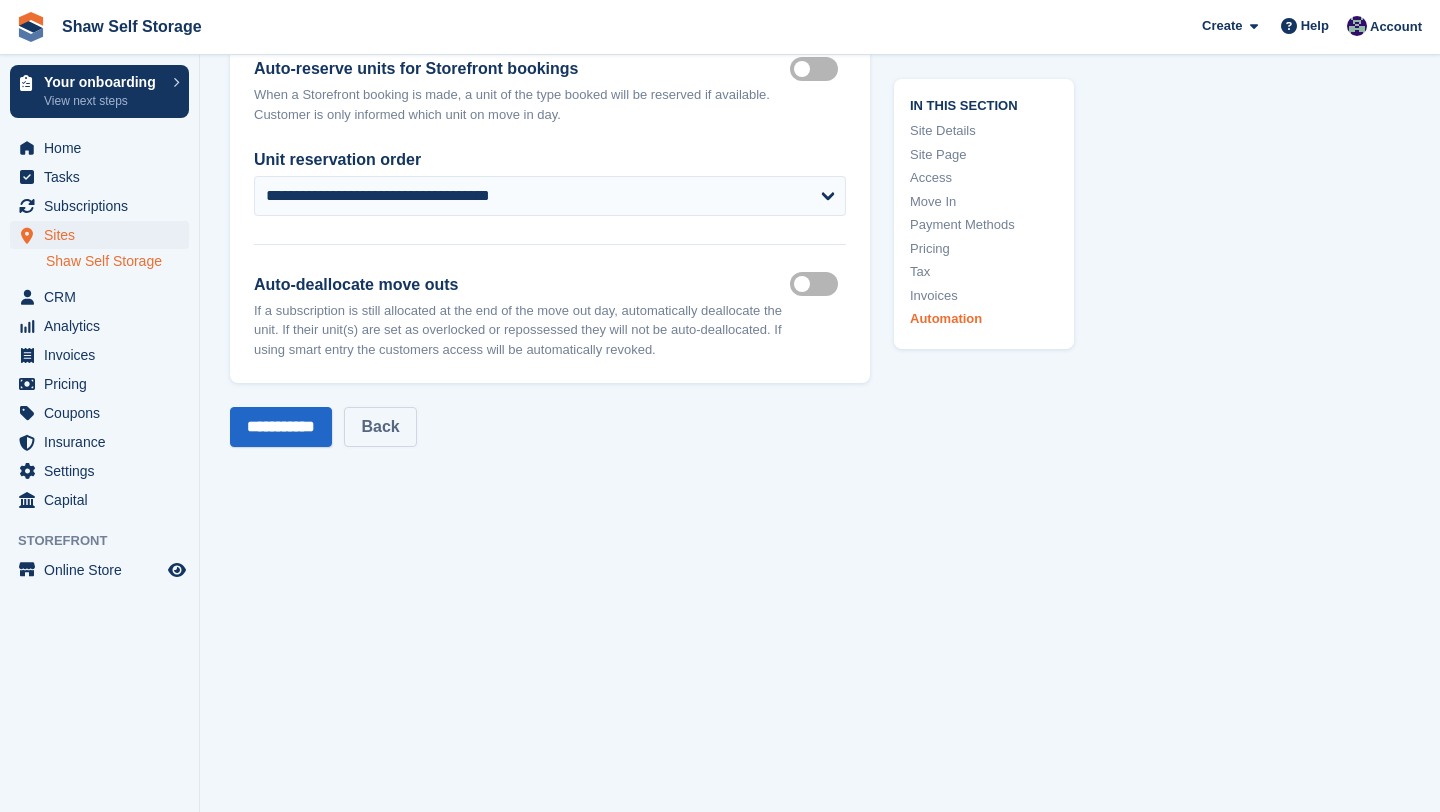 click on "Back" at bounding box center (380, 427) 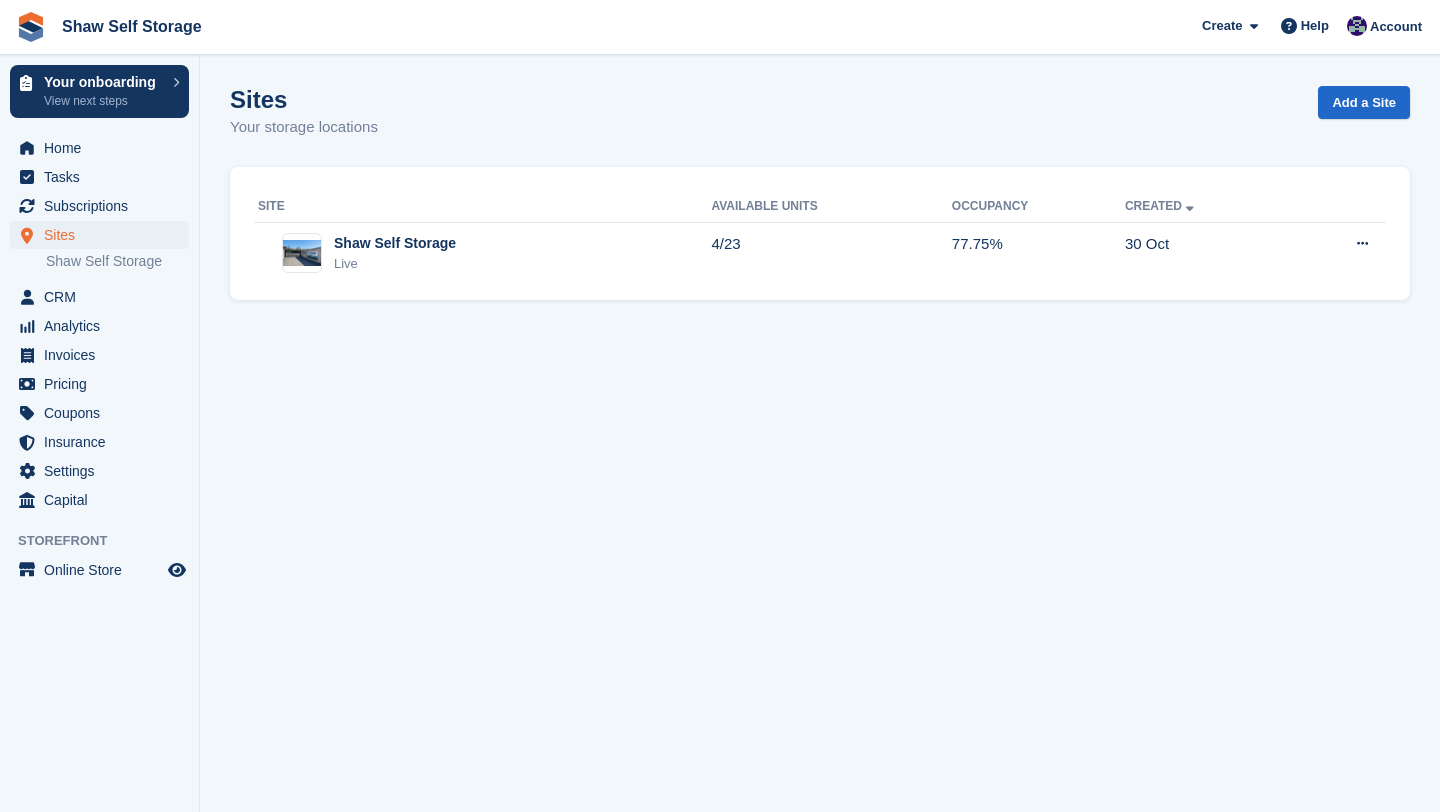 scroll, scrollTop: 0, scrollLeft: 0, axis: both 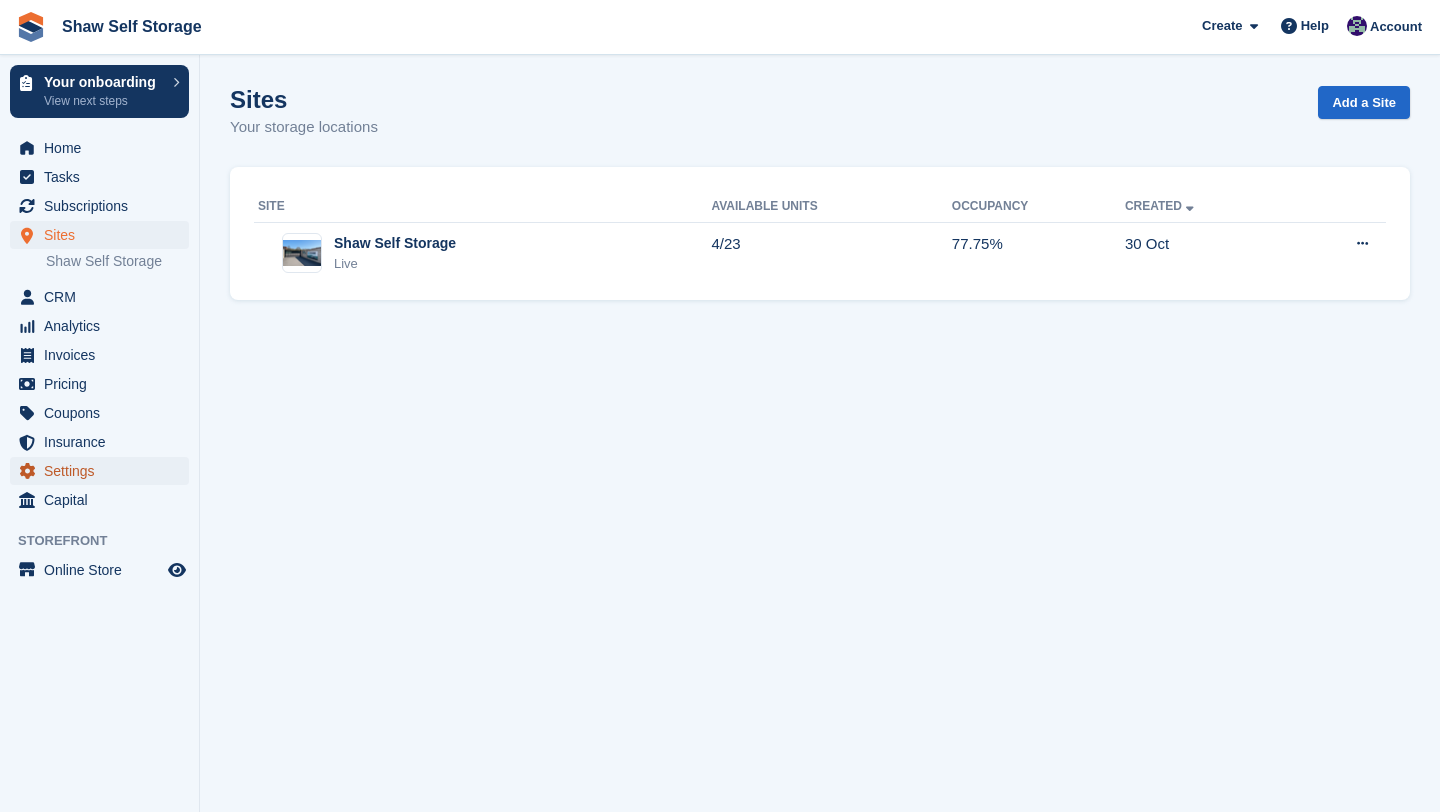 click on "Settings" at bounding box center [104, 471] 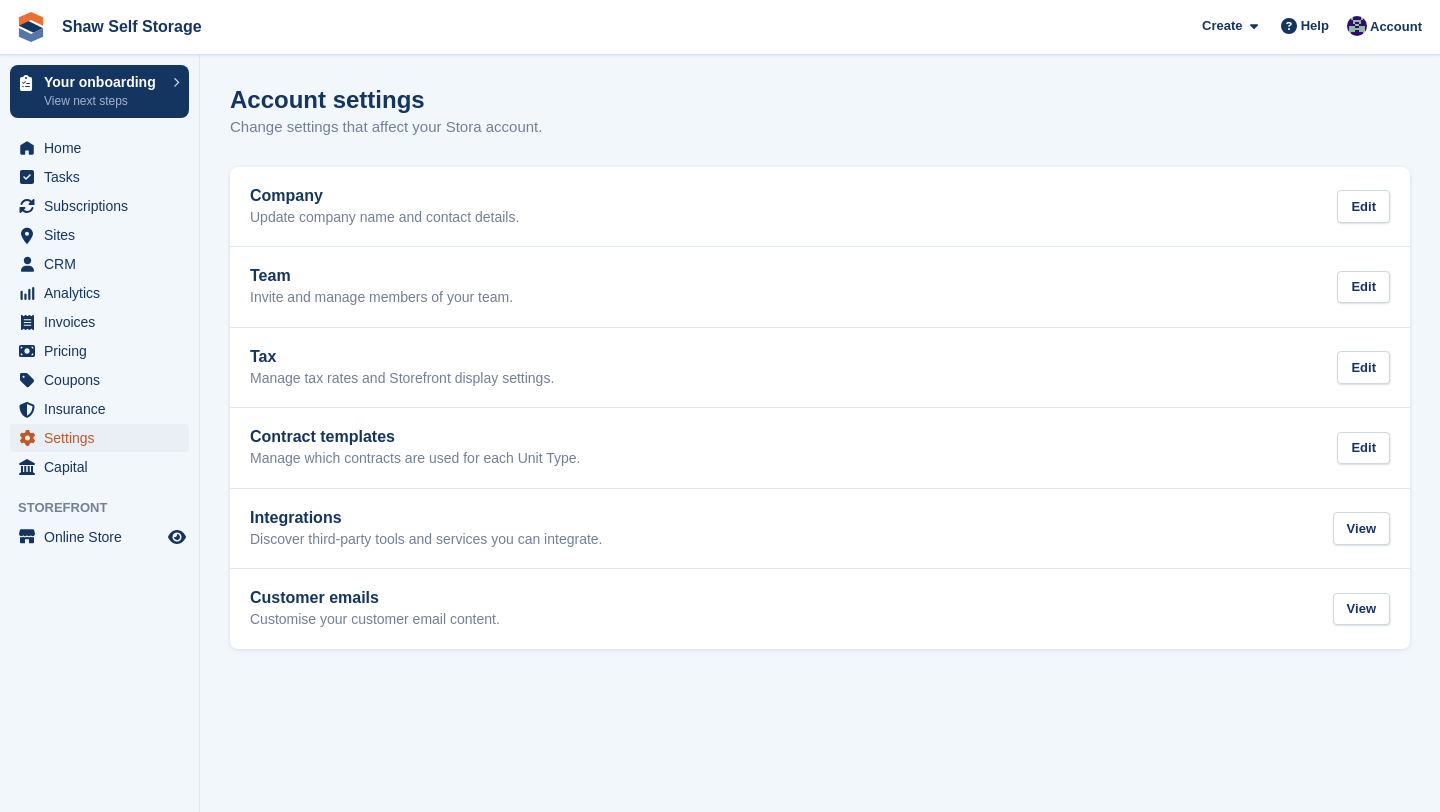 click on "Settings" at bounding box center [104, 438] 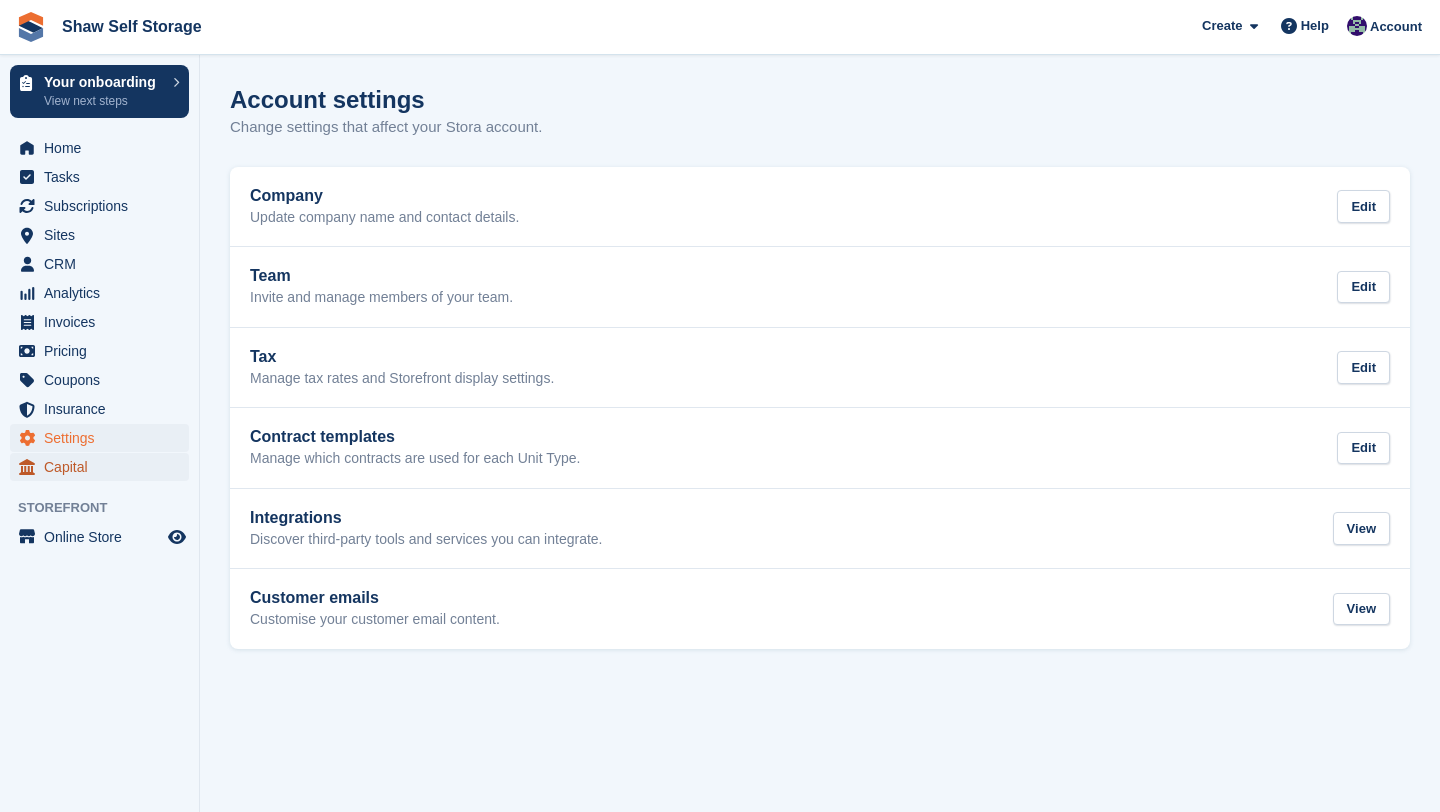 click on "Capital" at bounding box center (104, 467) 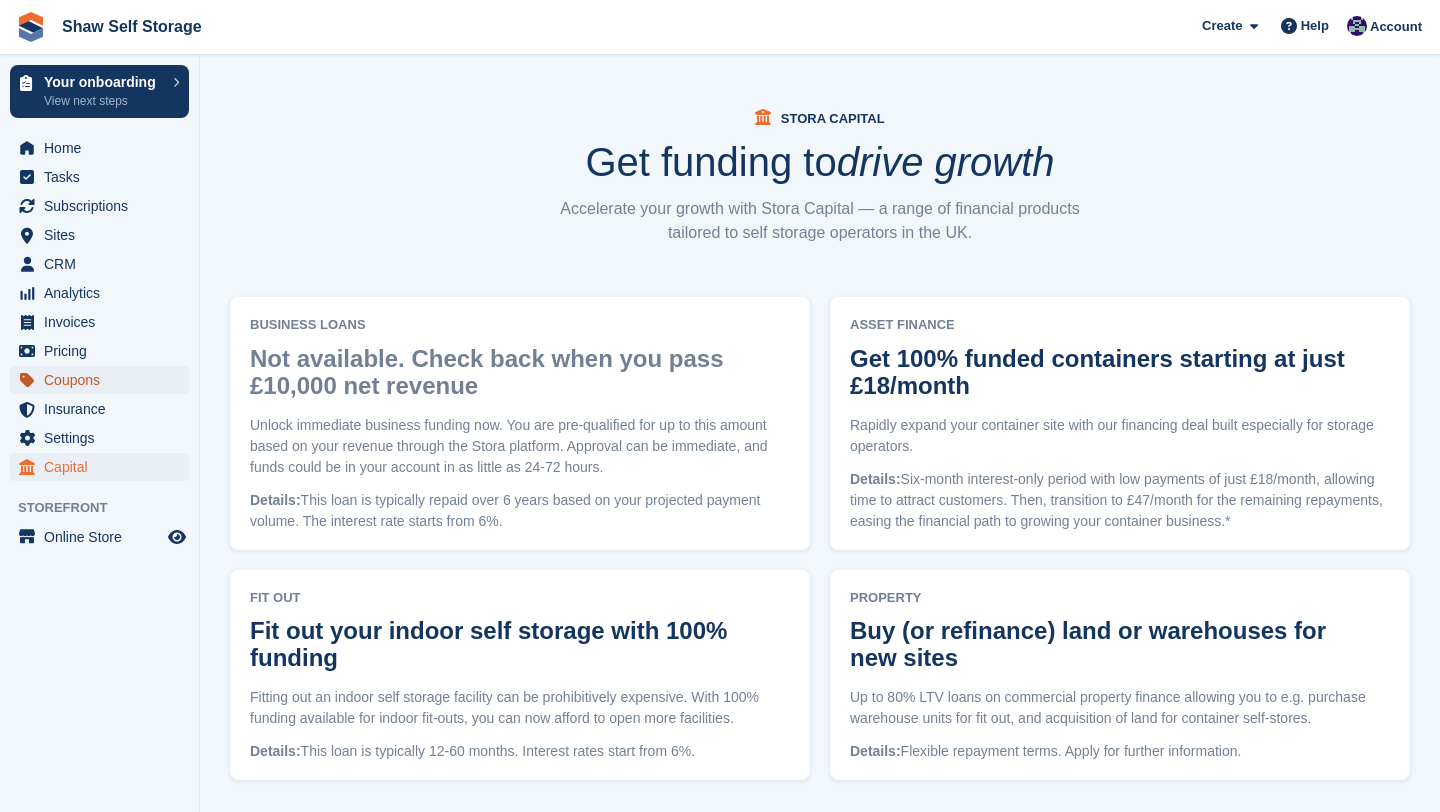 click on "Coupons" at bounding box center [104, 380] 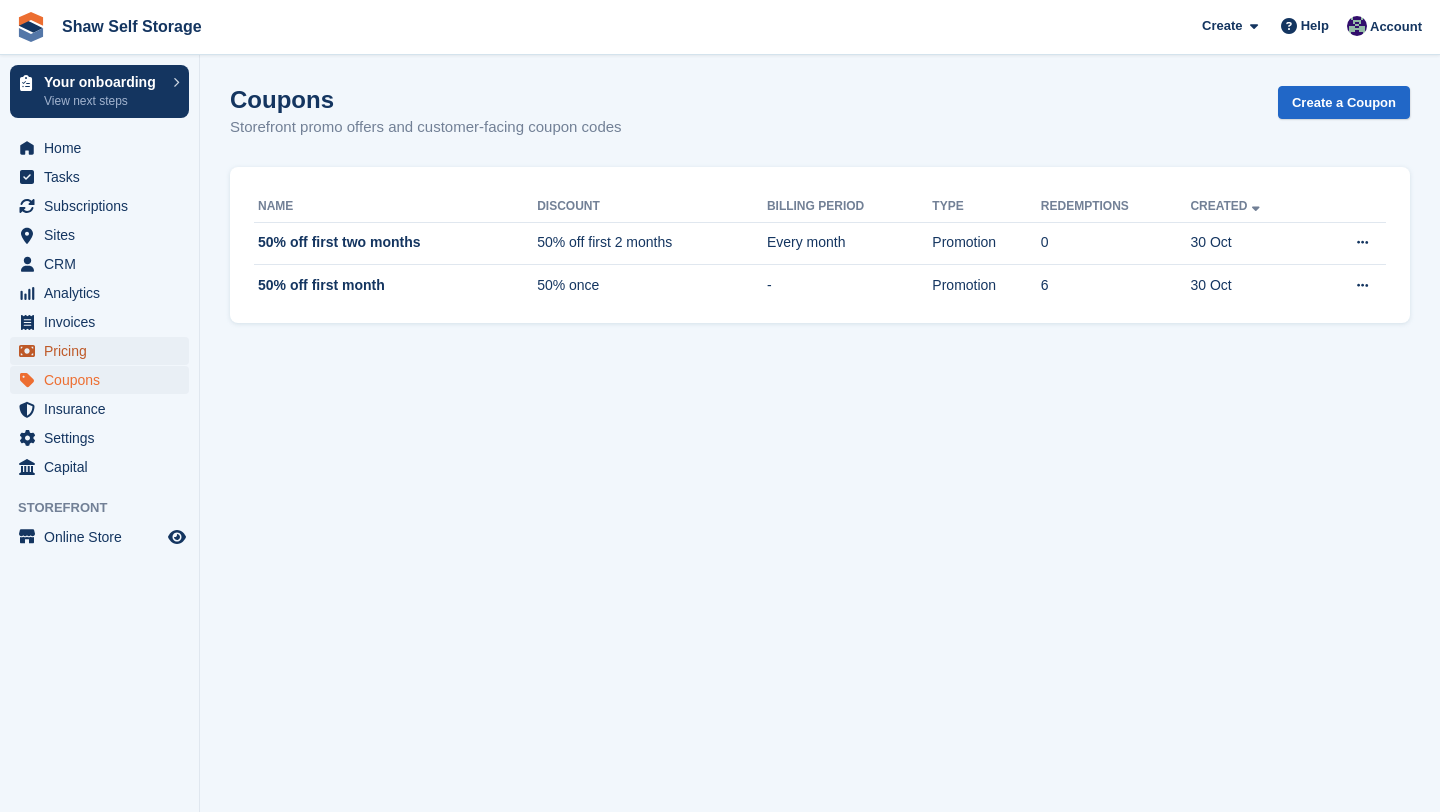click on "Pricing" at bounding box center [104, 351] 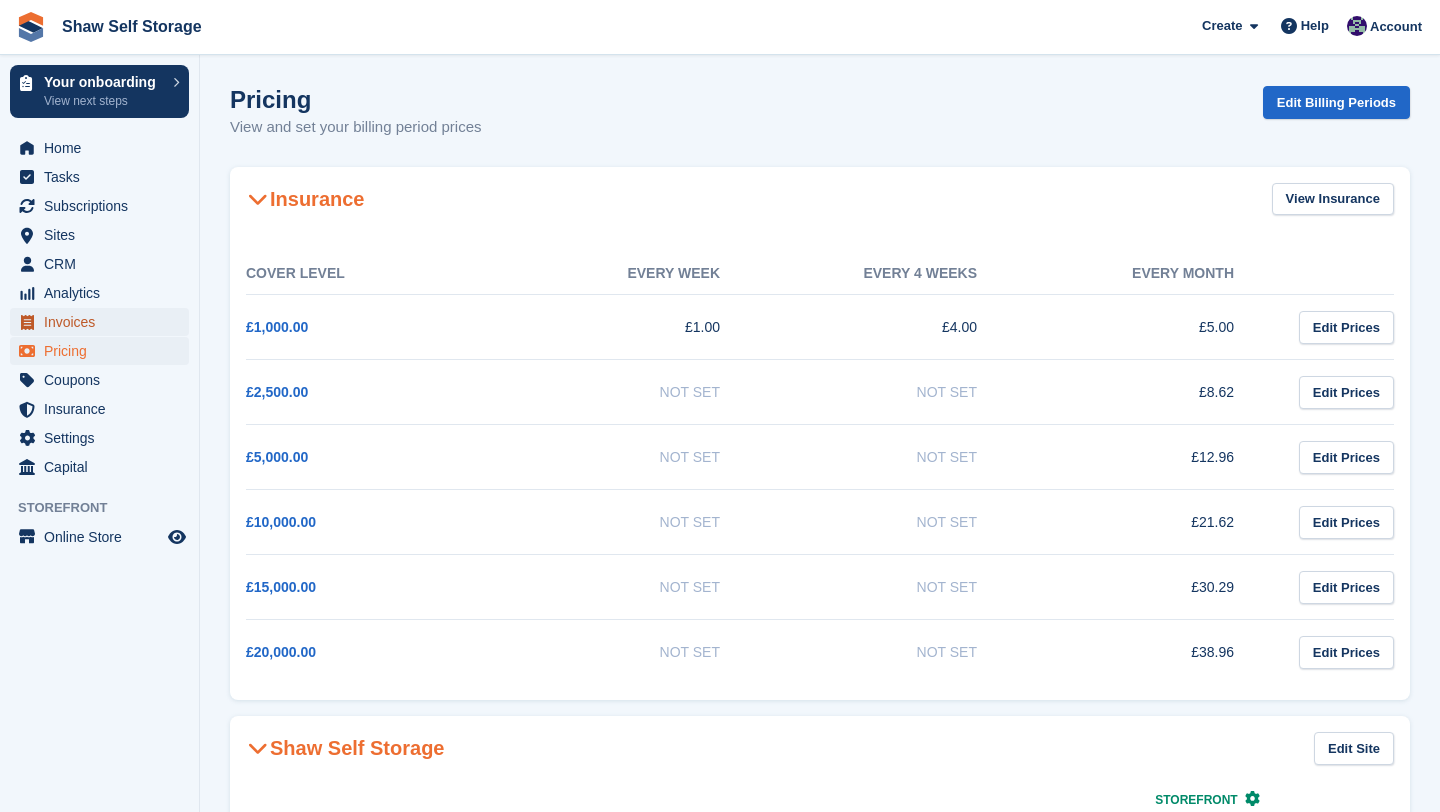 click on "Invoices" at bounding box center [104, 322] 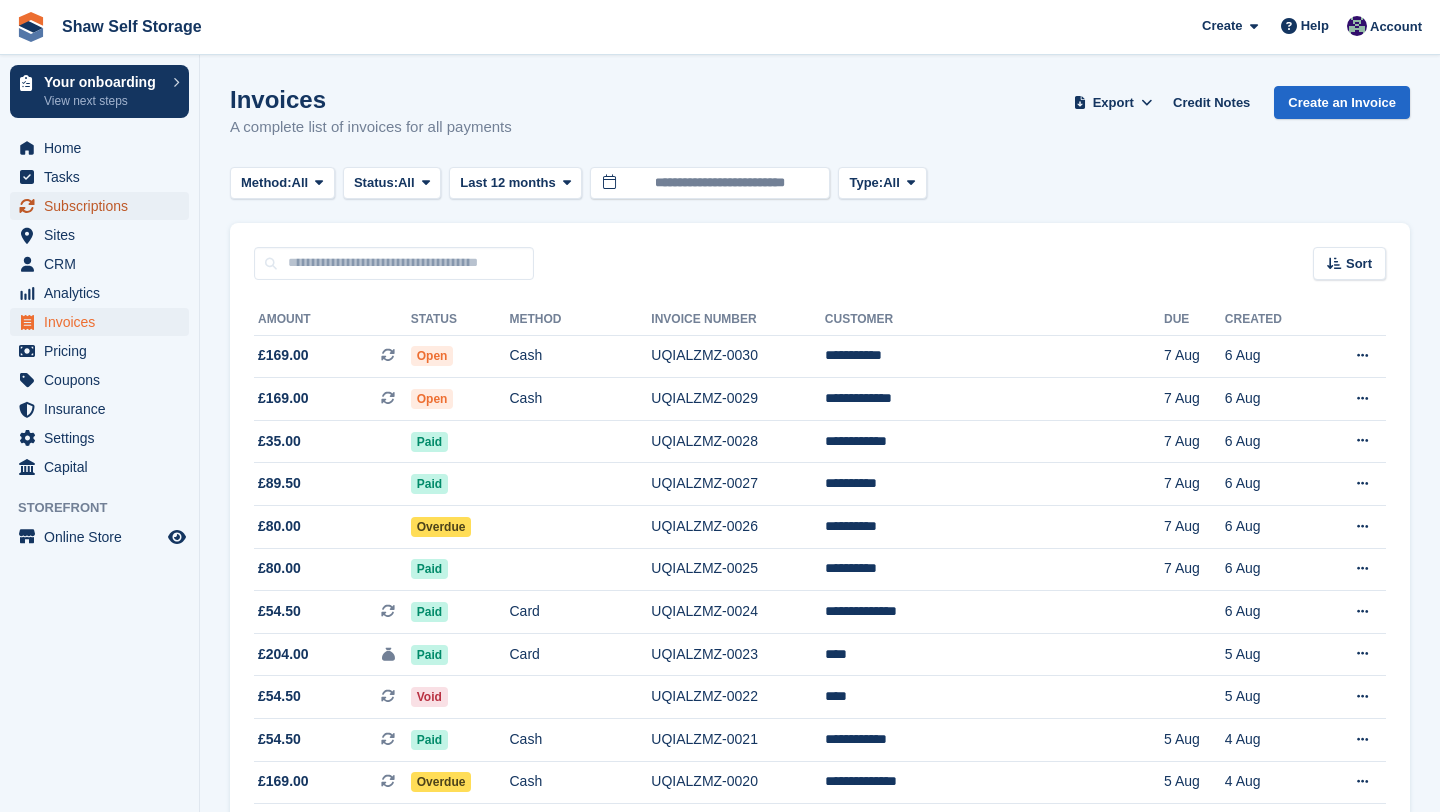 click on "Subscriptions" at bounding box center [104, 206] 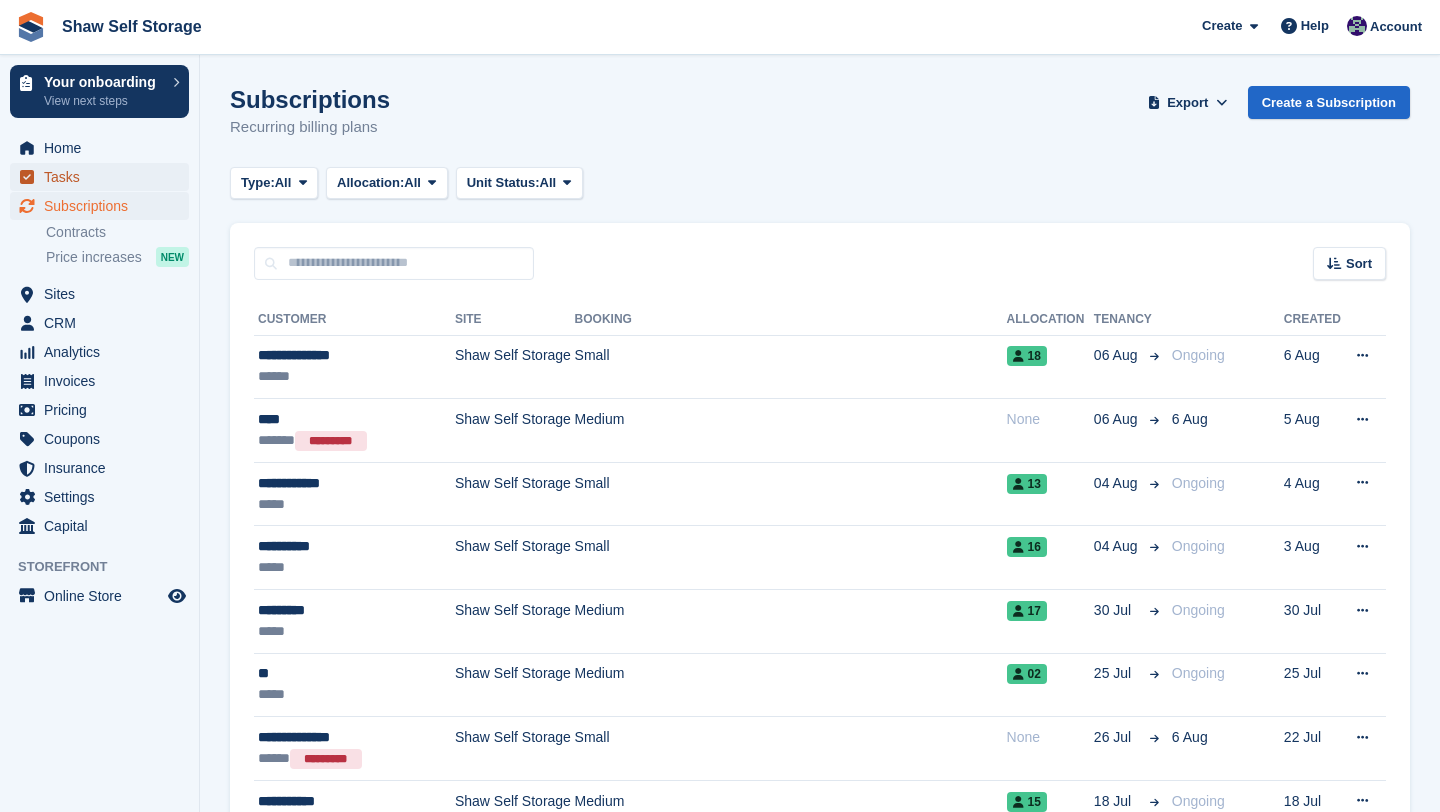 click on "Tasks" at bounding box center (104, 177) 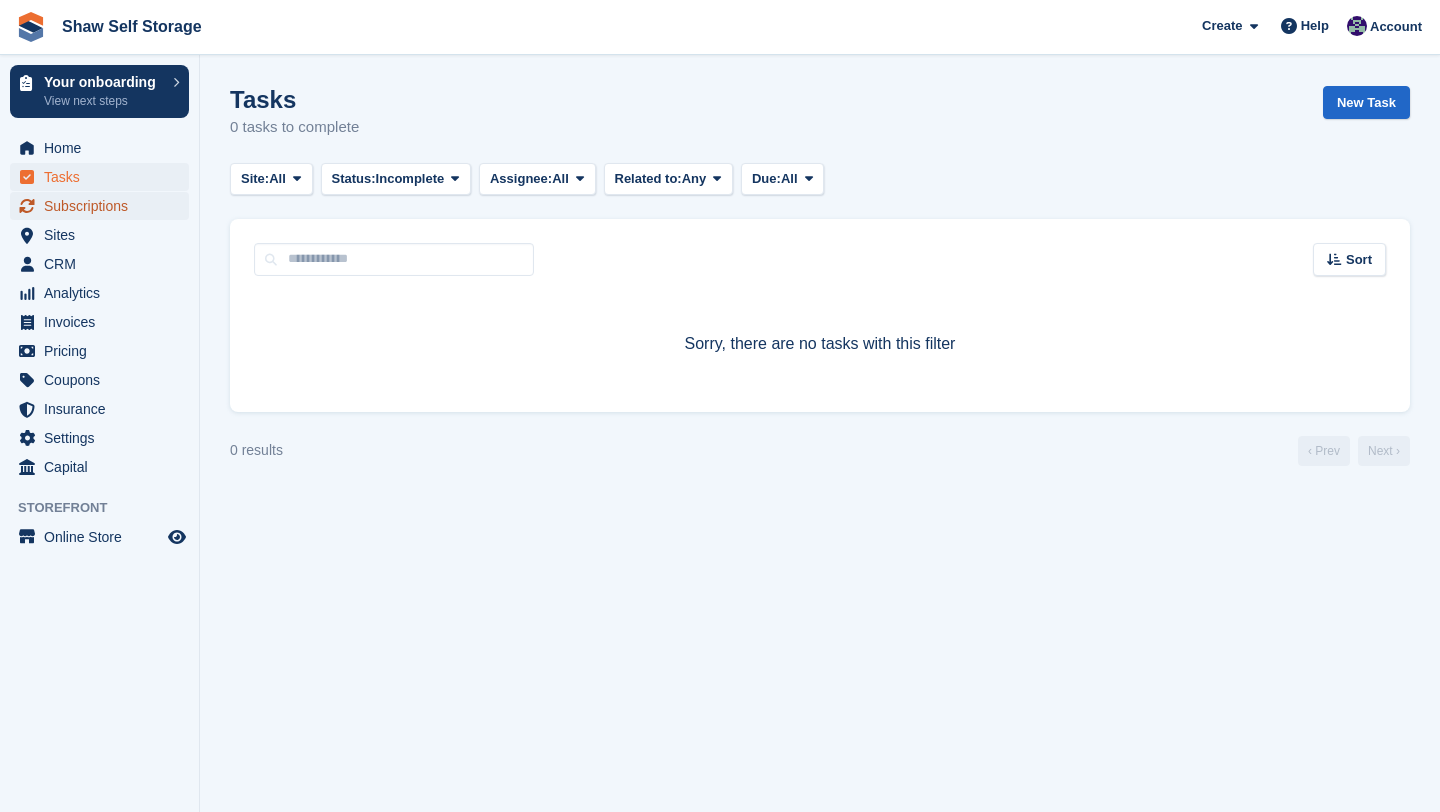 click on "Subscriptions" at bounding box center (104, 206) 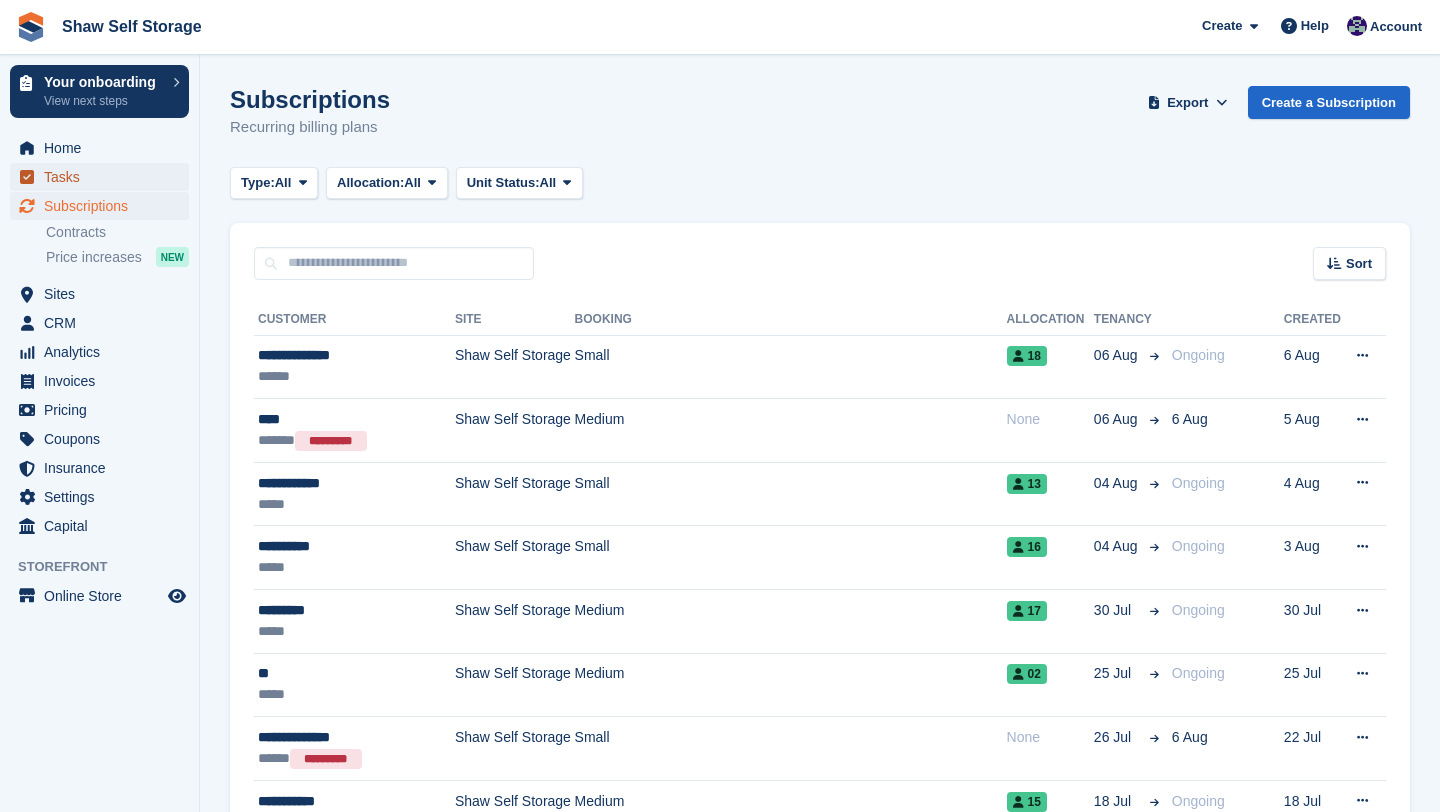 click on "Tasks" at bounding box center [104, 177] 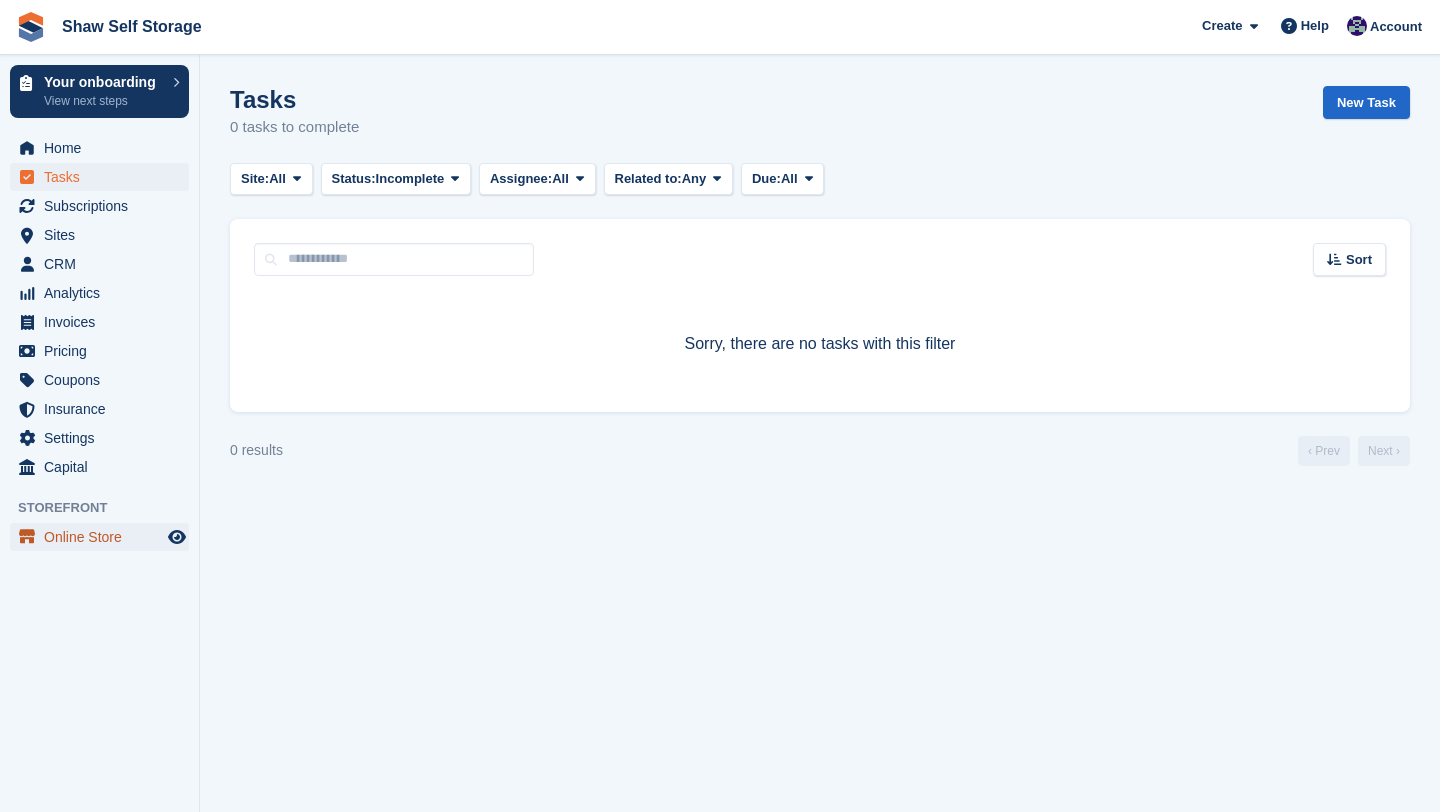 click on "Online Store" at bounding box center [104, 537] 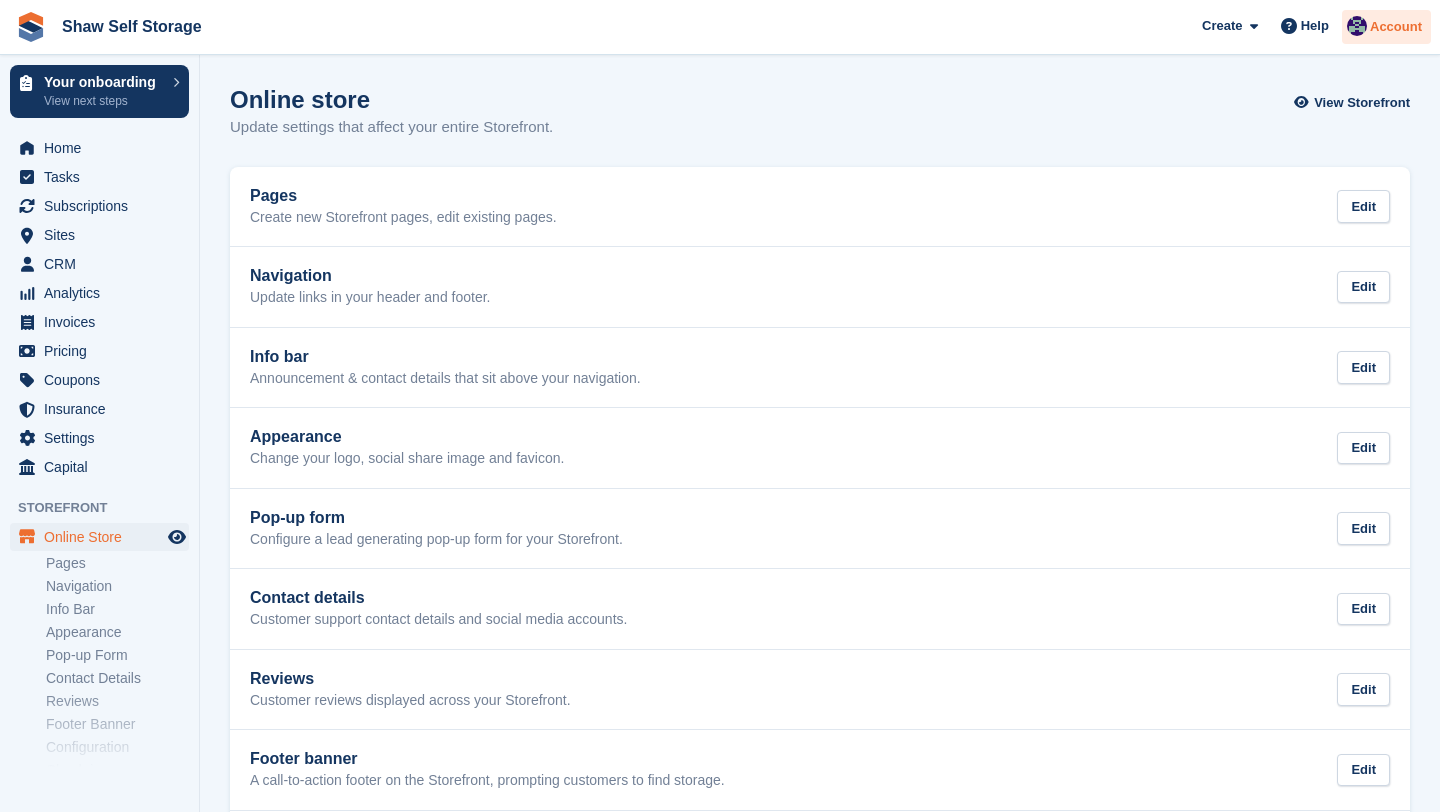 click on "Account" at bounding box center [1386, 27] 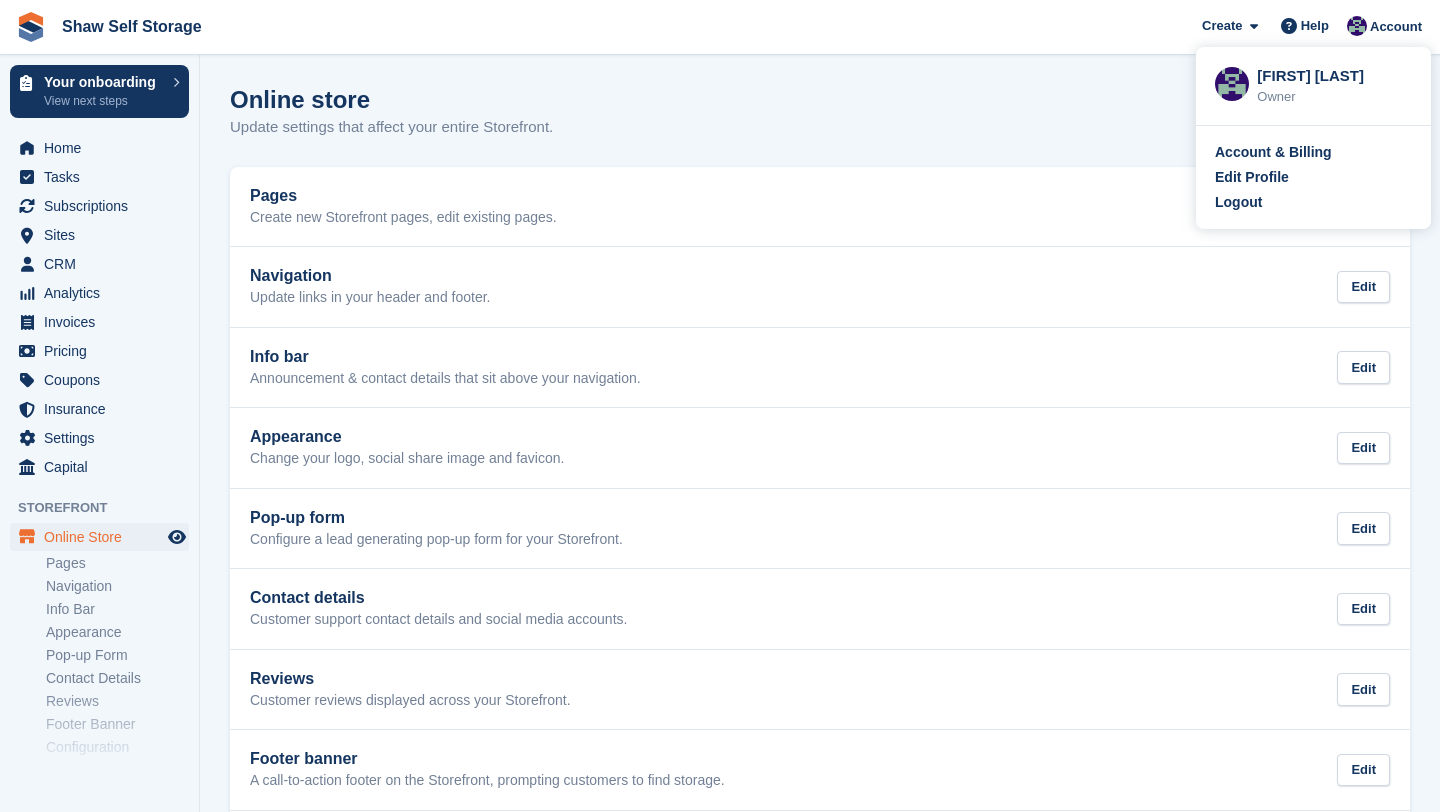 click on "Online store
Update settings that affect your entire Storefront.
View Storefront" at bounding box center [820, 124] 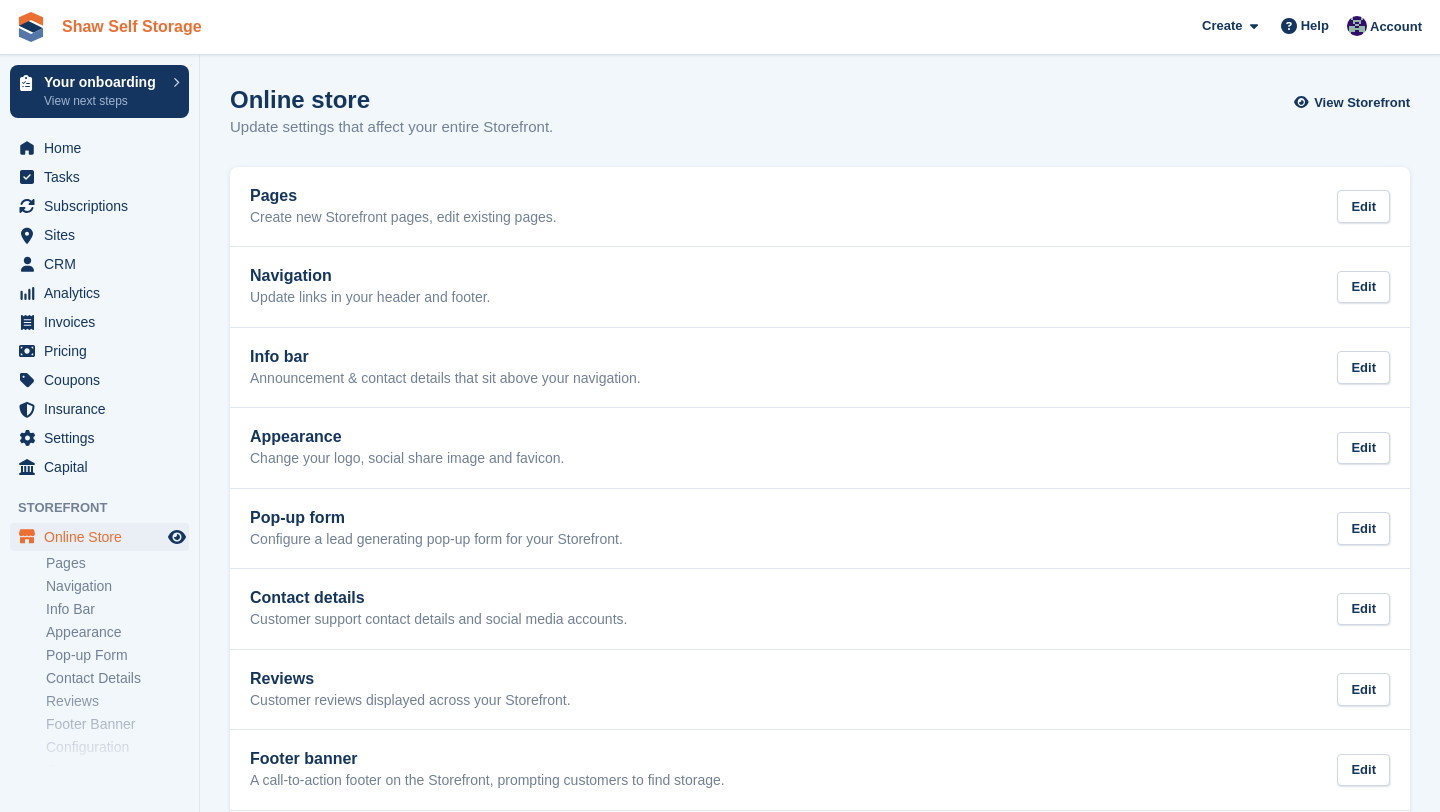 click on "Shaw Self Storage" at bounding box center [132, 26] 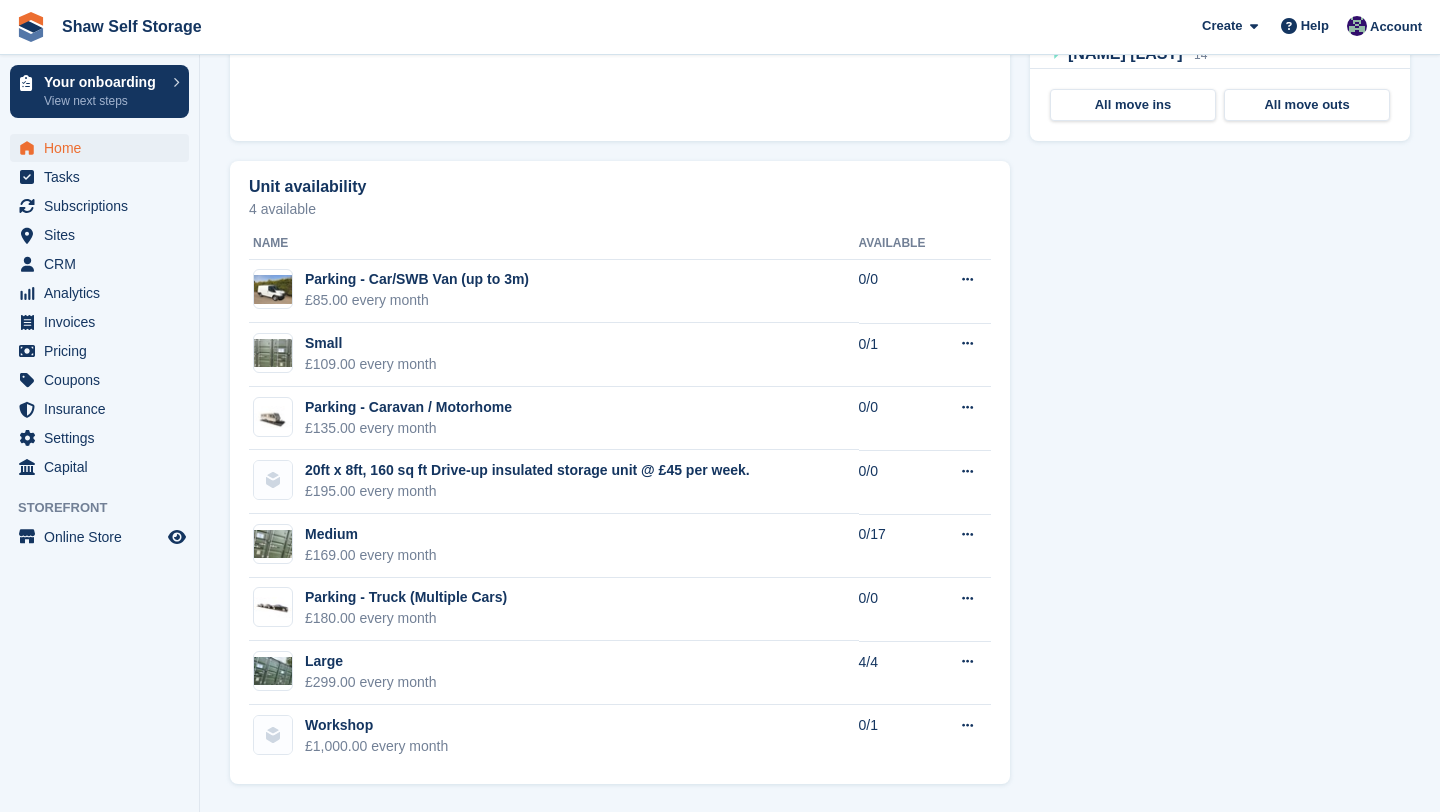 scroll, scrollTop: 0, scrollLeft: 0, axis: both 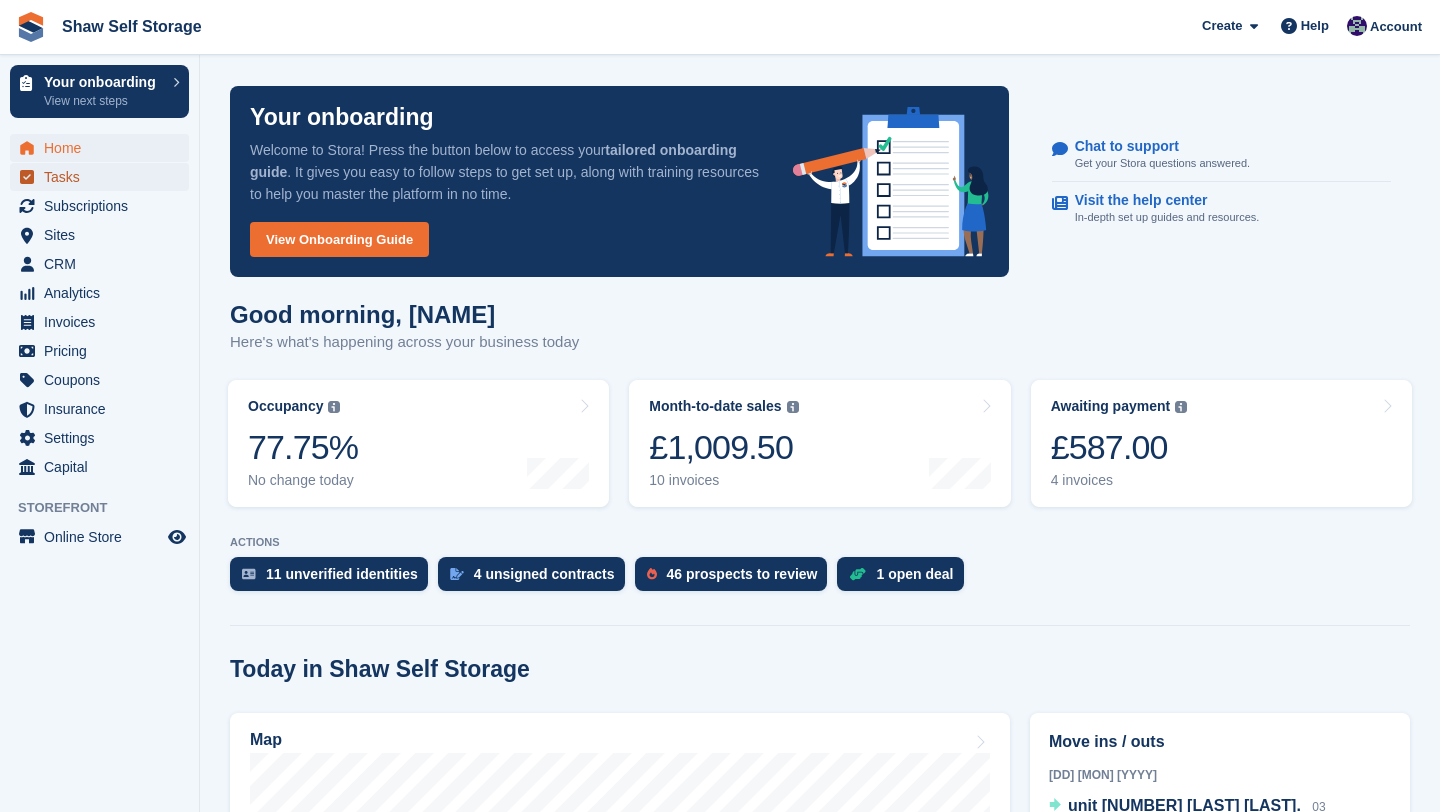 click on "Tasks" at bounding box center [104, 177] 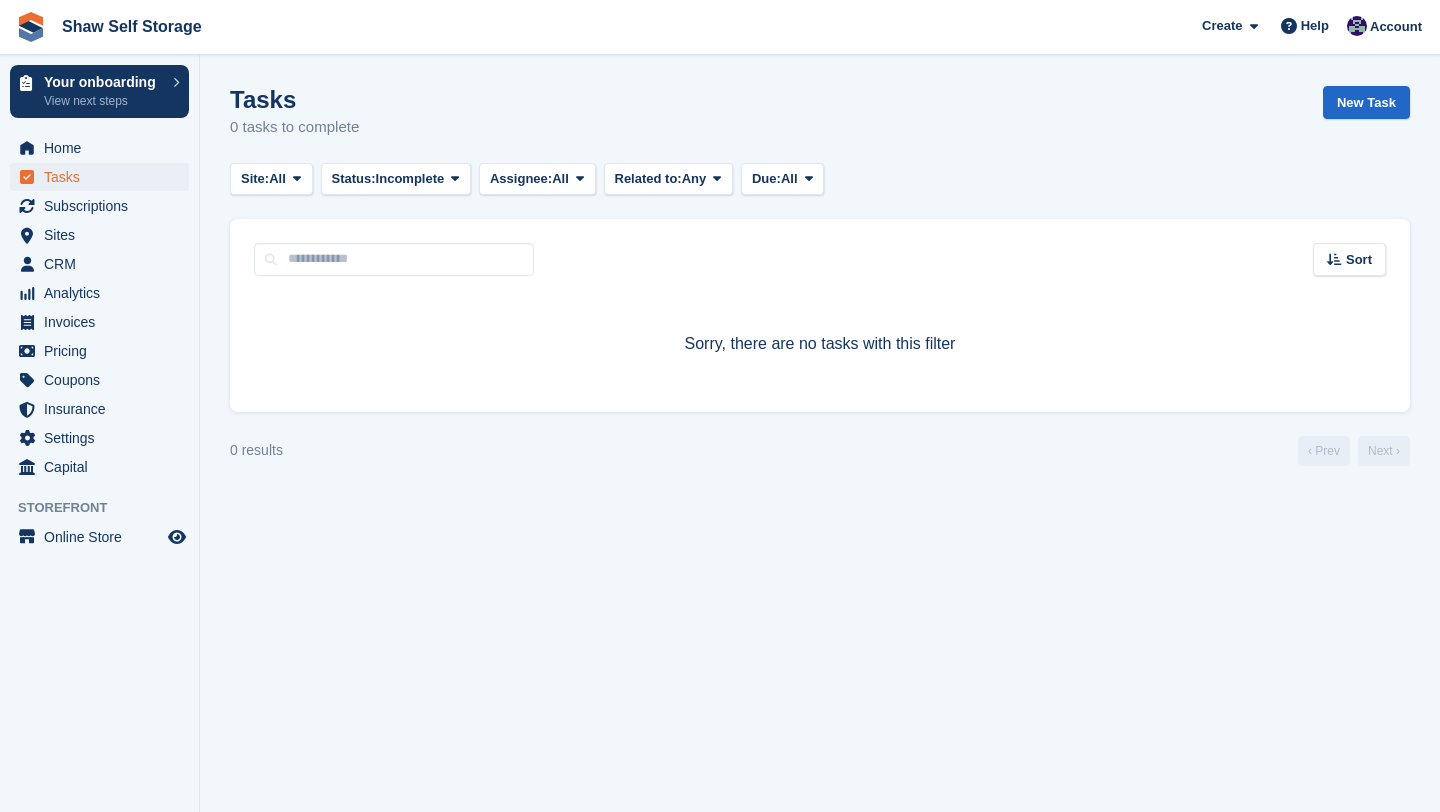 scroll, scrollTop: 0, scrollLeft: 0, axis: both 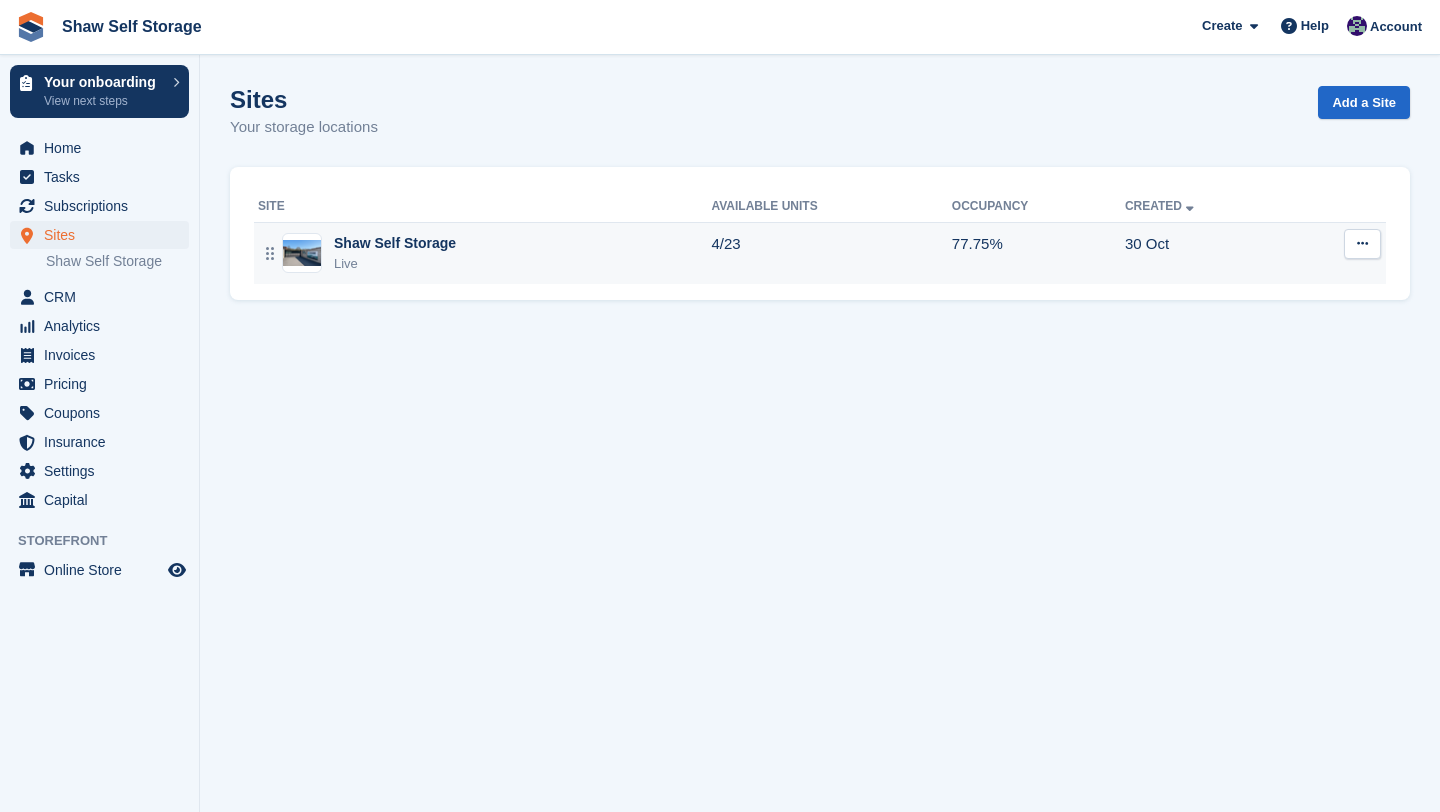 click on "Shaw Self Storage" at bounding box center [395, 243] 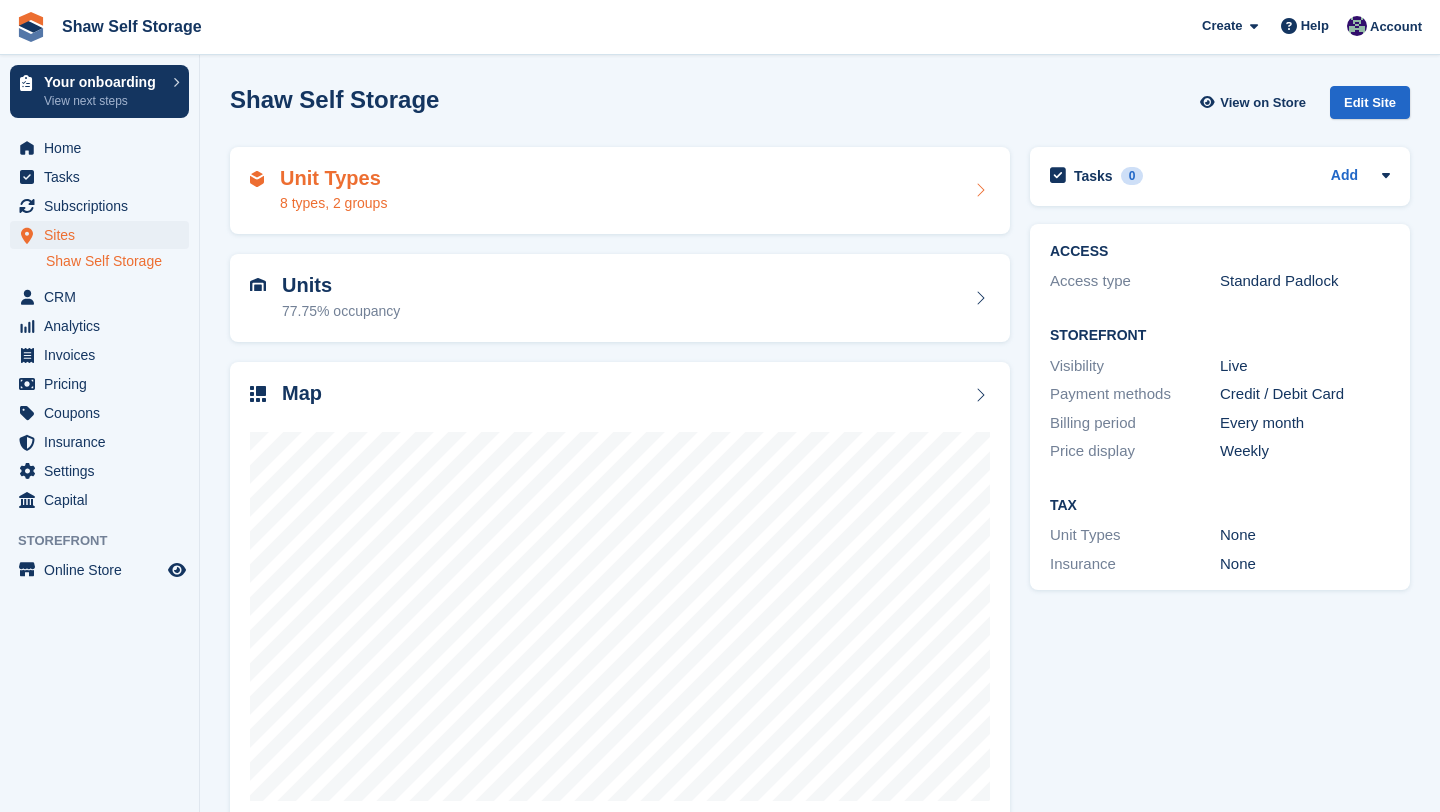 click on "8 types, 2 groups" at bounding box center (333, 203) 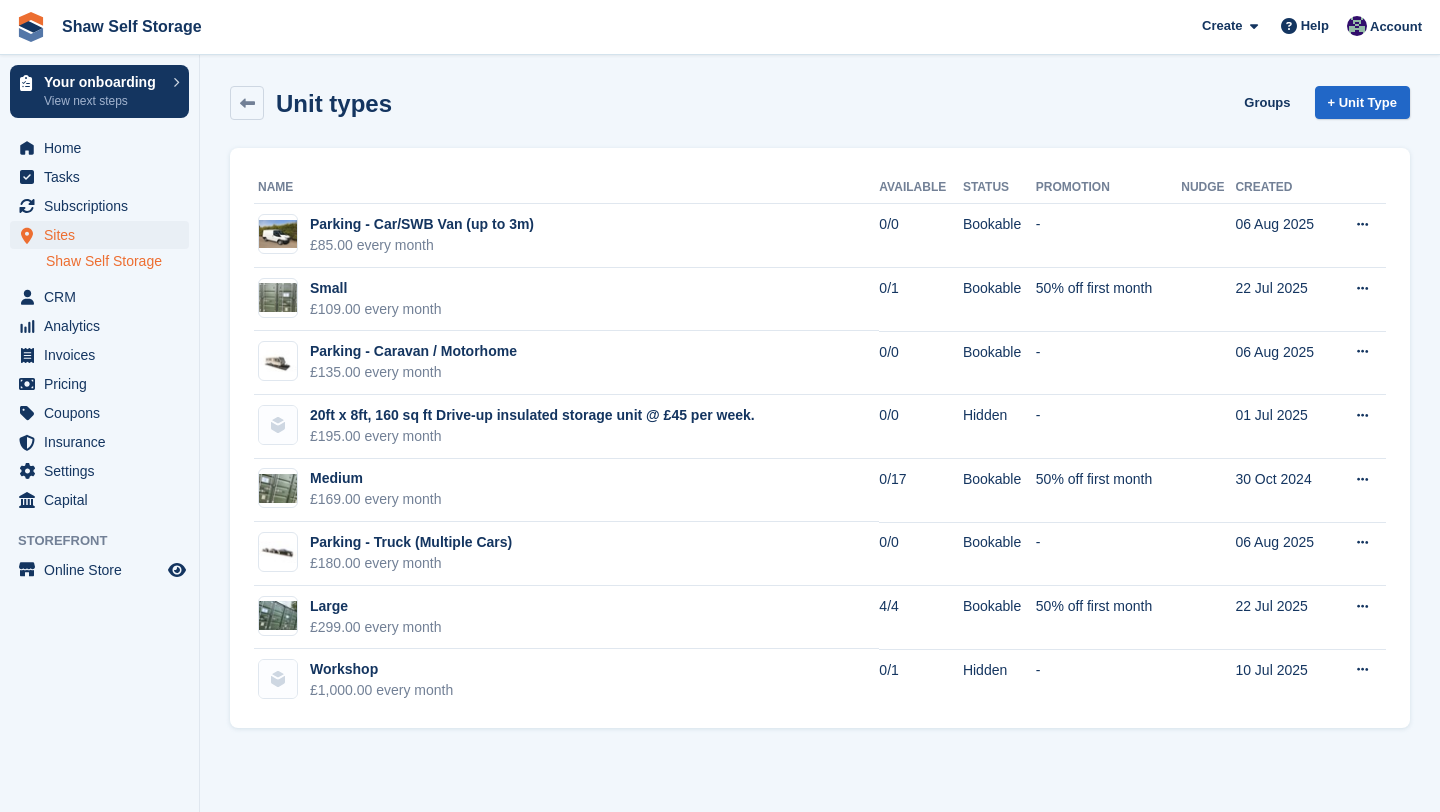 scroll, scrollTop: 0, scrollLeft: 0, axis: both 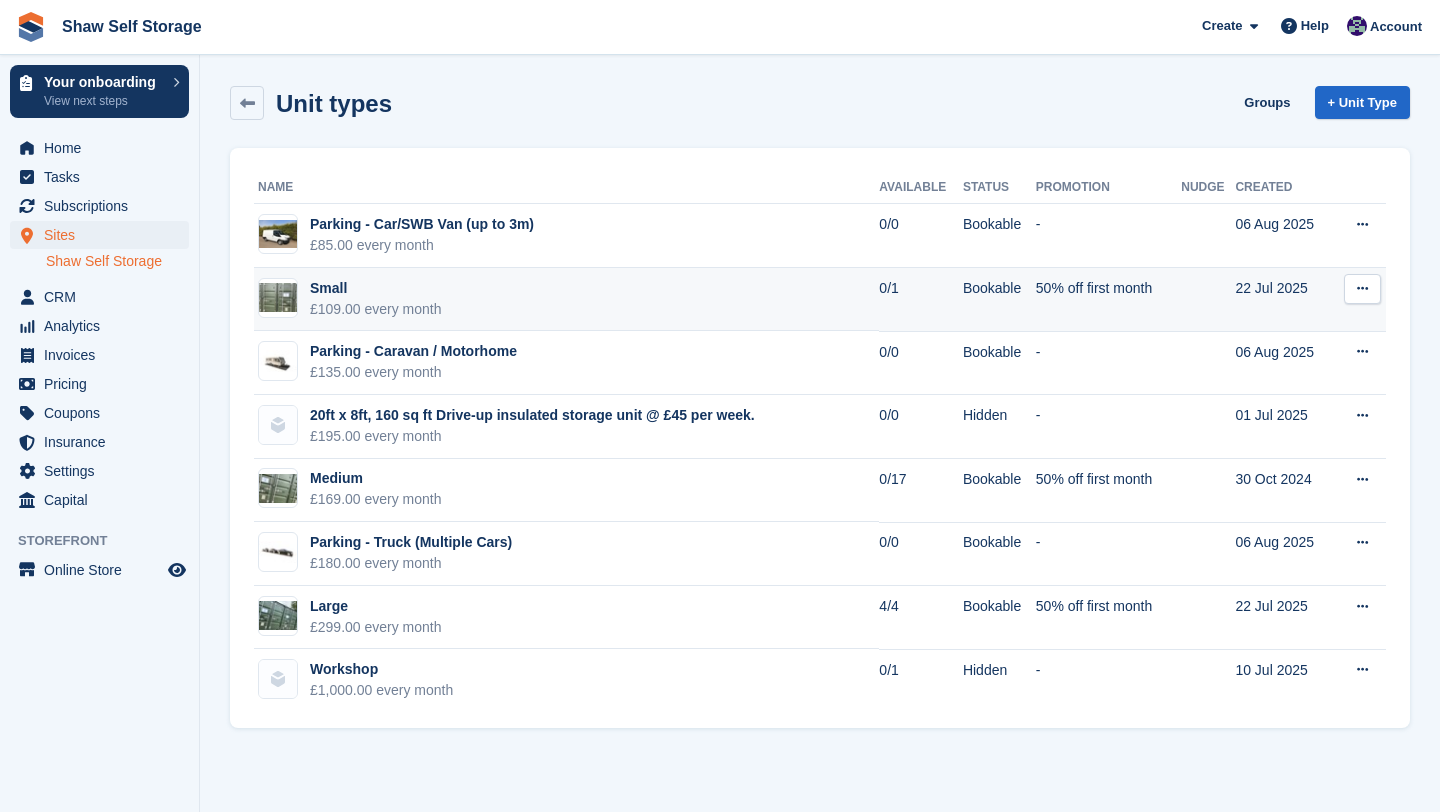 click on "Small" at bounding box center [376, 288] 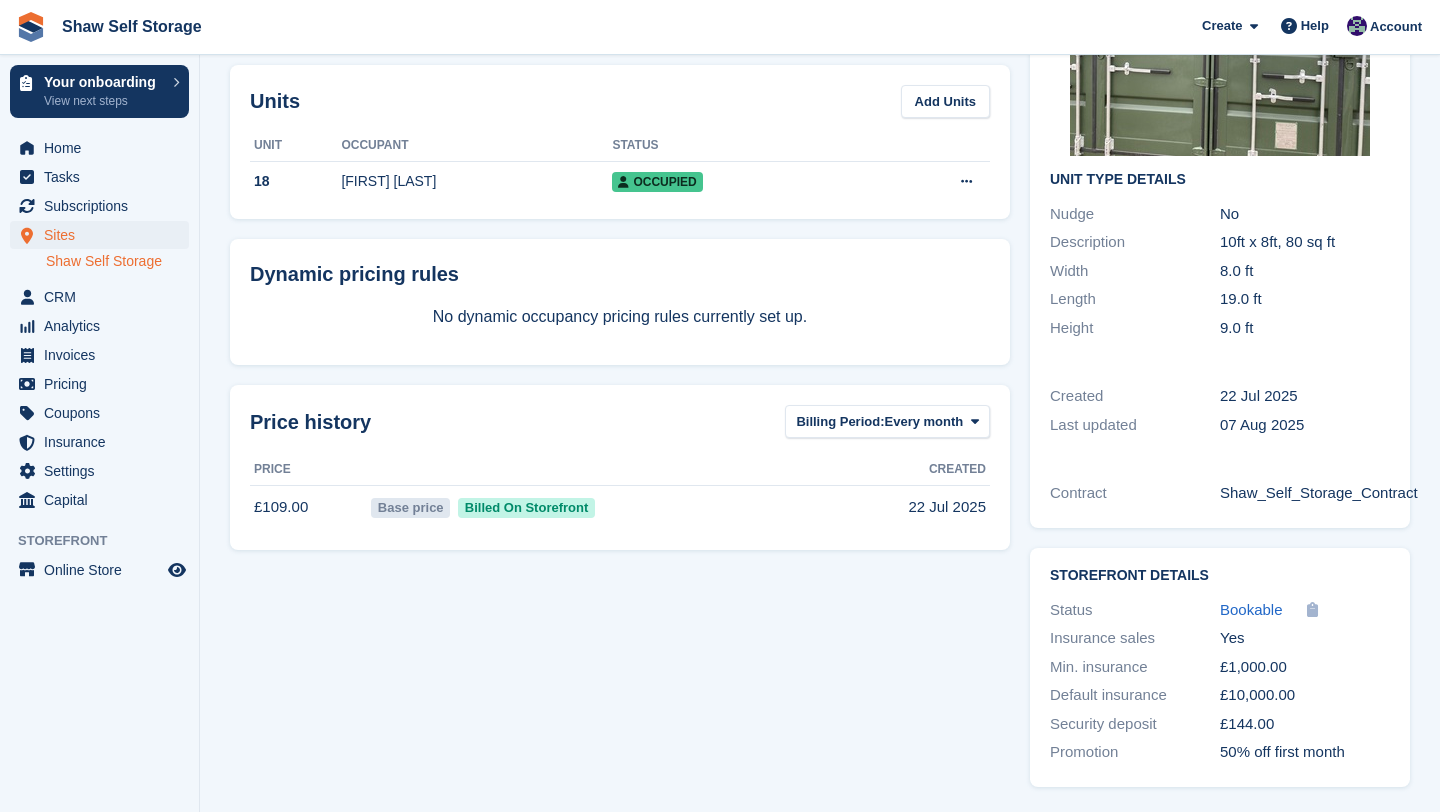 scroll, scrollTop: 0, scrollLeft: 0, axis: both 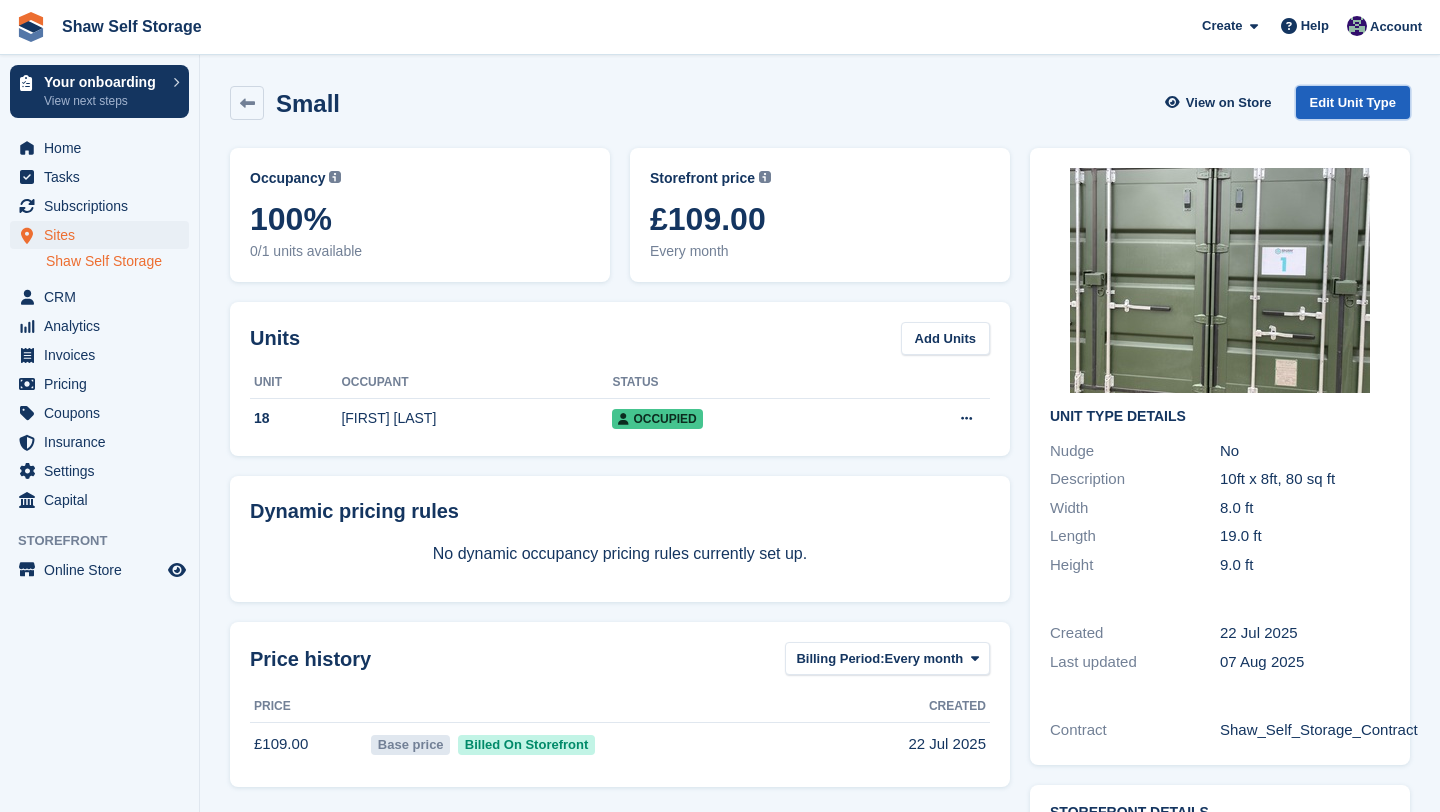 click on "Edit Unit Type" at bounding box center (1353, 102) 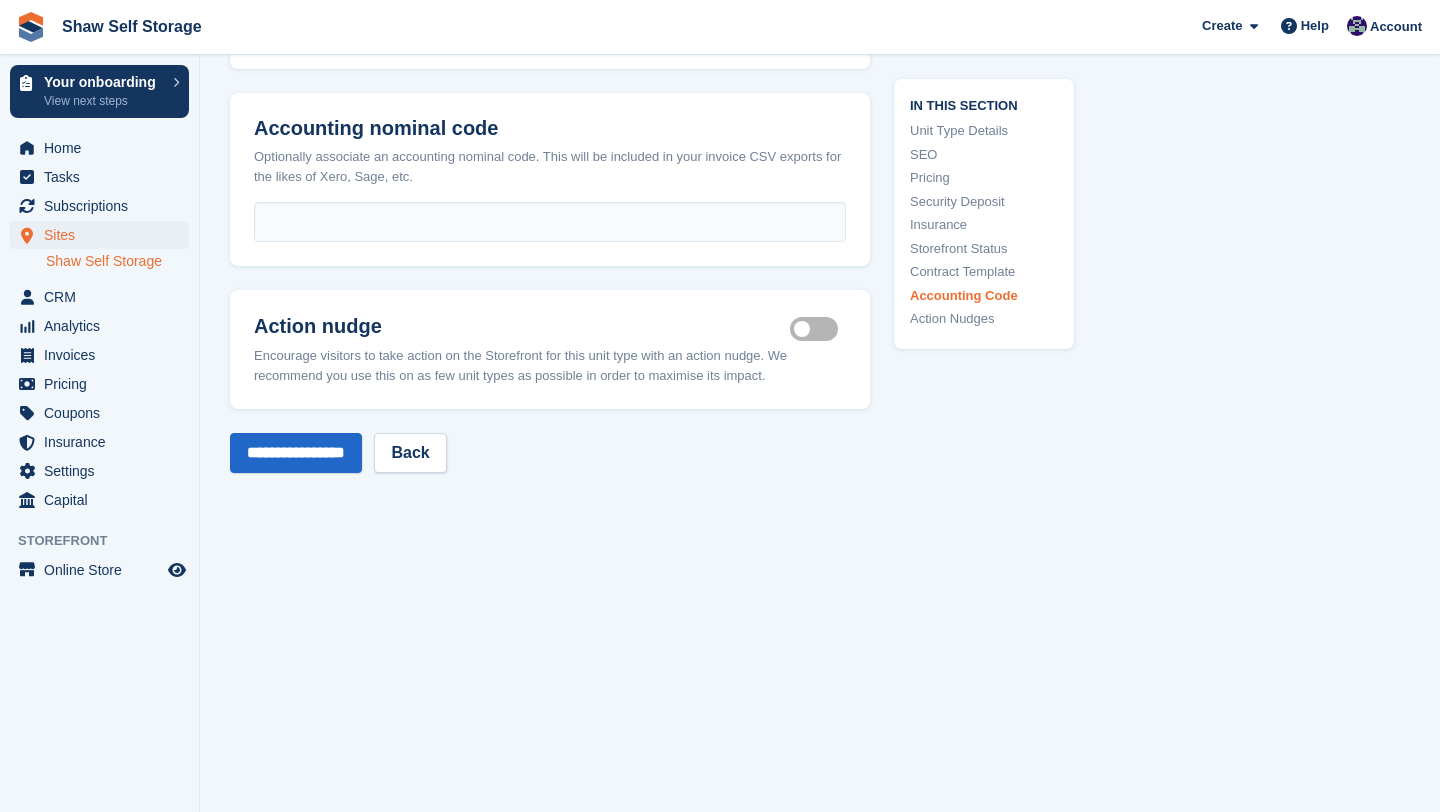 scroll, scrollTop: 3786, scrollLeft: 0, axis: vertical 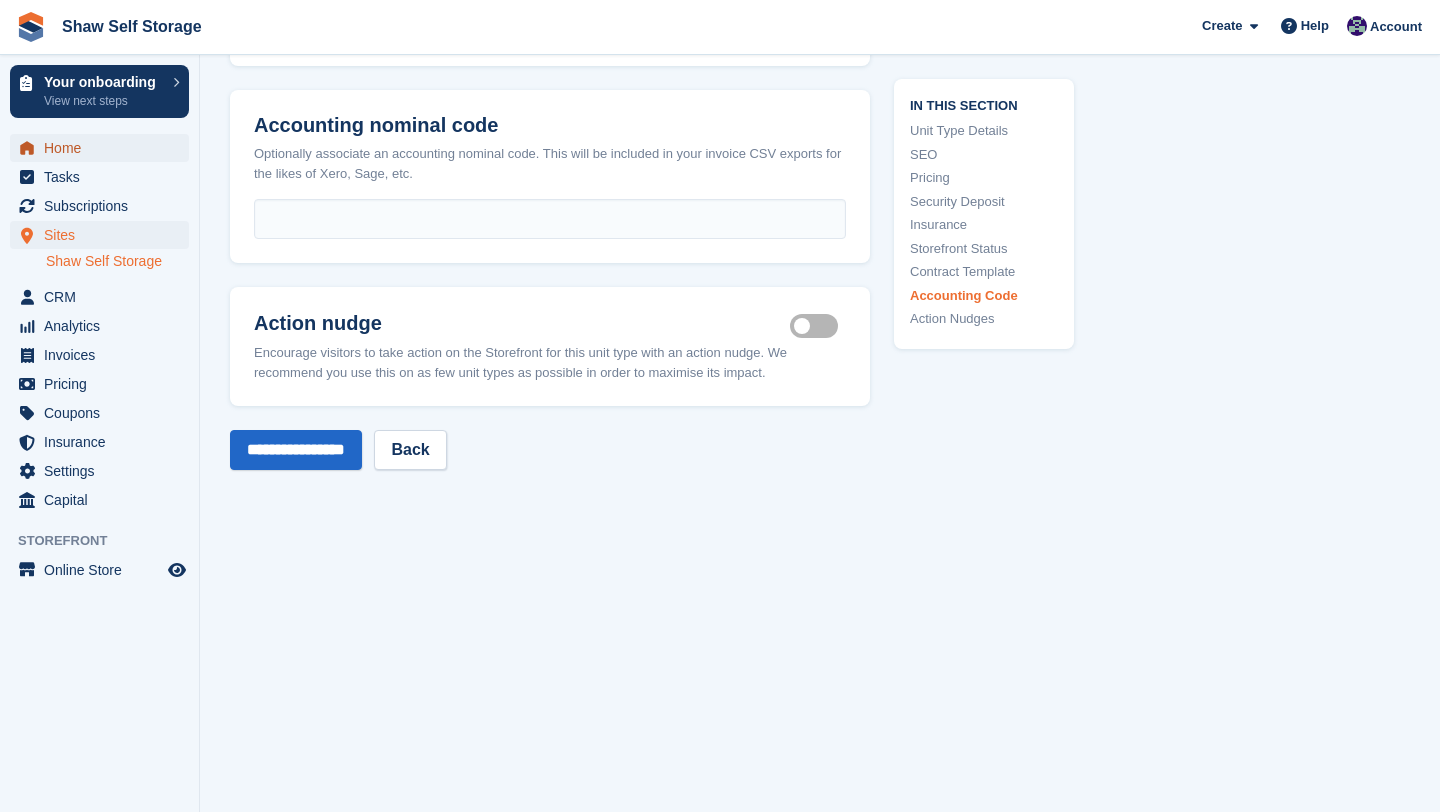 click on "Home" at bounding box center (104, 148) 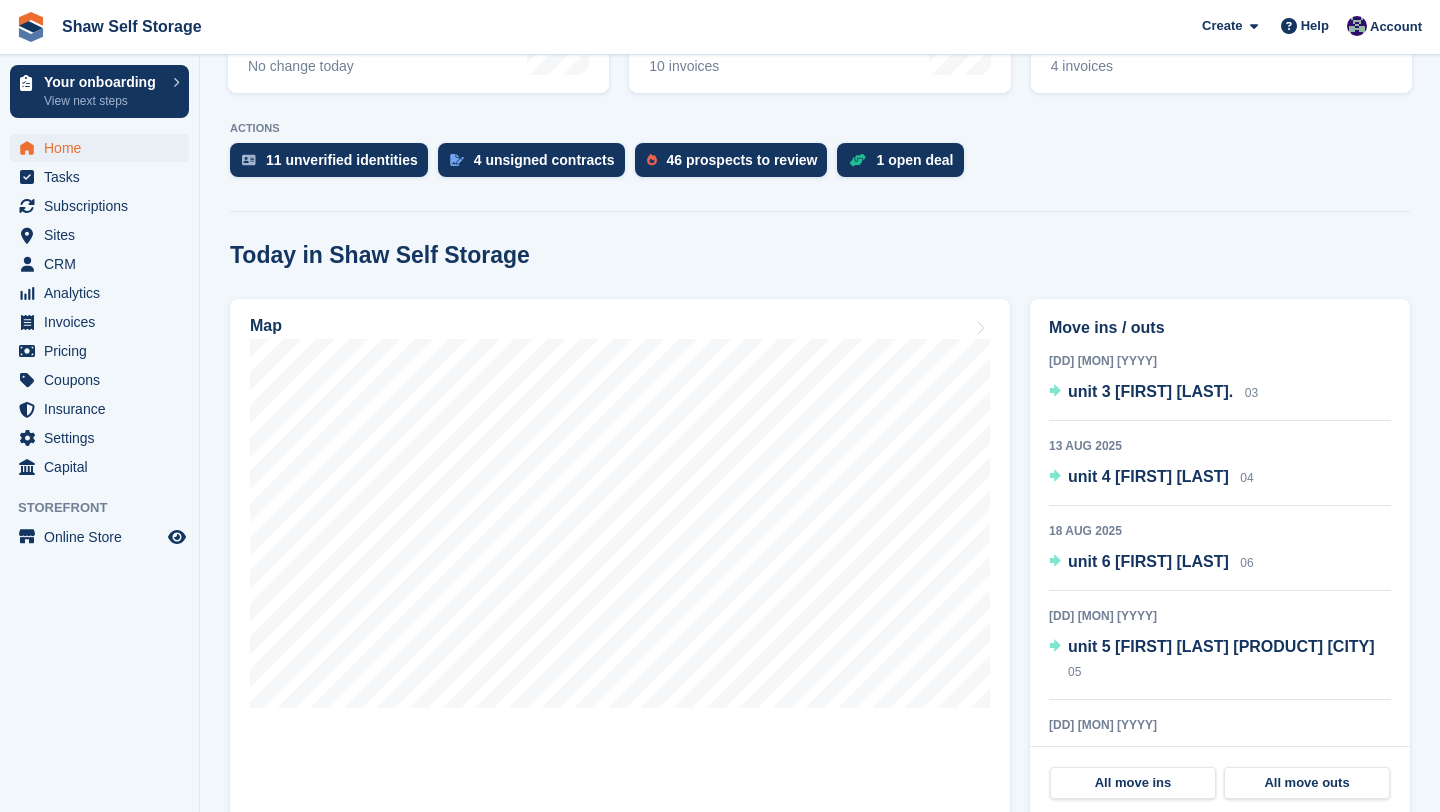 scroll, scrollTop: 417, scrollLeft: 0, axis: vertical 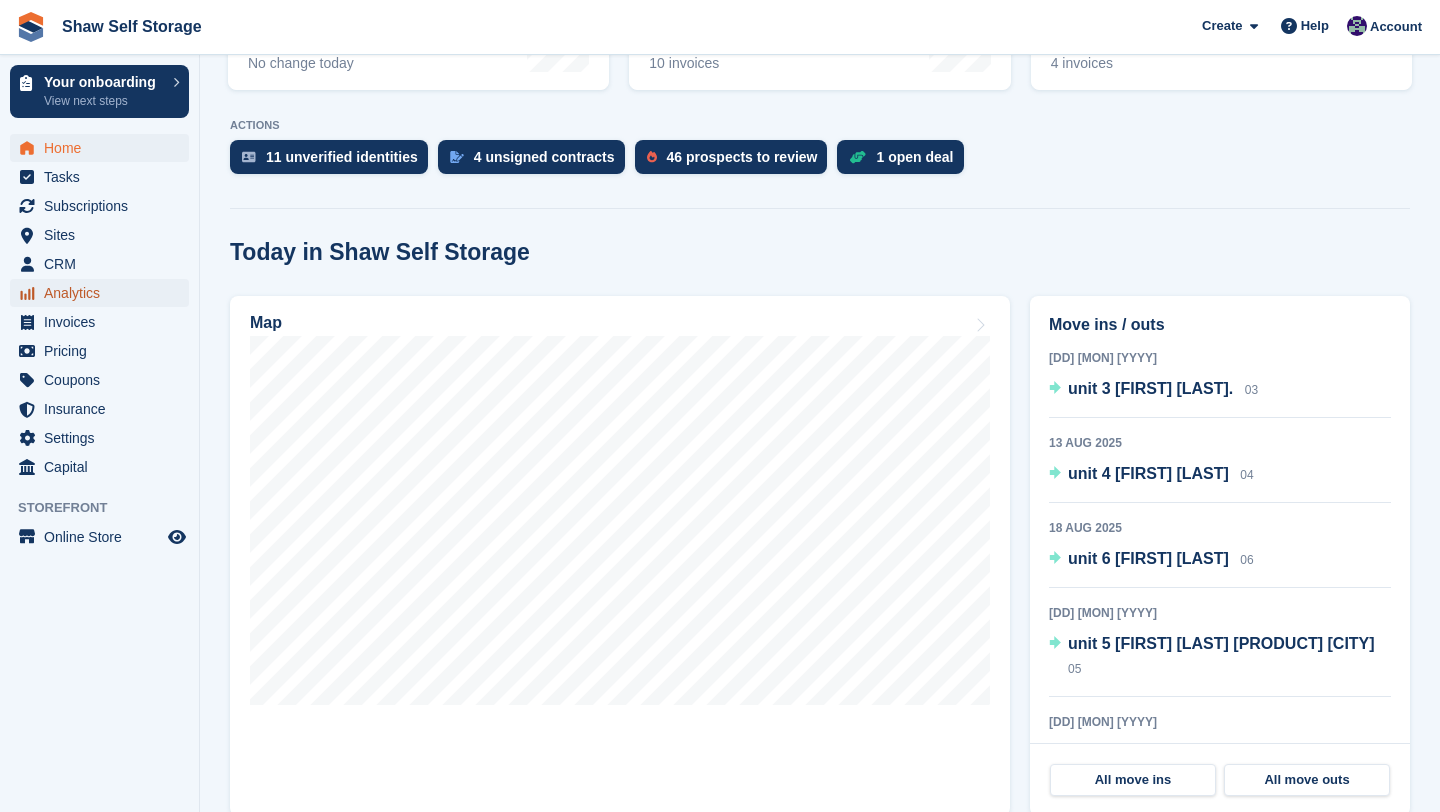 click on "Analytics" at bounding box center (104, 293) 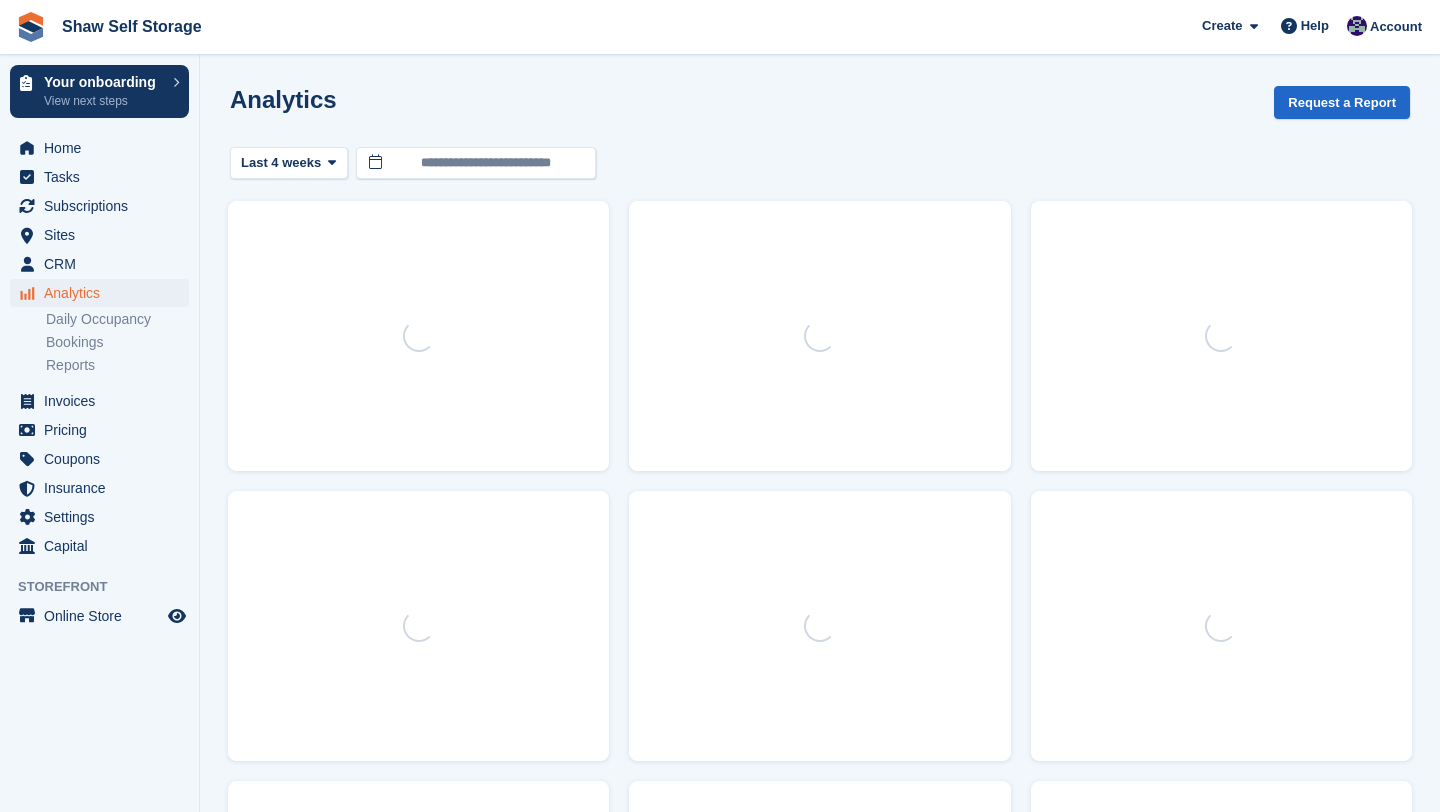 scroll, scrollTop: 0, scrollLeft: 0, axis: both 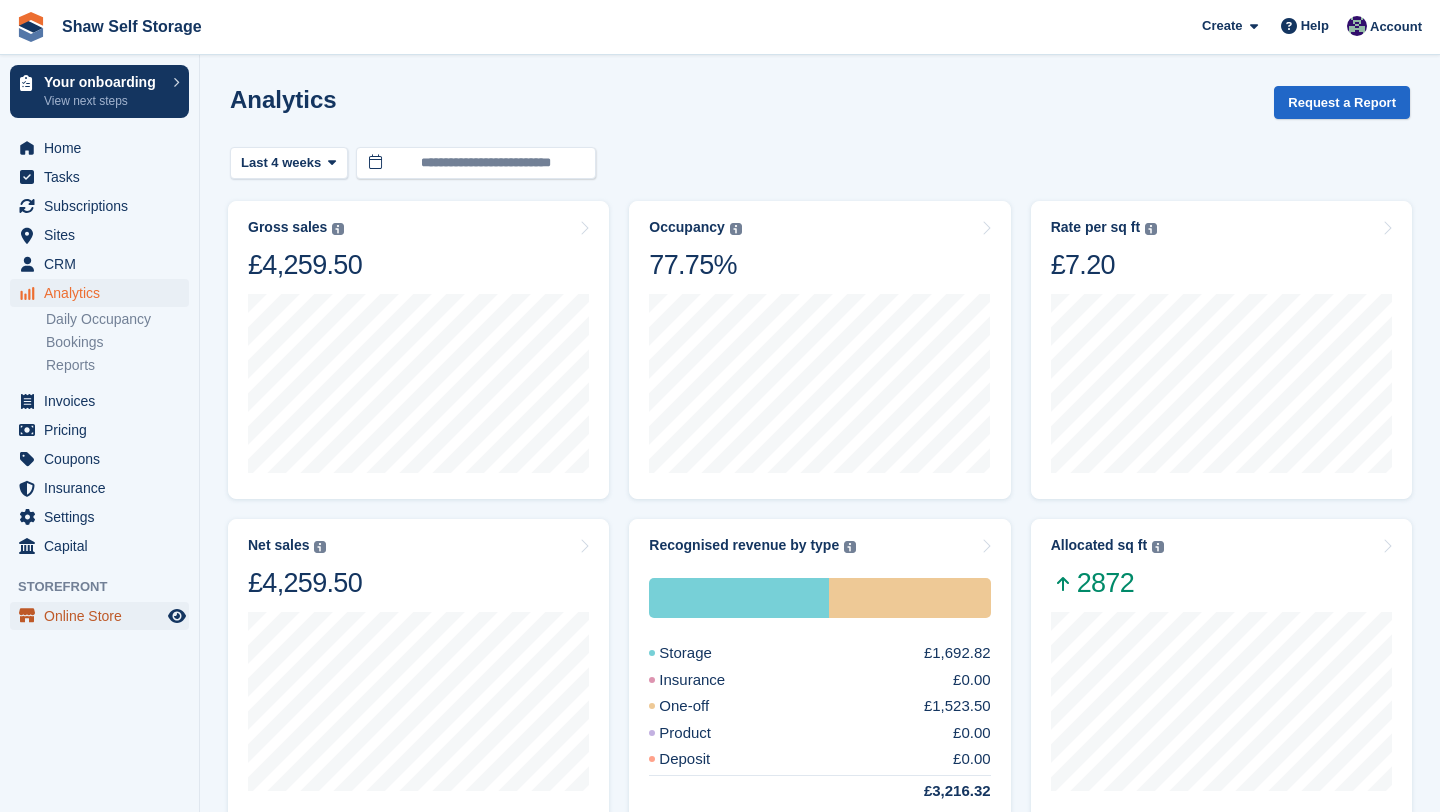 click on "Online Store" at bounding box center (104, 616) 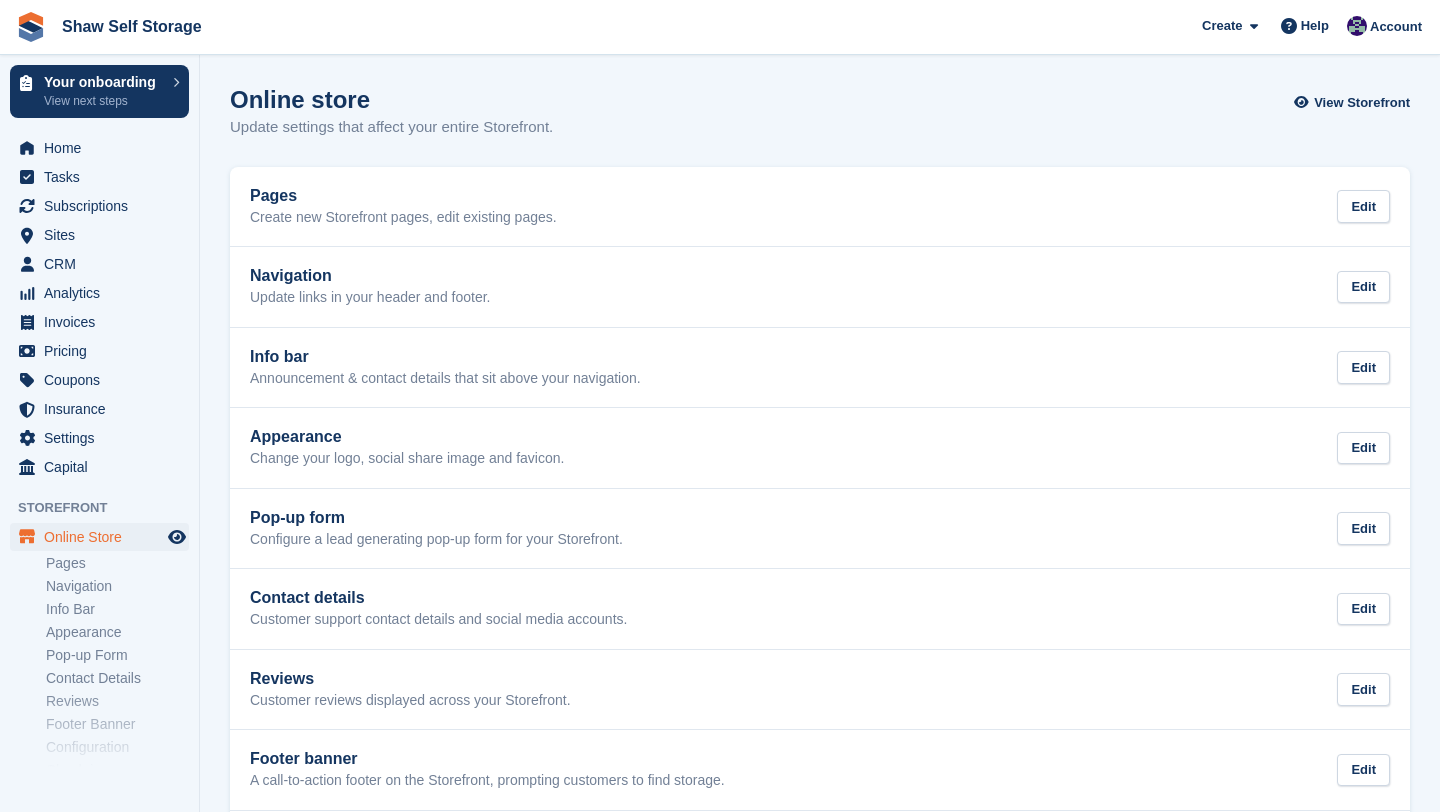 scroll, scrollTop: 88, scrollLeft: 0, axis: vertical 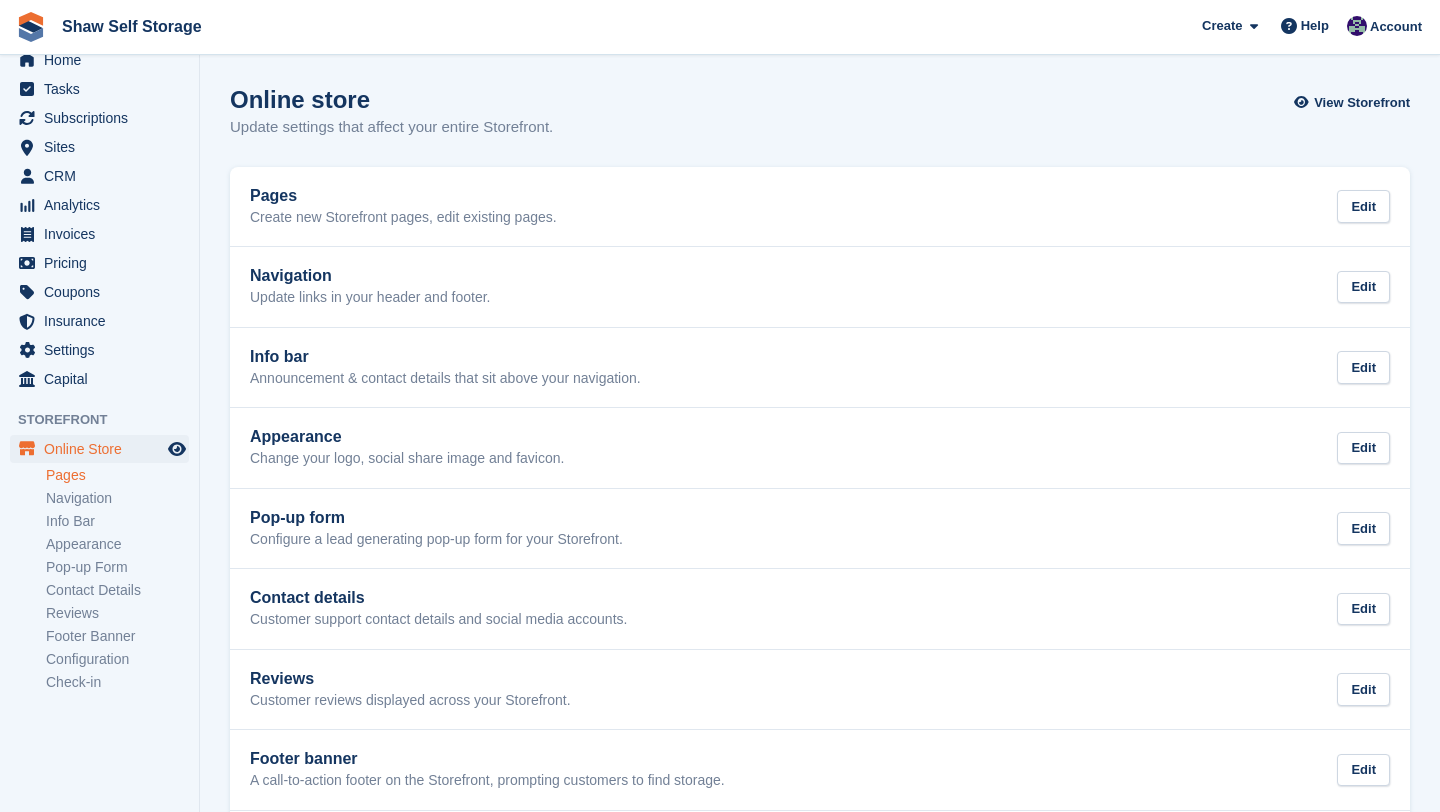 click on "Pages" at bounding box center [117, 475] 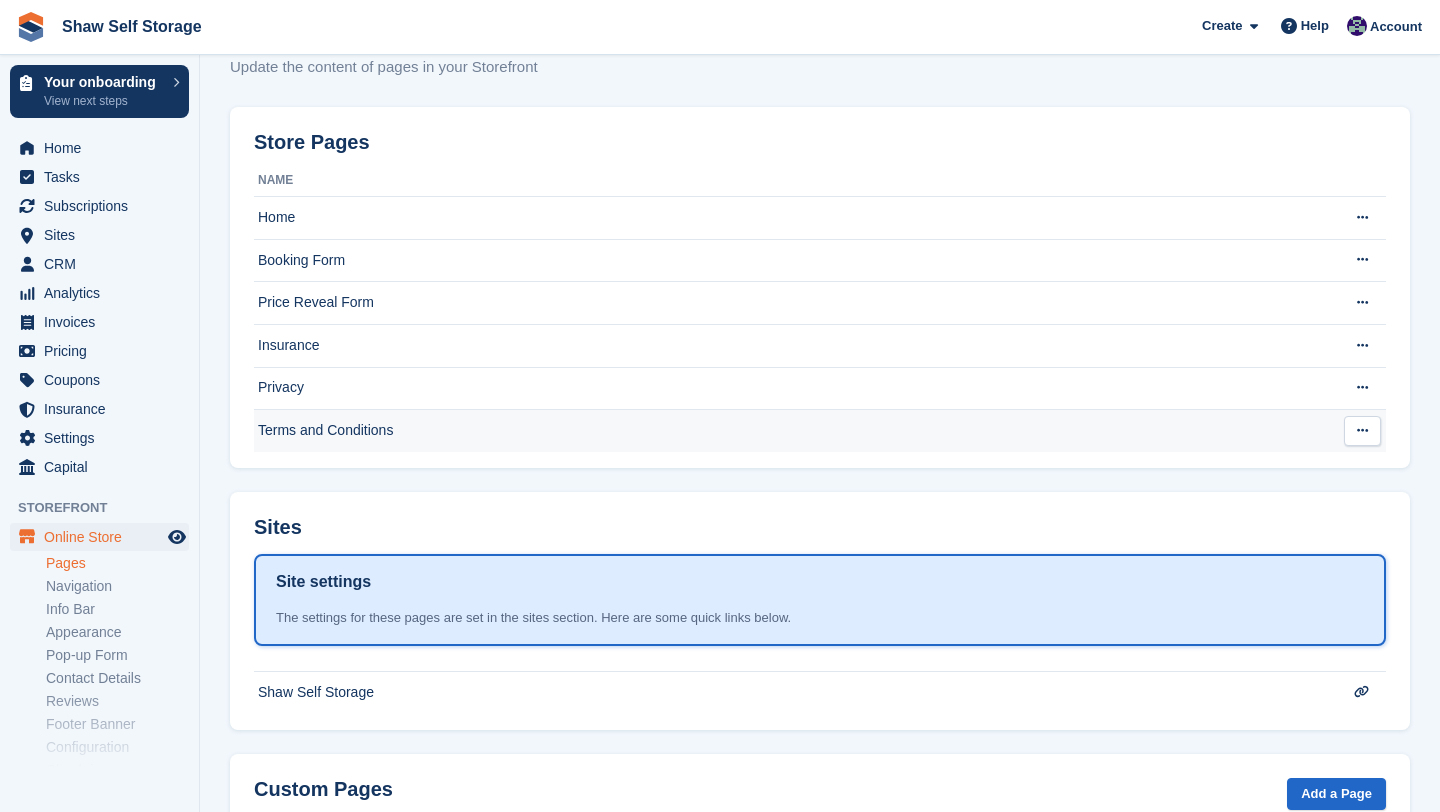 scroll, scrollTop: 97, scrollLeft: 0, axis: vertical 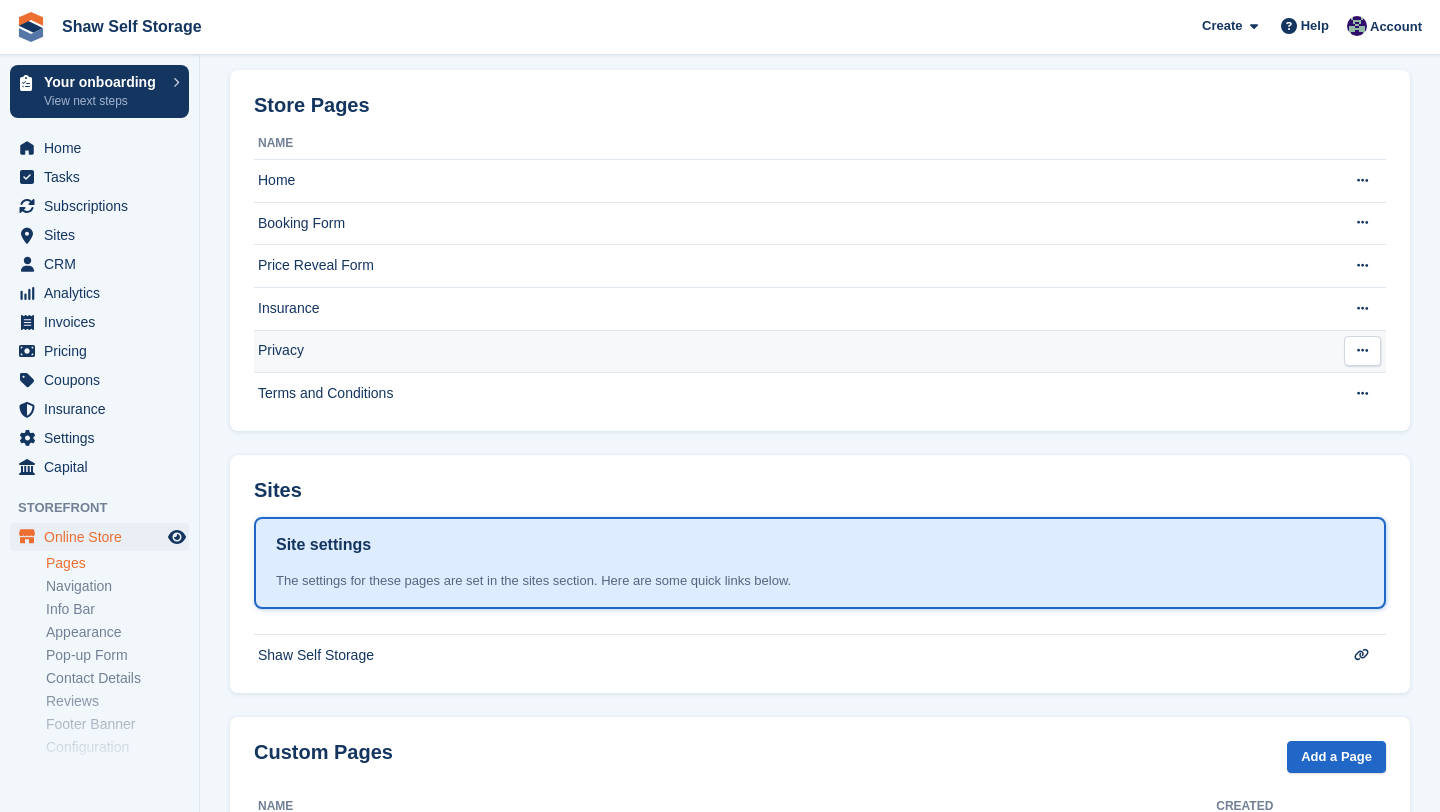 click on "Privacy" at bounding box center (791, 351) 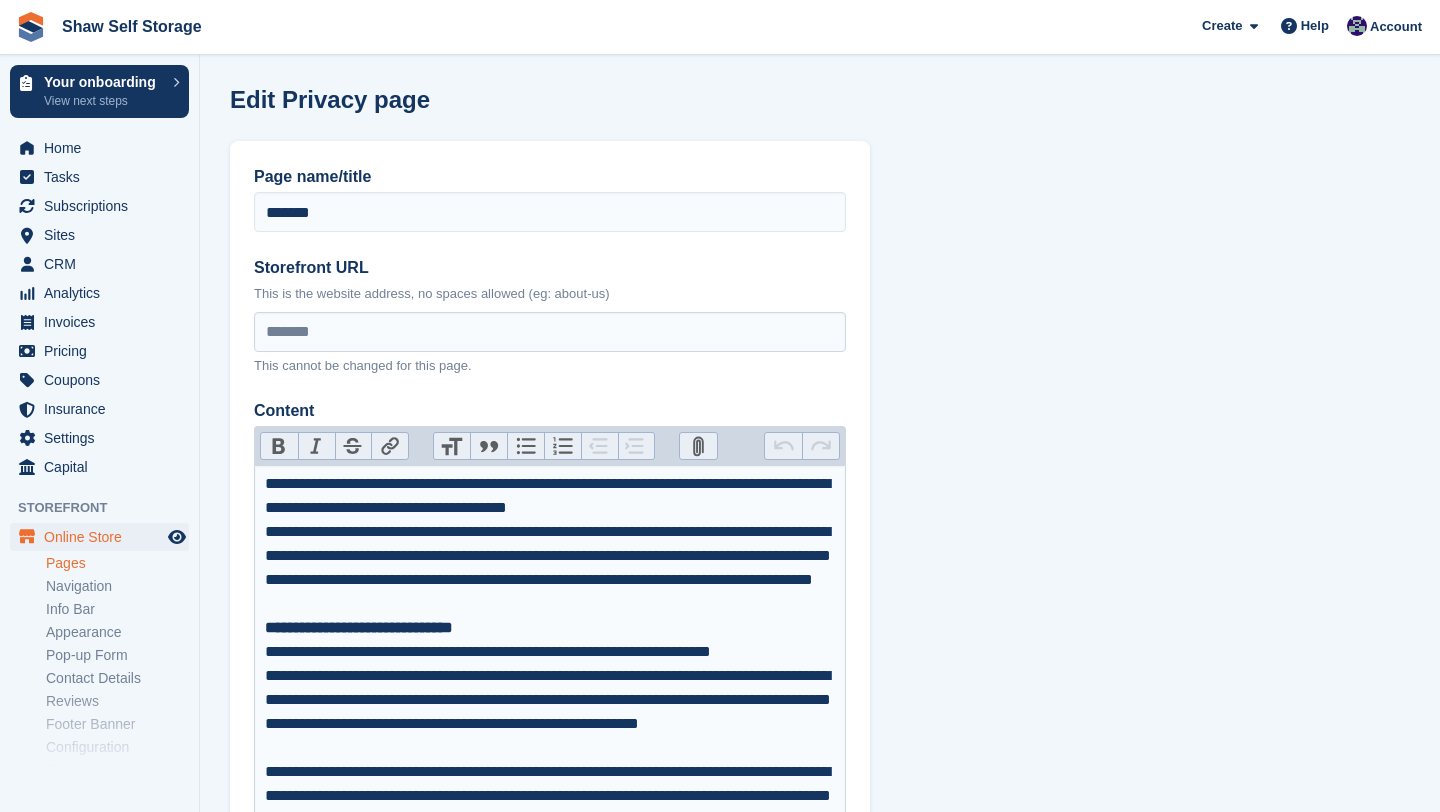 scroll, scrollTop: 0, scrollLeft: 0, axis: both 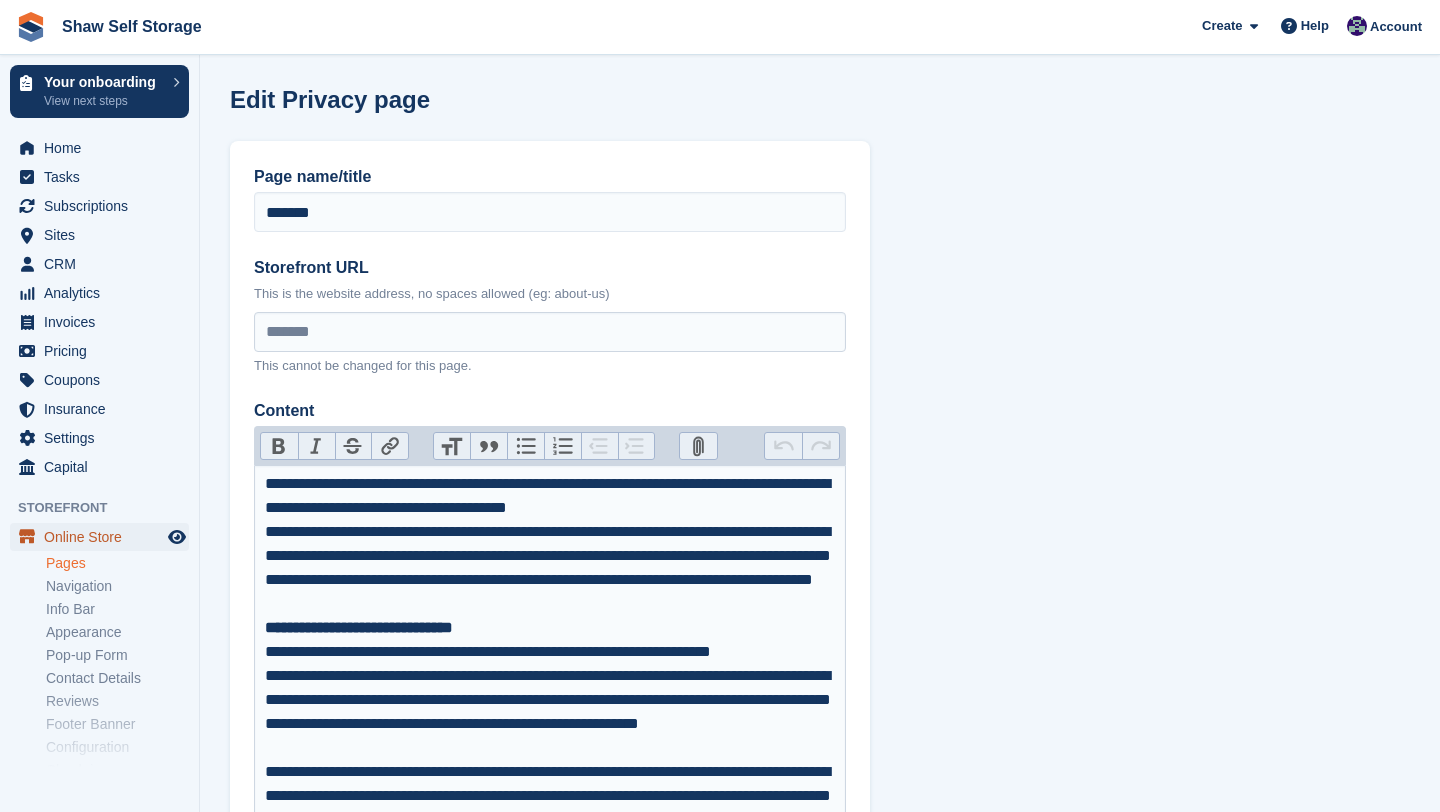 click on "Online Store" at bounding box center [104, 537] 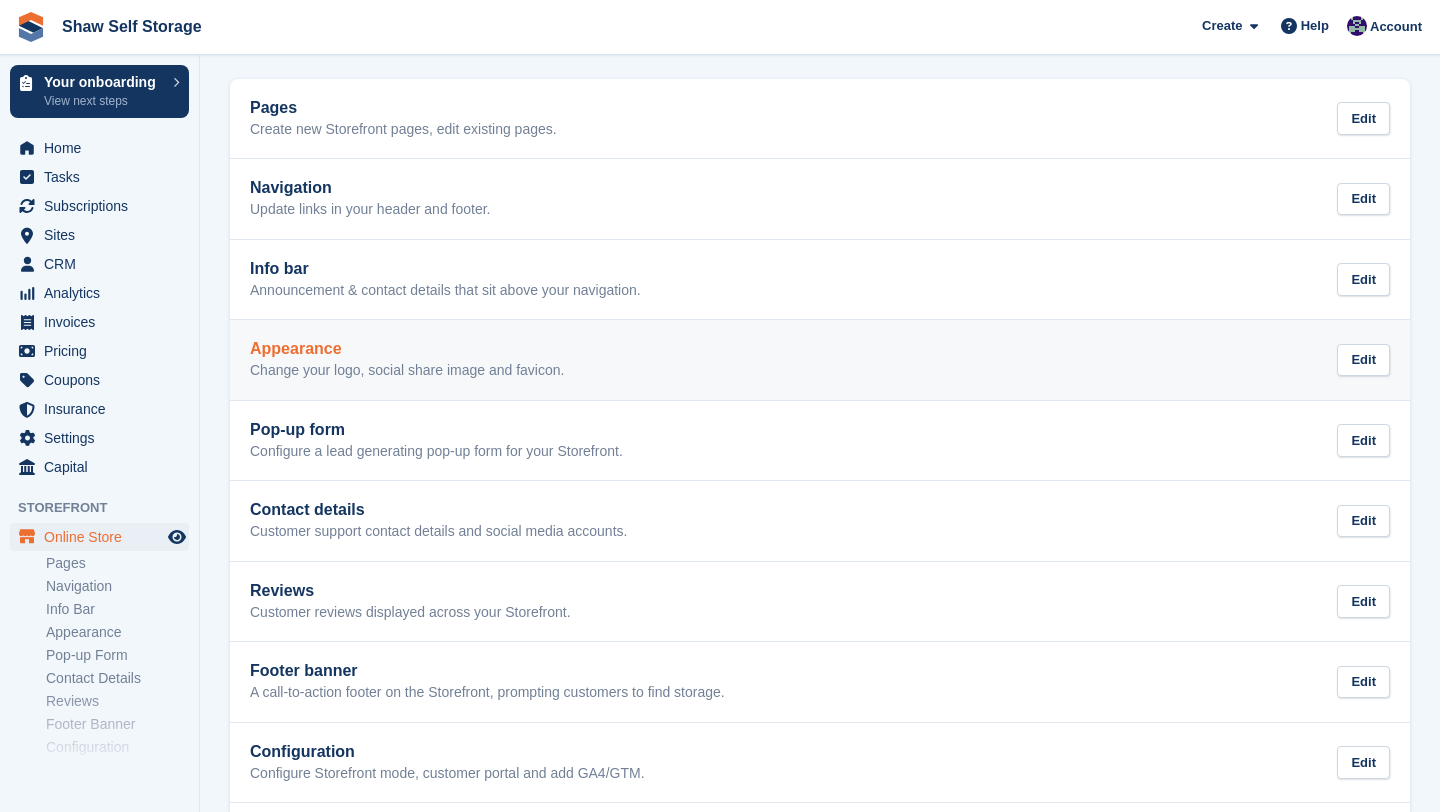 scroll, scrollTop: 188, scrollLeft: 0, axis: vertical 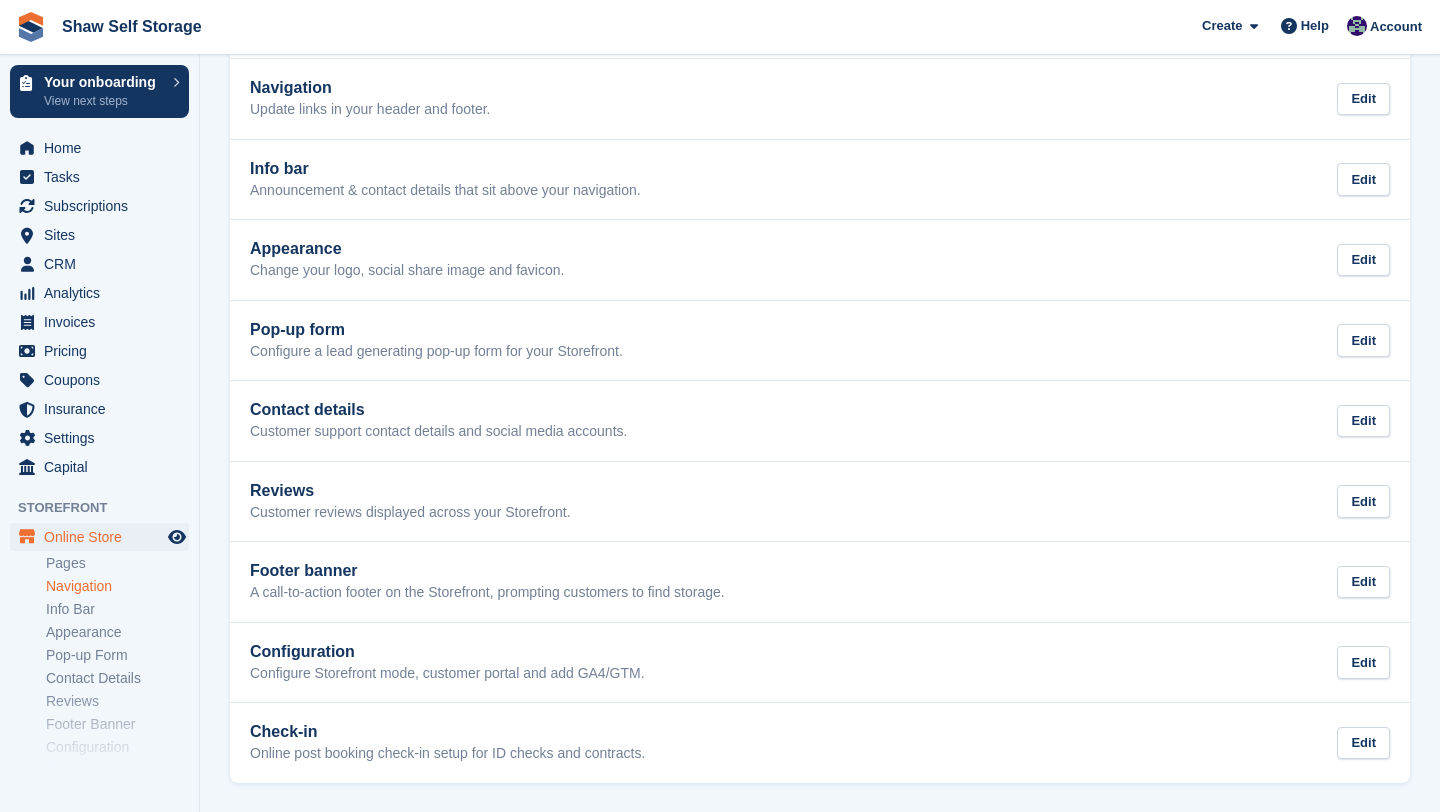 click on "Navigation" at bounding box center (117, 586) 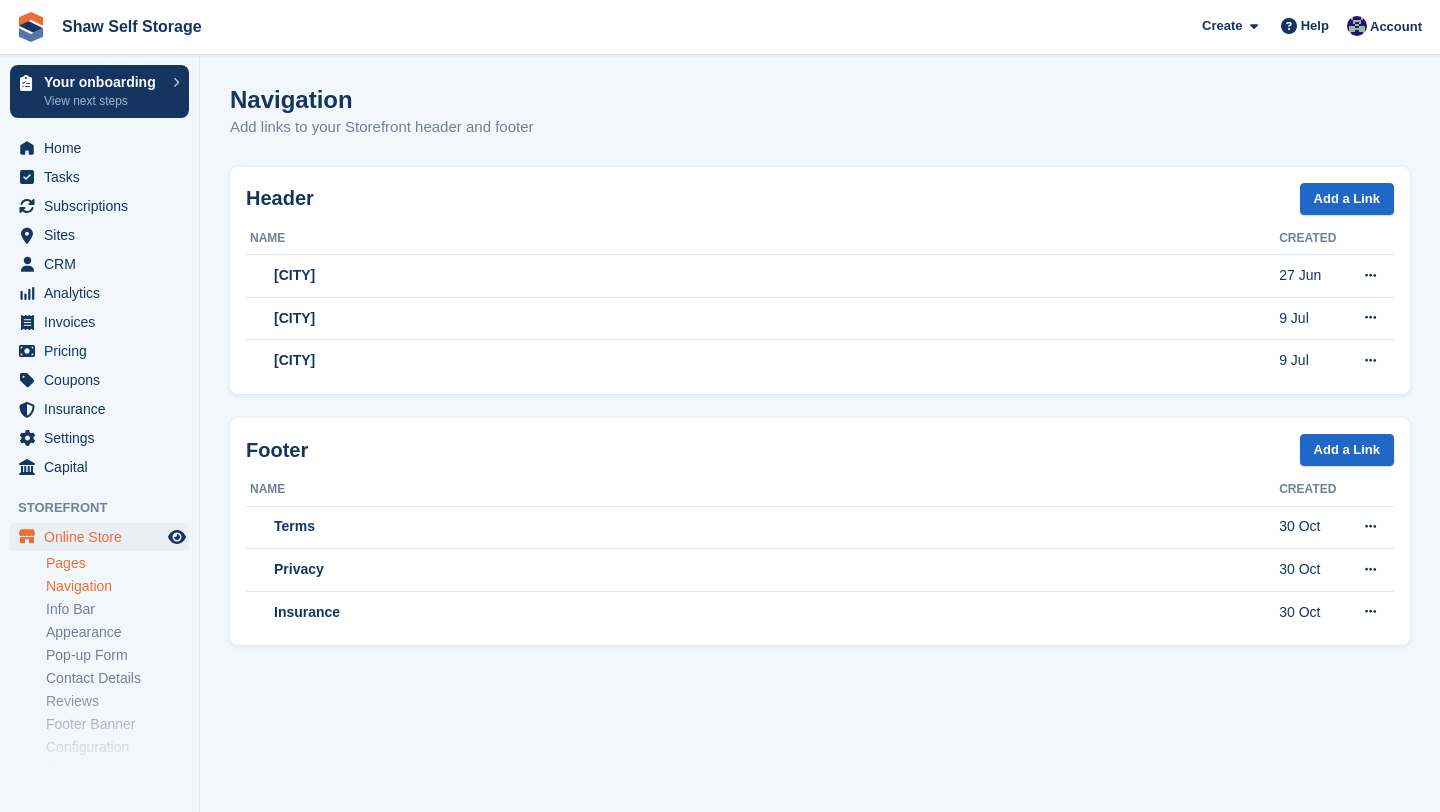 scroll, scrollTop: 0, scrollLeft: 0, axis: both 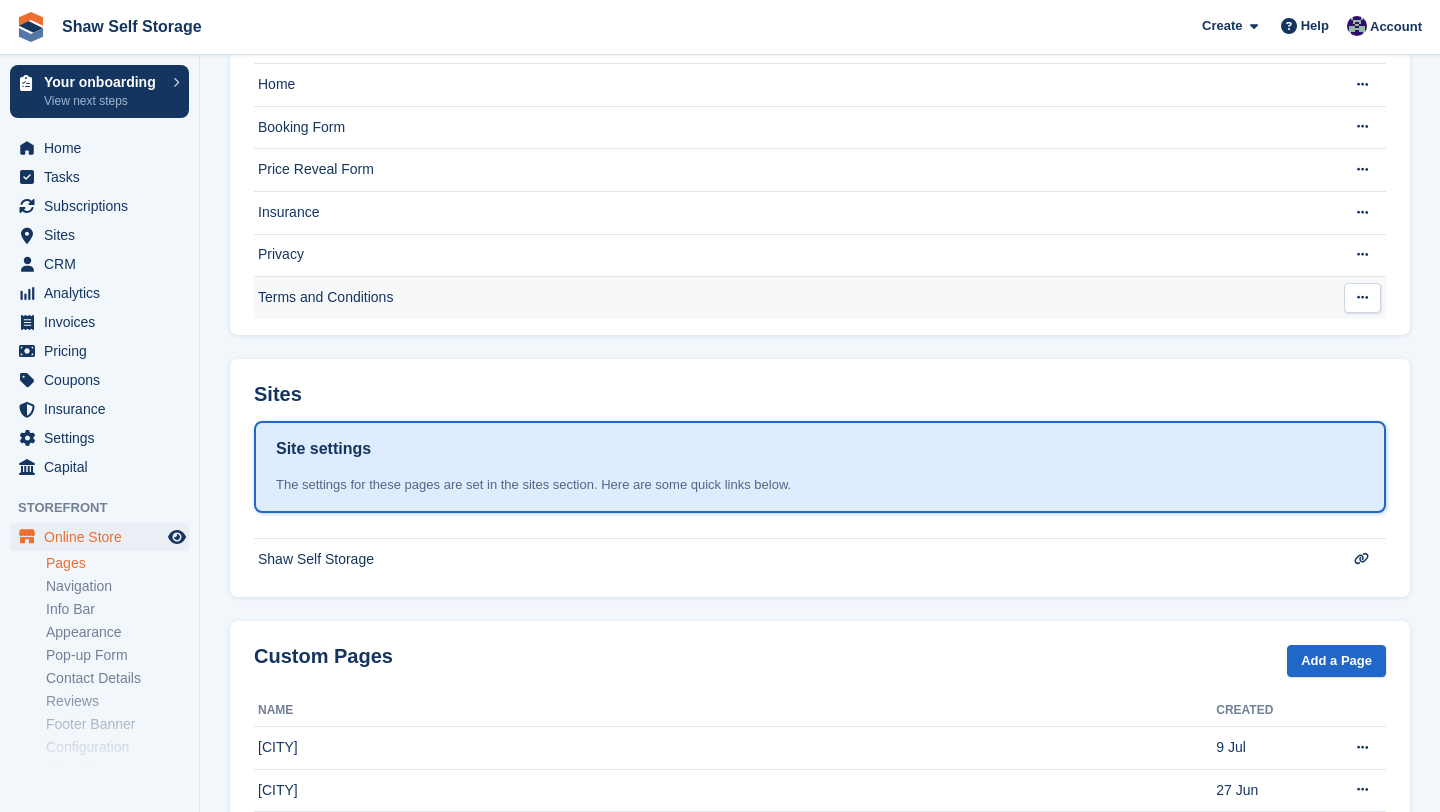 click on "Terms and Conditions" at bounding box center (791, 298) 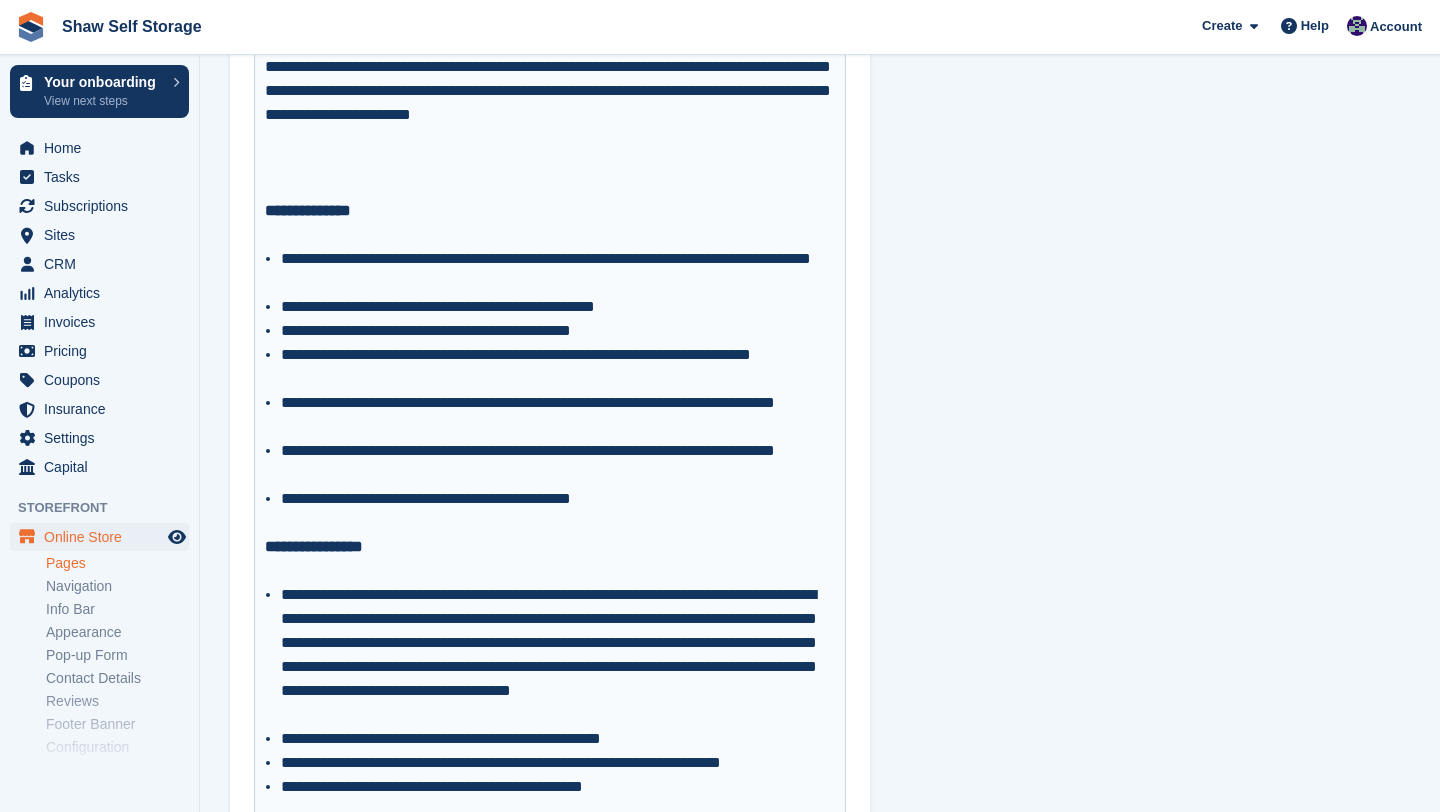 scroll, scrollTop: 0, scrollLeft: 0, axis: both 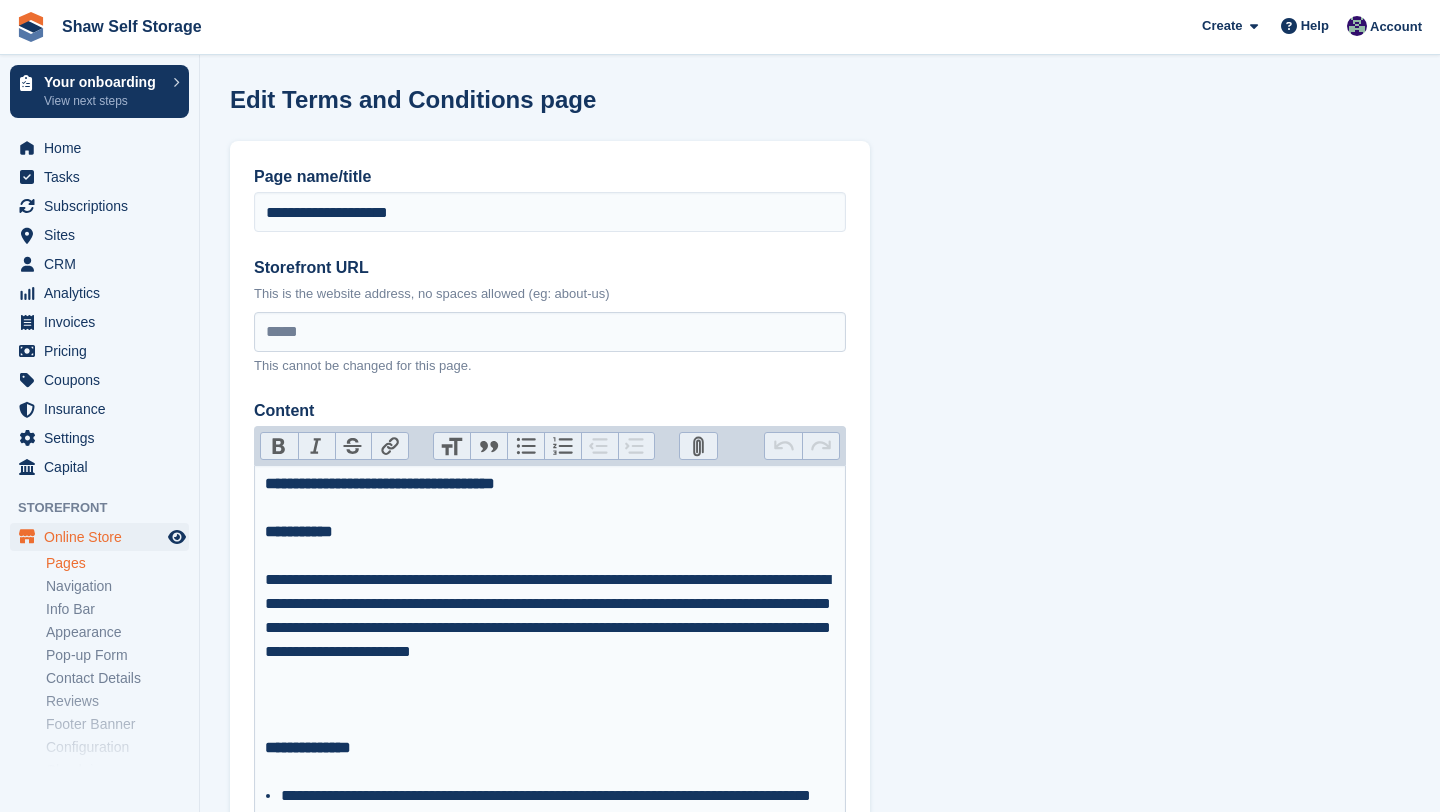 click on "**********" at bounding box center (550, 652) 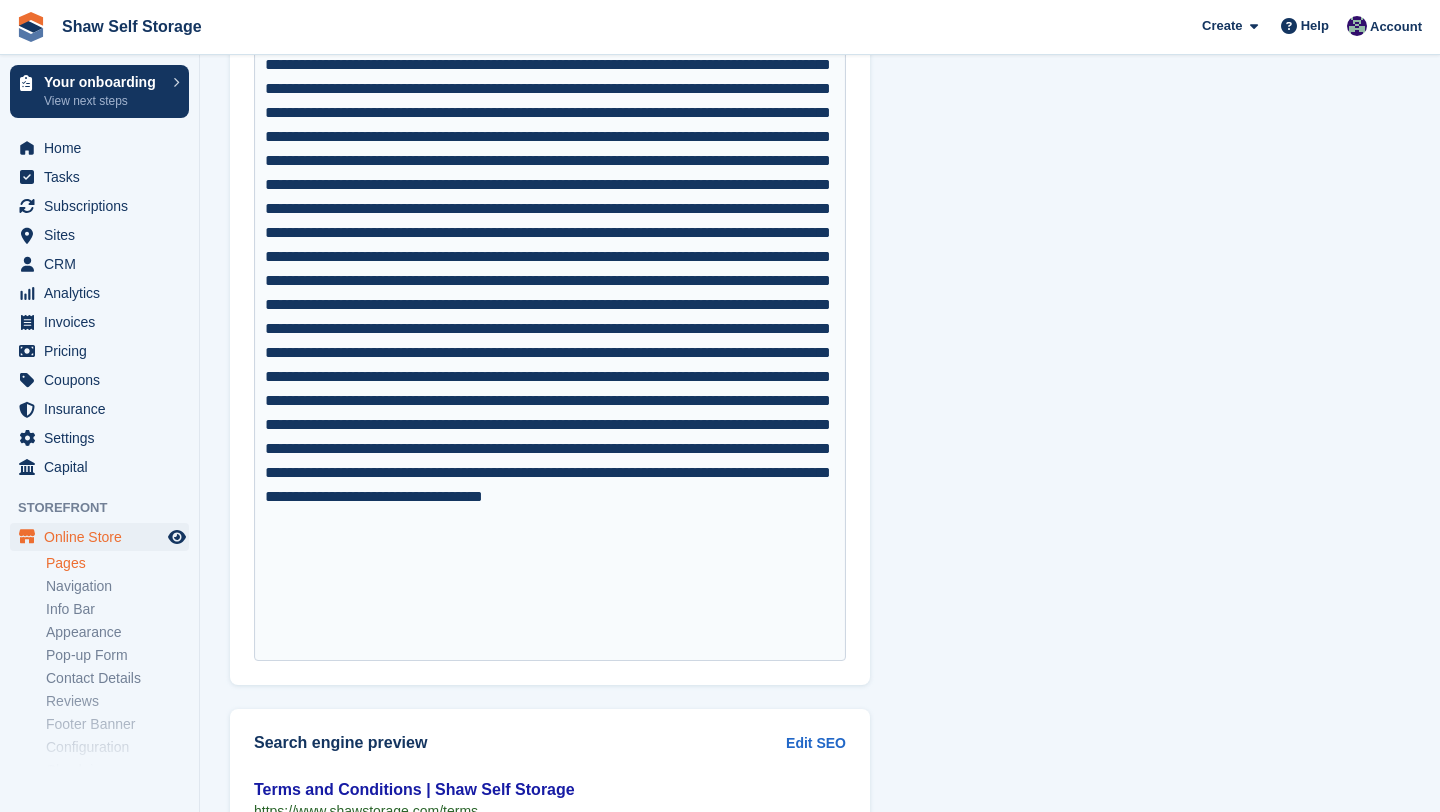 scroll, scrollTop: 11264, scrollLeft: 0, axis: vertical 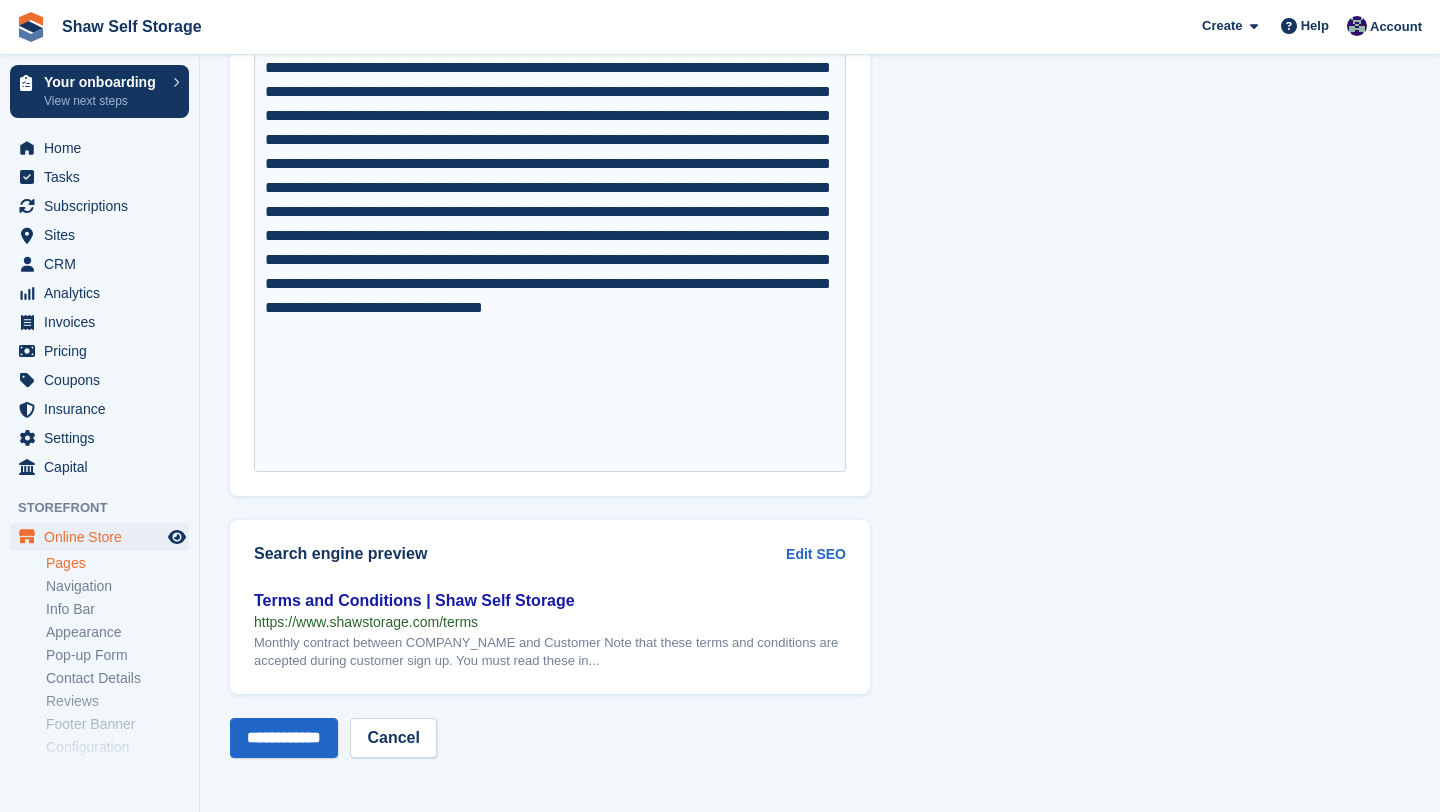 click at bounding box center [550, 116] 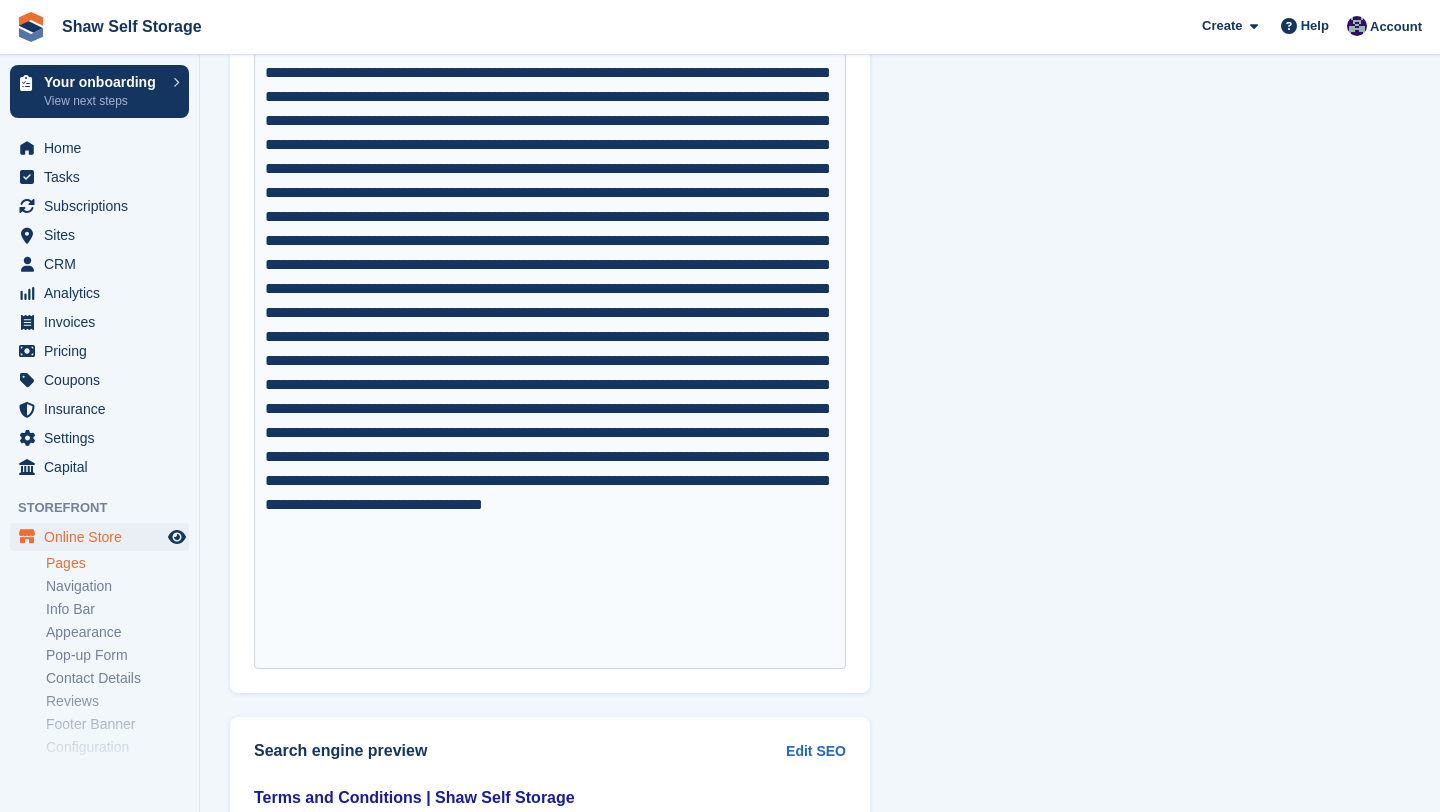 scroll, scrollTop: 11264, scrollLeft: 0, axis: vertical 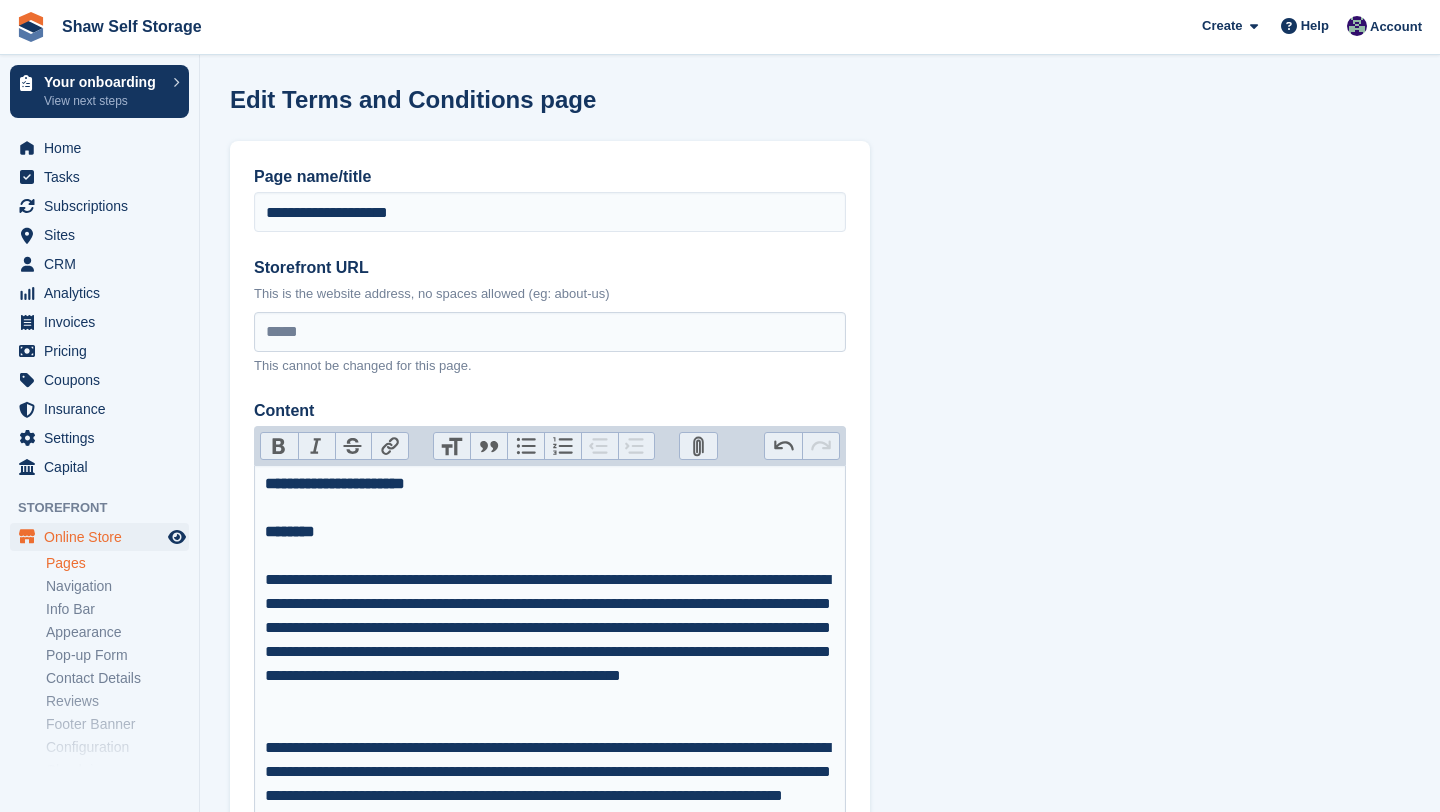 click on "**********" at bounding box center [335, 483] 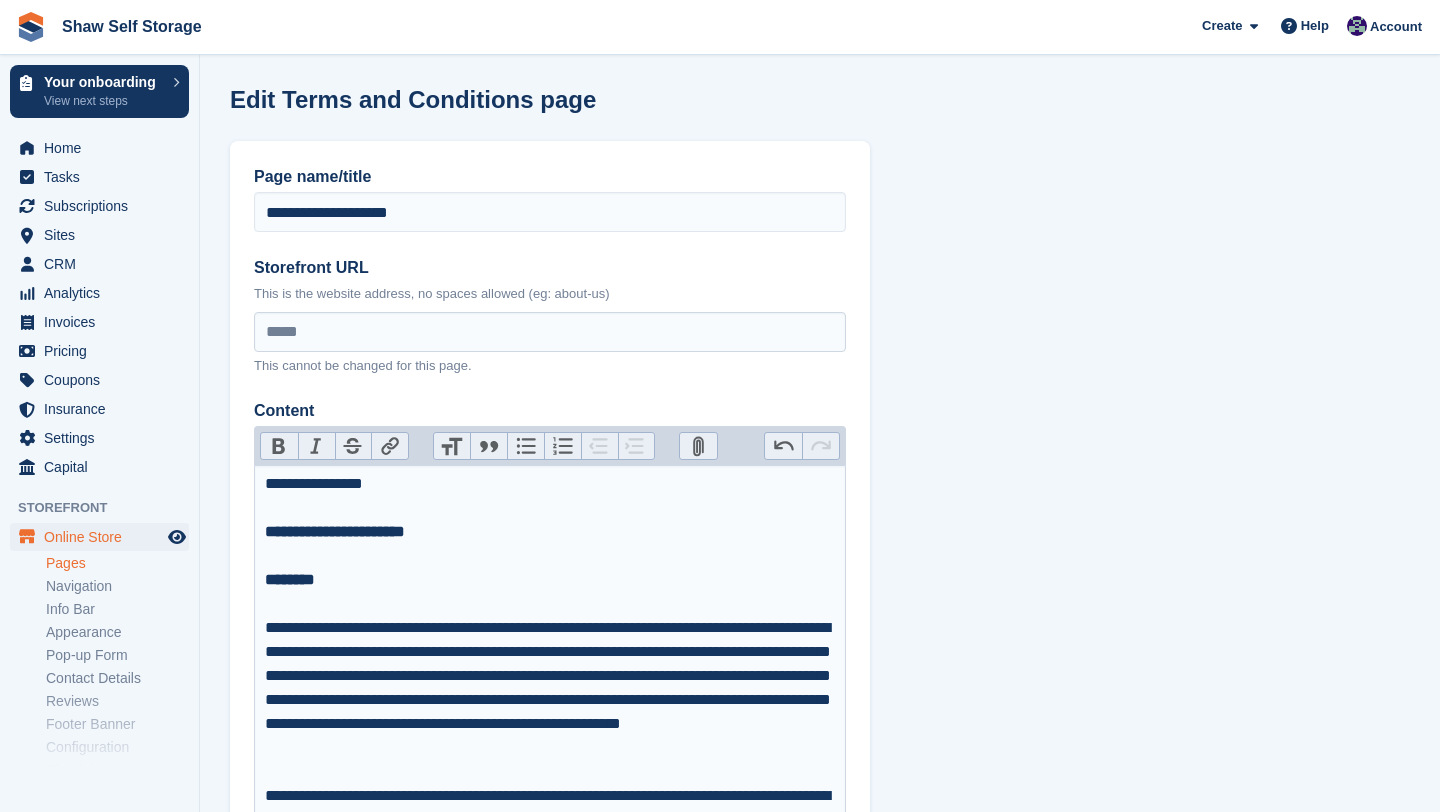 click on "**********" at bounding box center [550, 520] 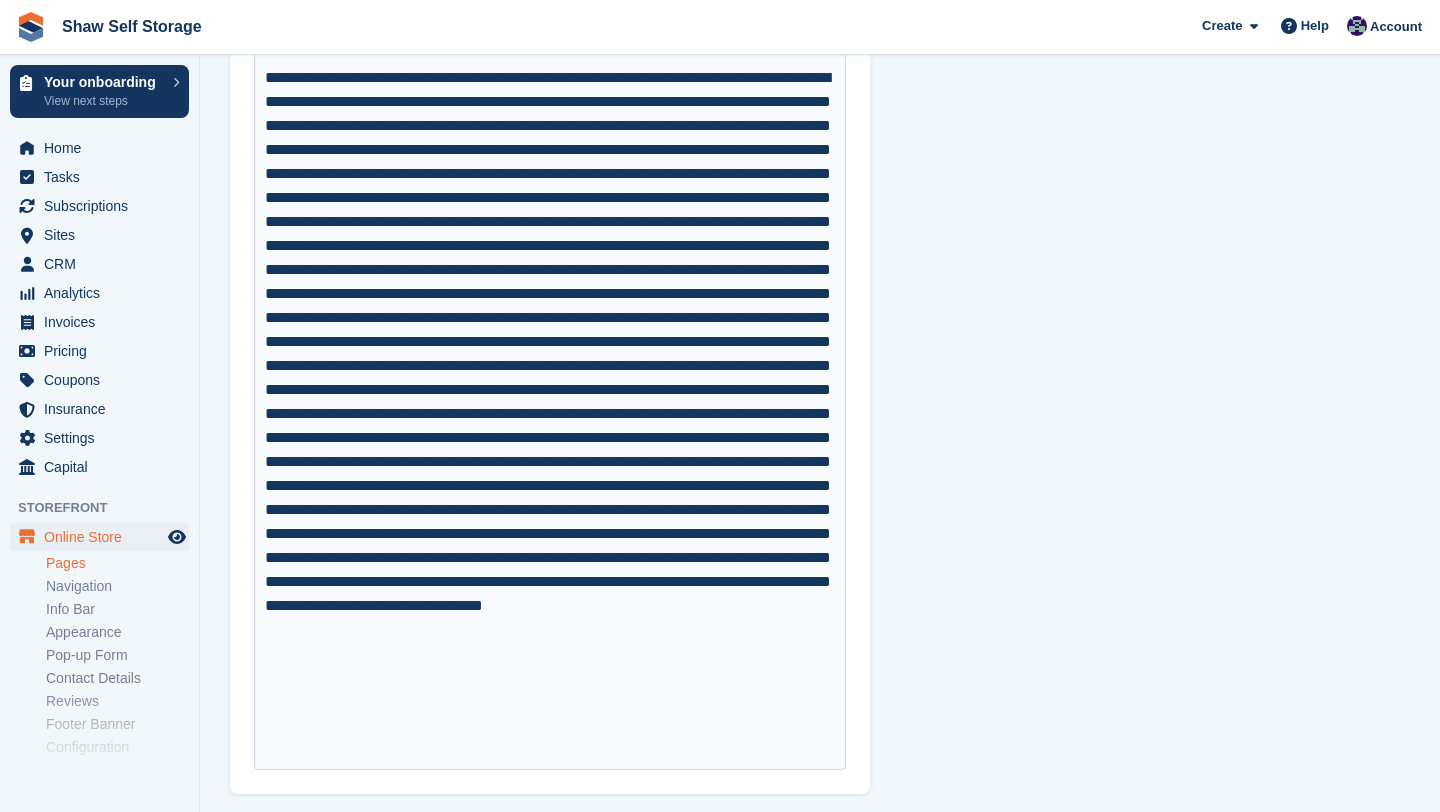 scroll, scrollTop: 11312, scrollLeft: 0, axis: vertical 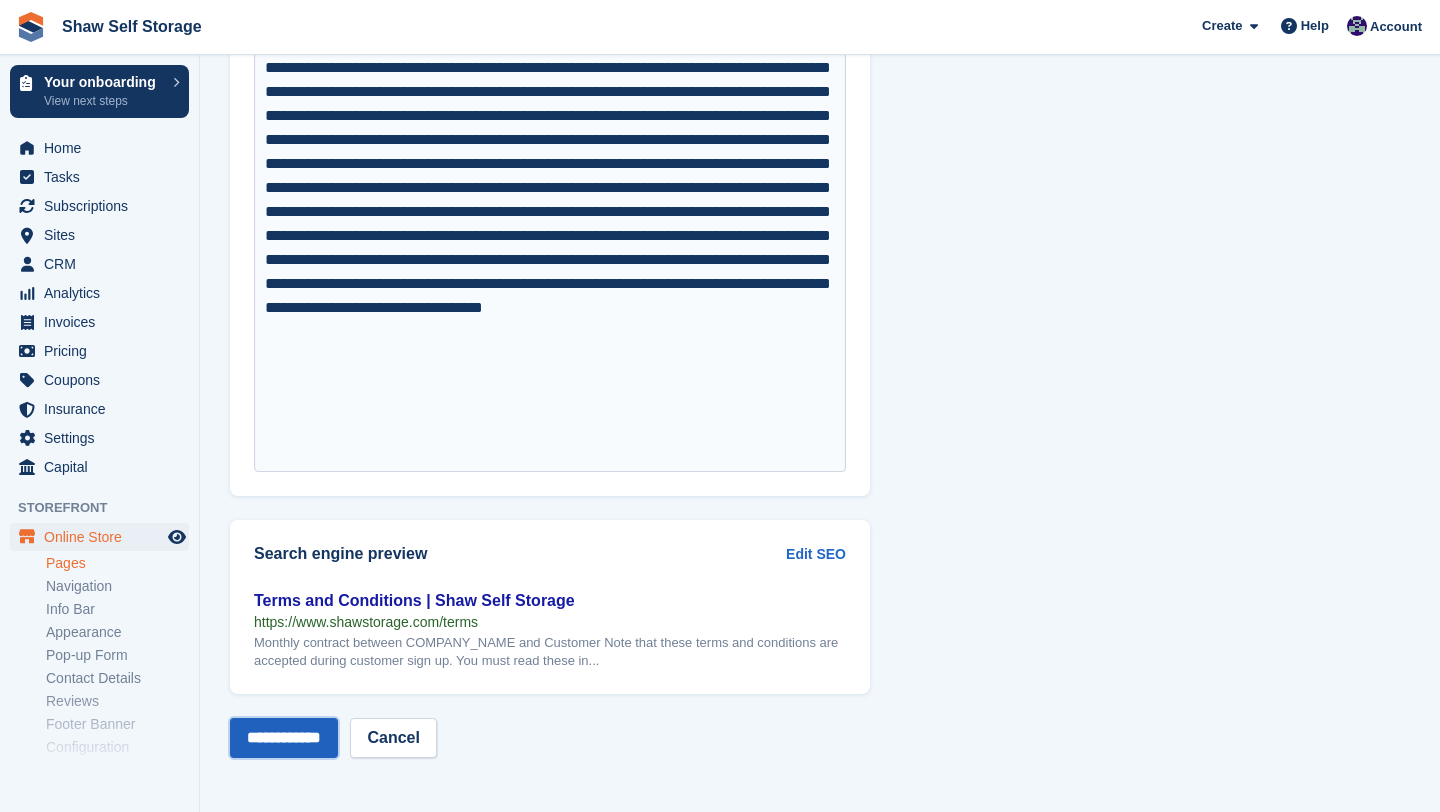 click on "**********" at bounding box center [284, 738] 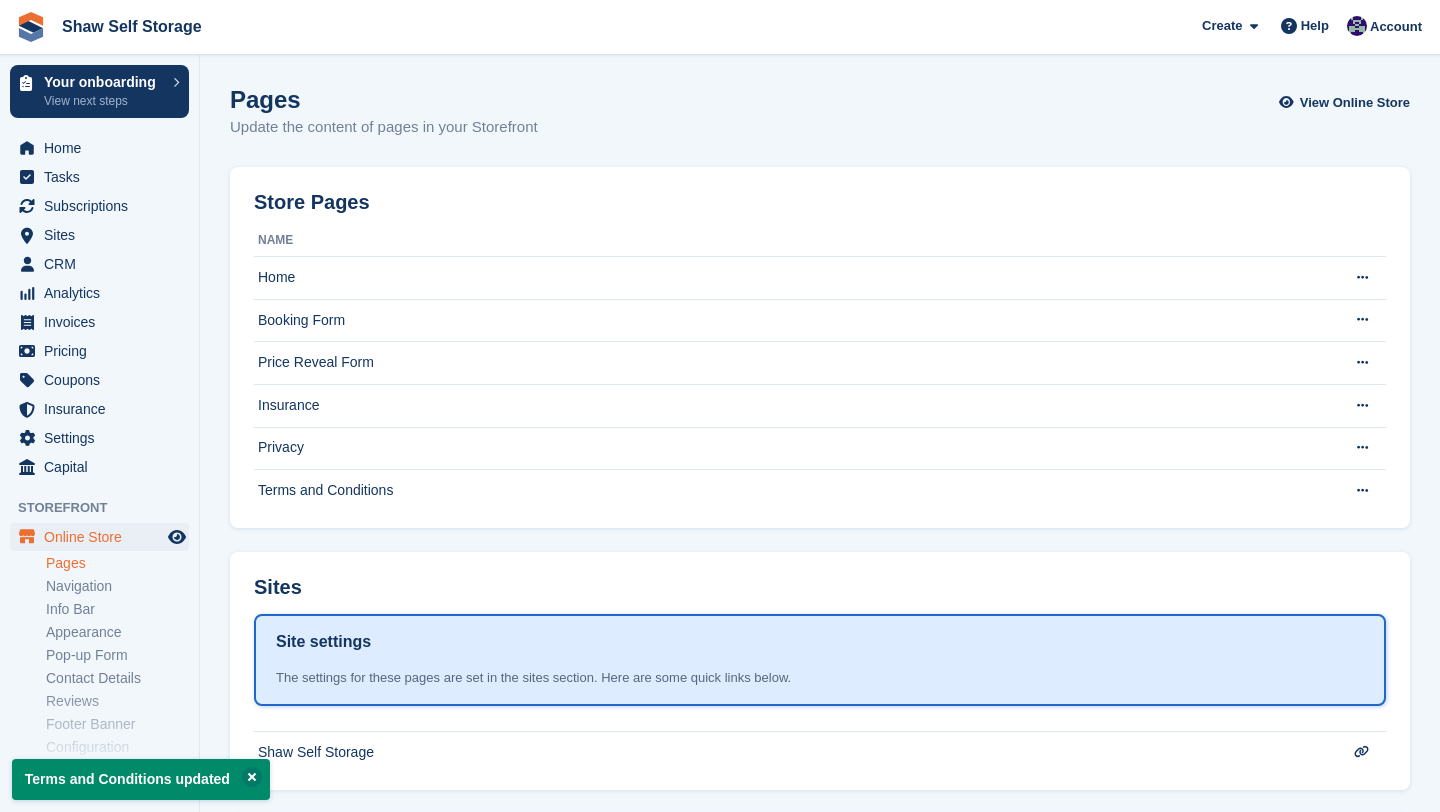 scroll, scrollTop: 0, scrollLeft: 0, axis: both 